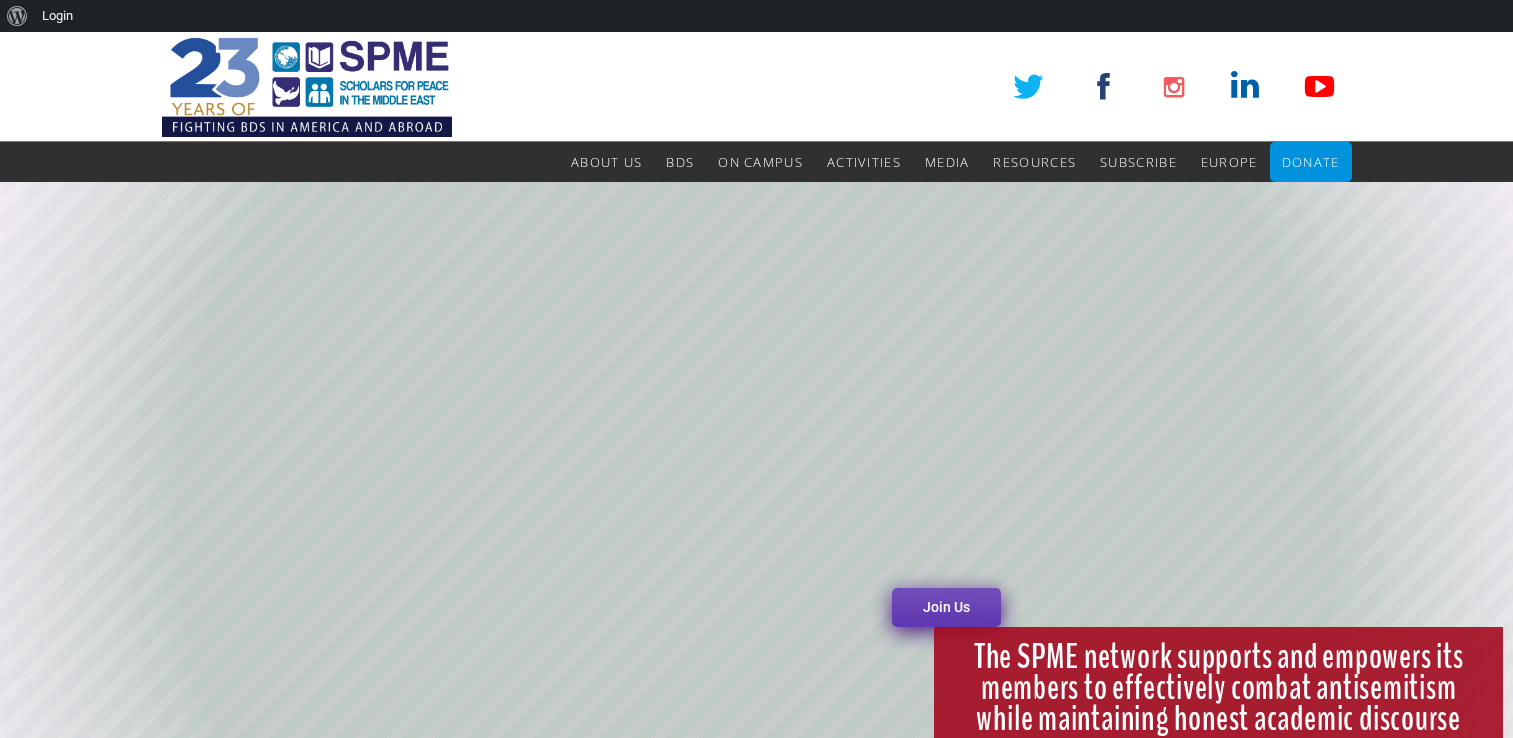 scroll, scrollTop: 0, scrollLeft: 0, axis: both 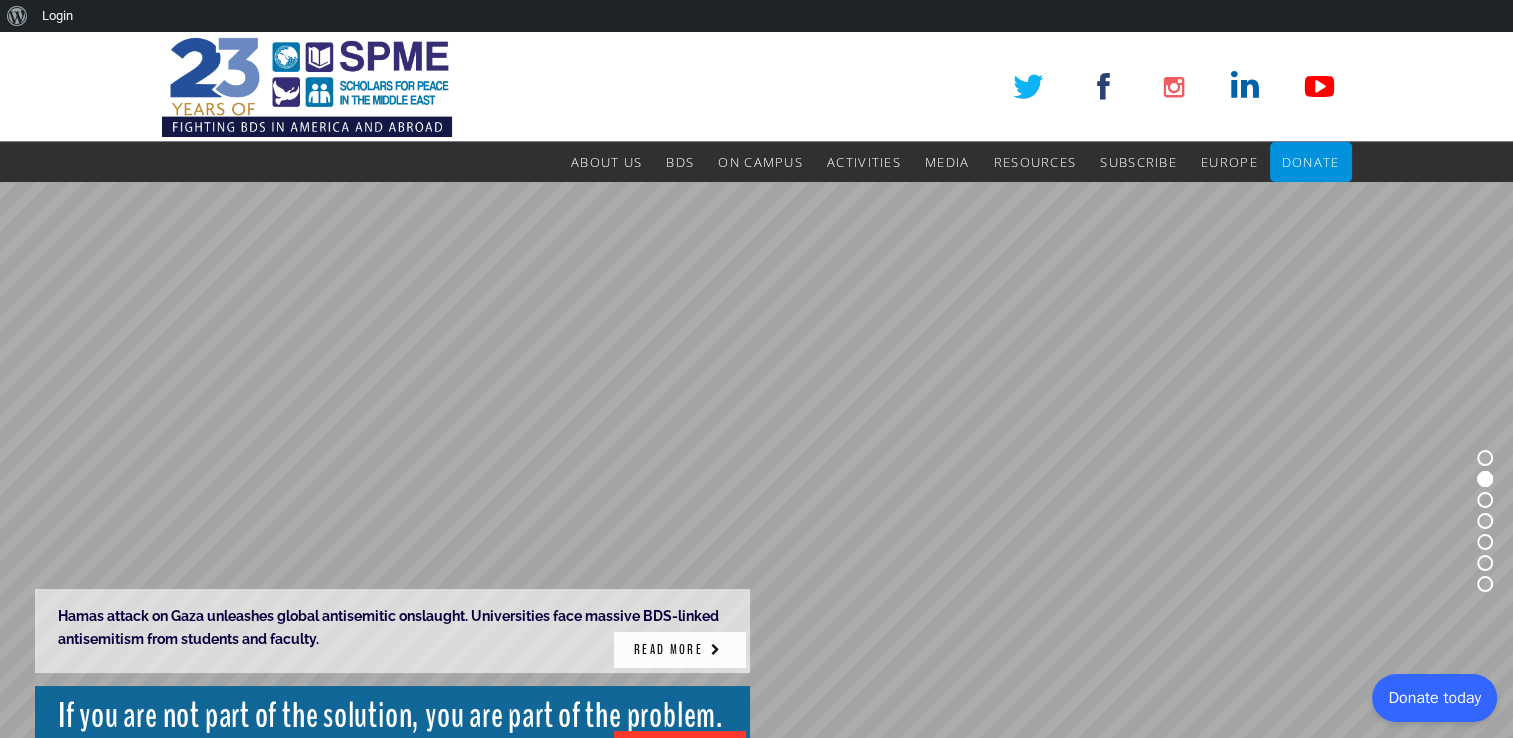 click on "READ MORE" at bounding box center [680, 650] 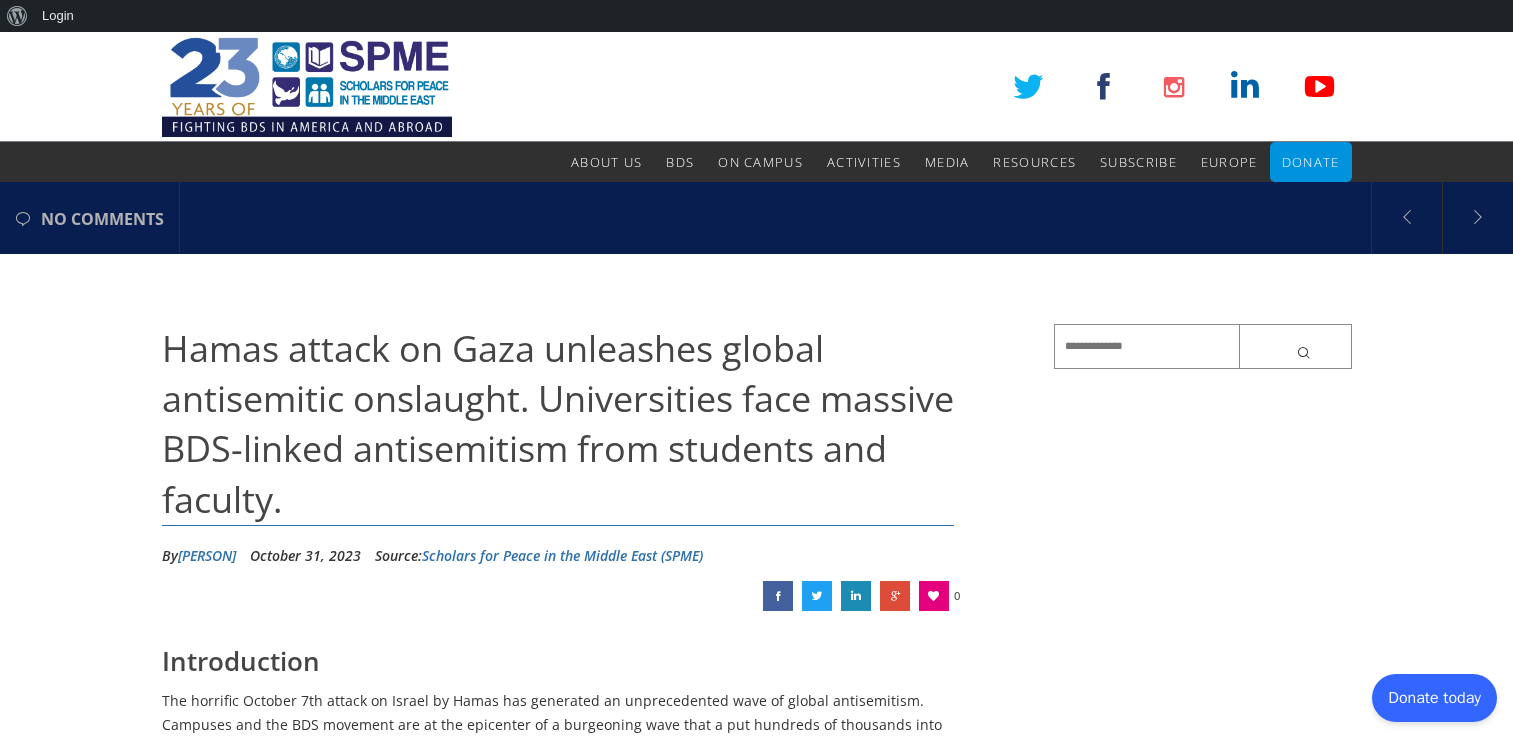 scroll, scrollTop: 0, scrollLeft: 0, axis: both 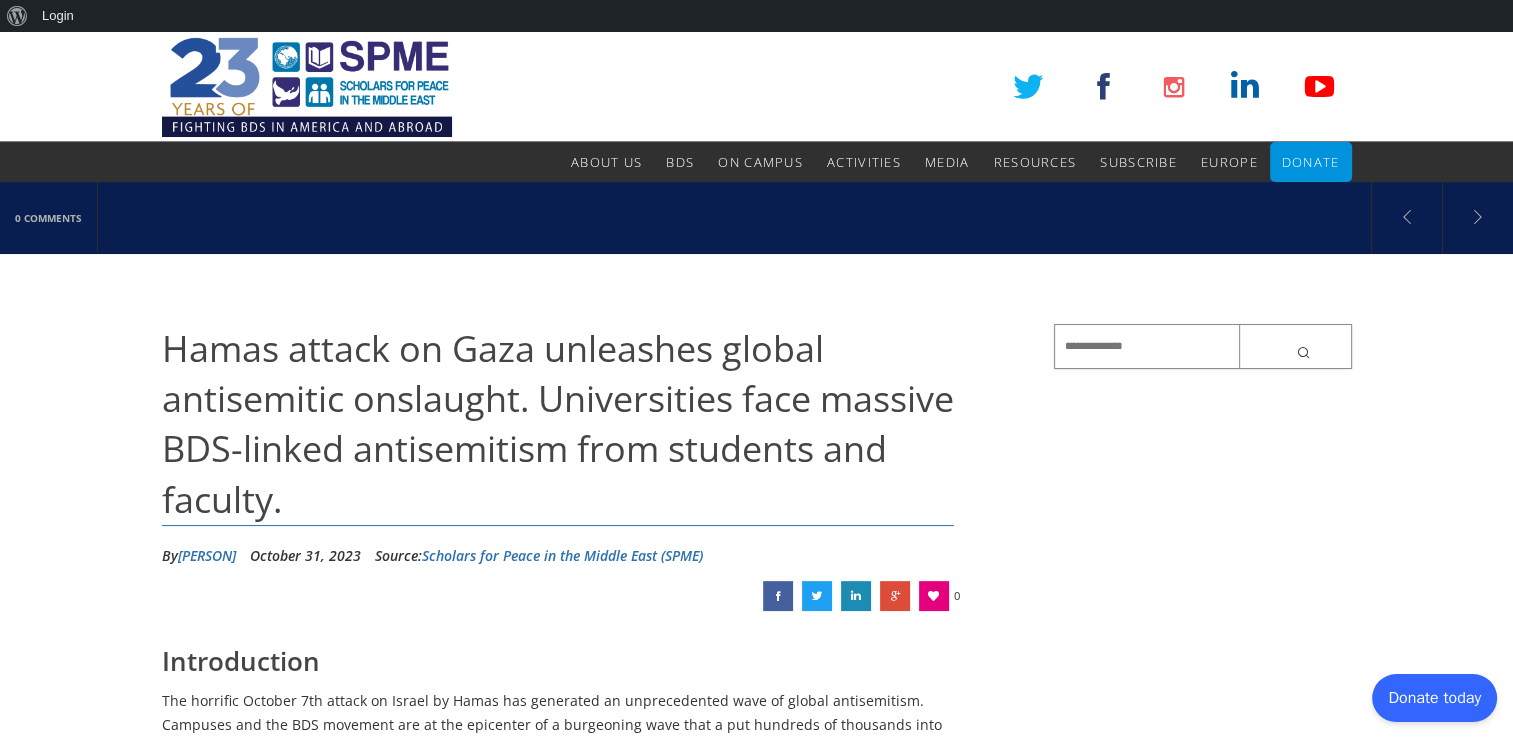 click at bounding box center (1203, 346) 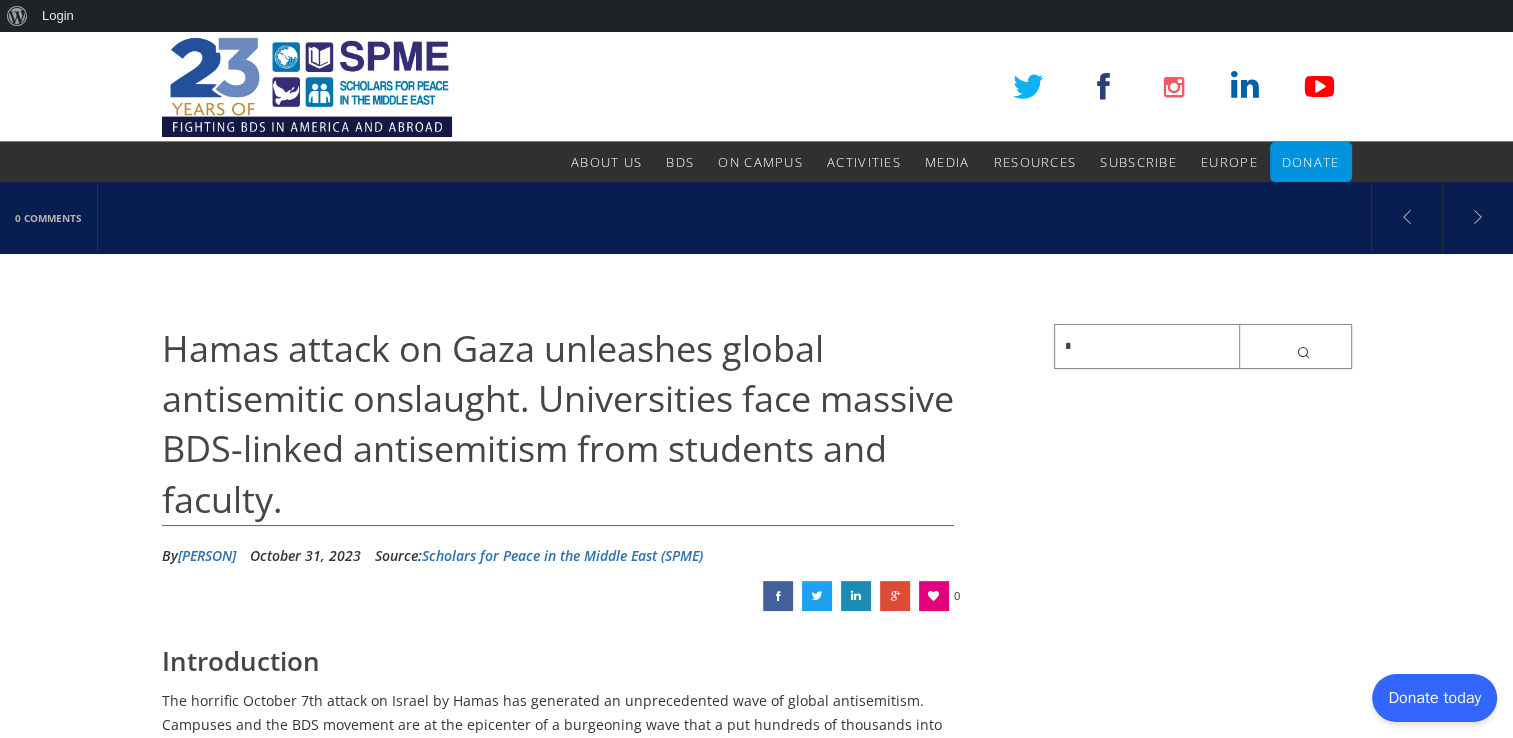 paste on "**********" 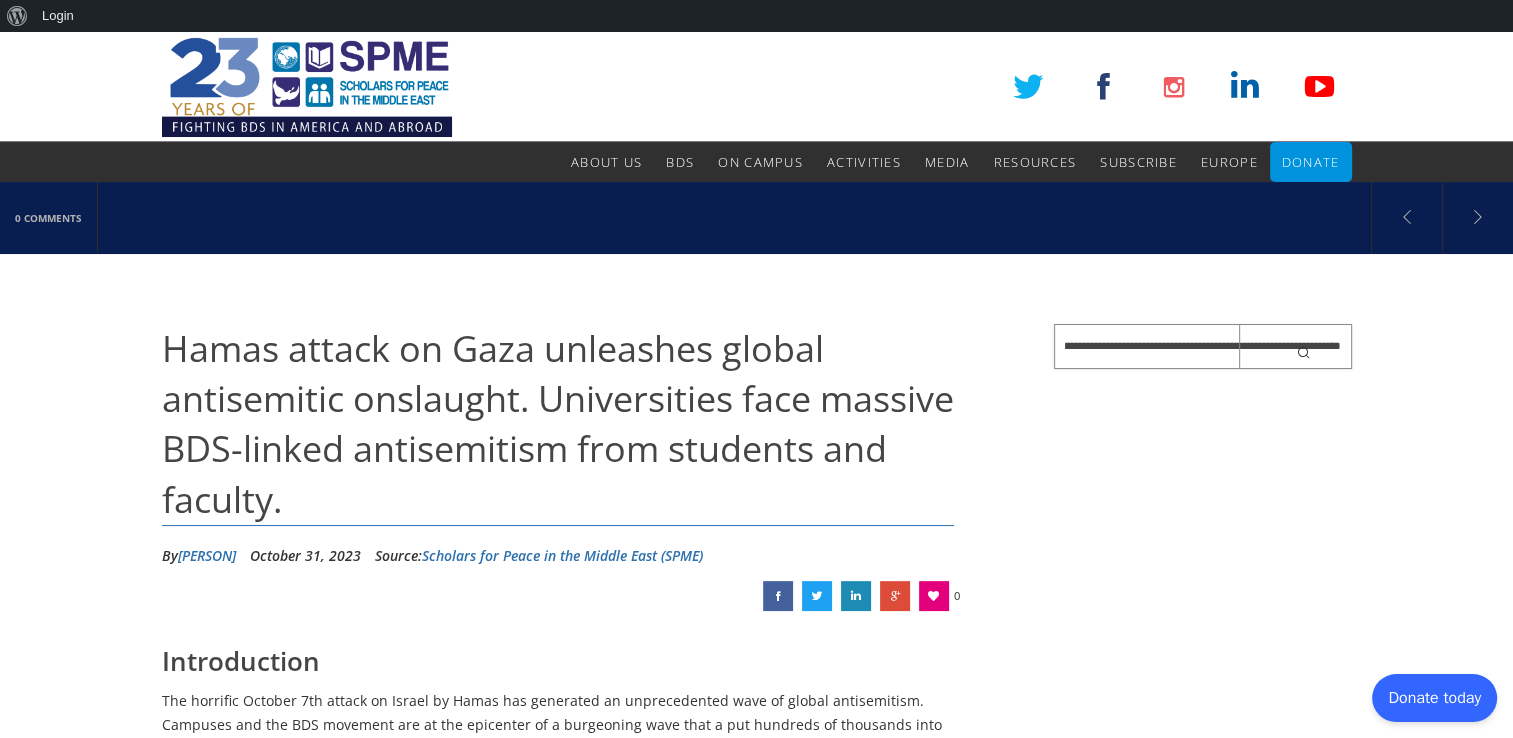 scroll, scrollTop: 0, scrollLeft: 196, axis: horizontal 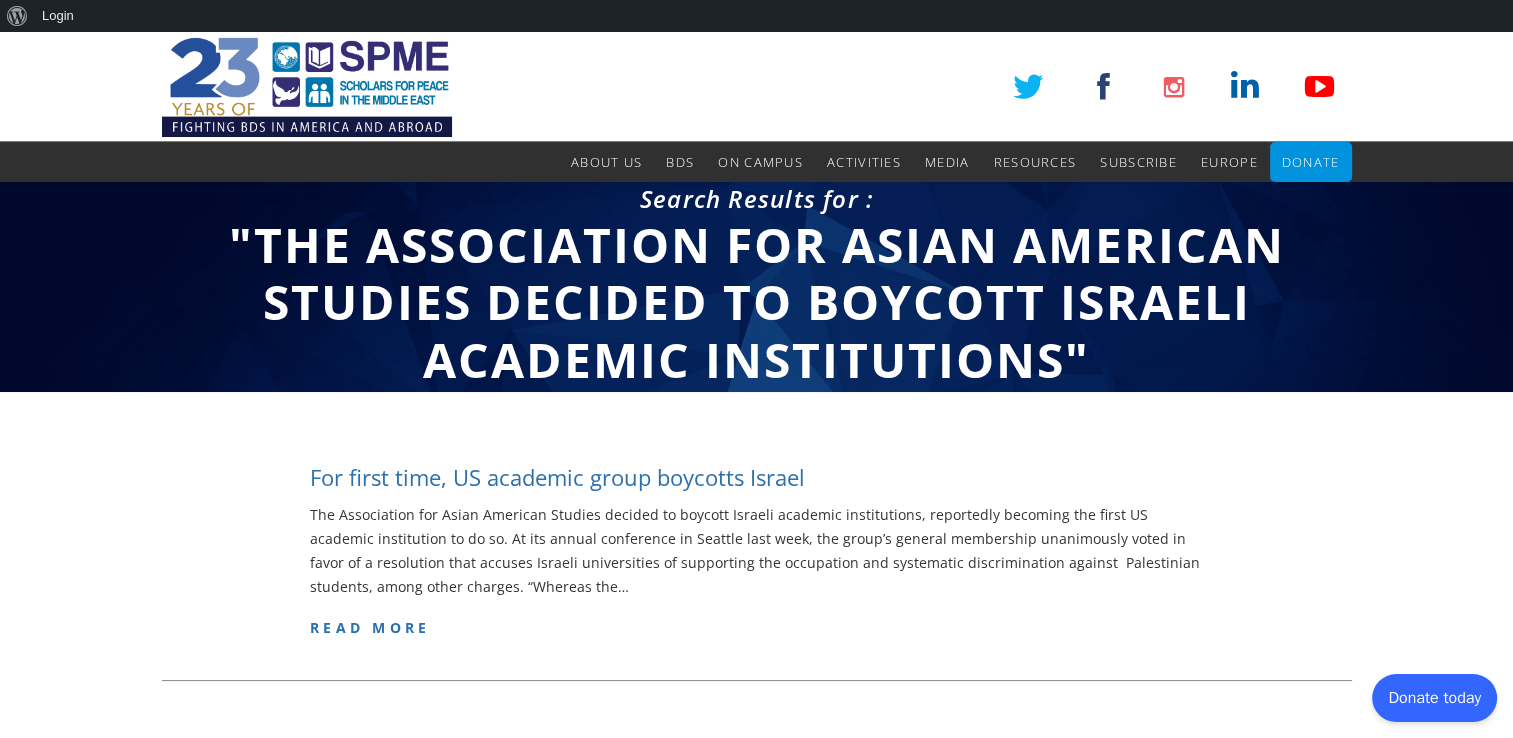click on "For first time, US academic group boycotts Israel" at bounding box center (557, 477) 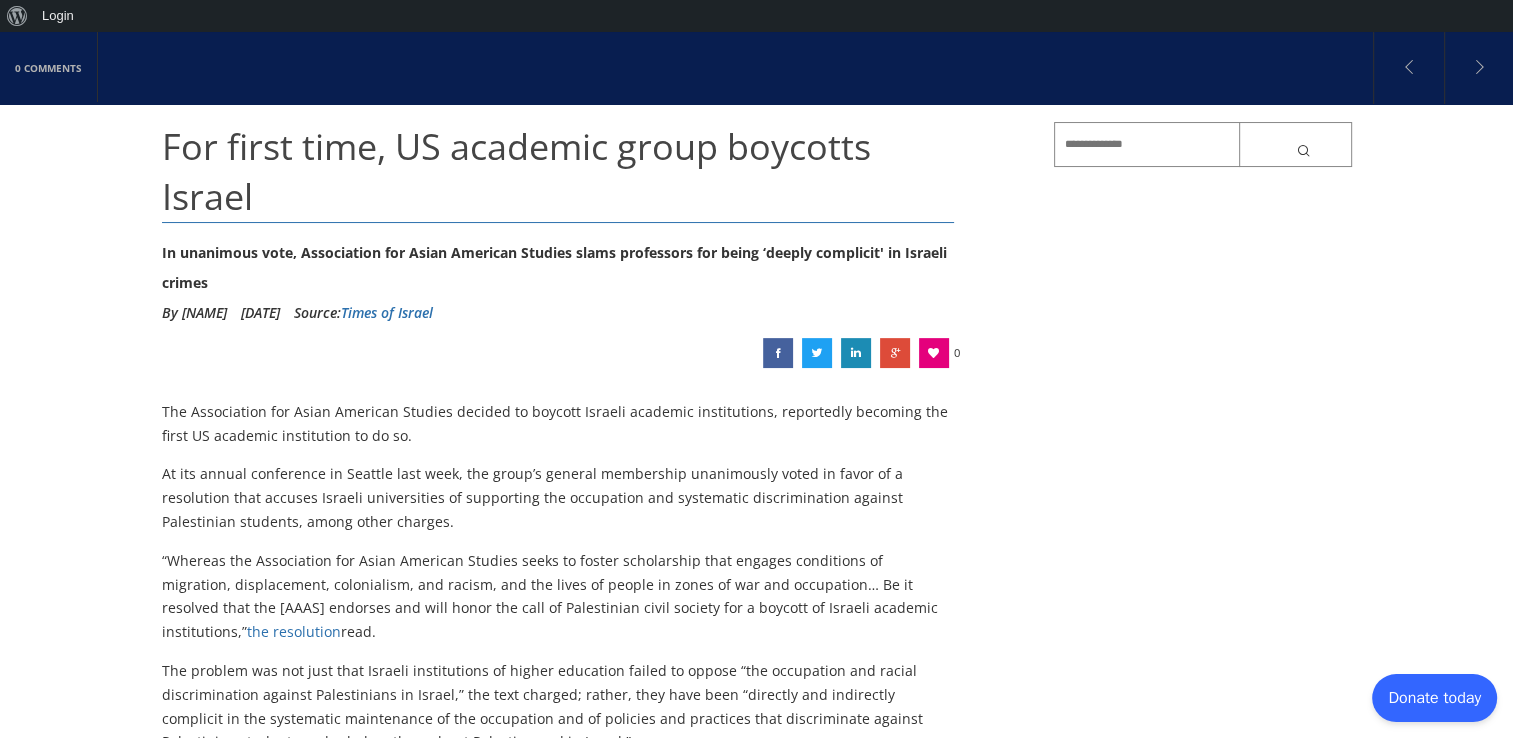 scroll, scrollTop: 207, scrollLeft: 0, axis: vertical 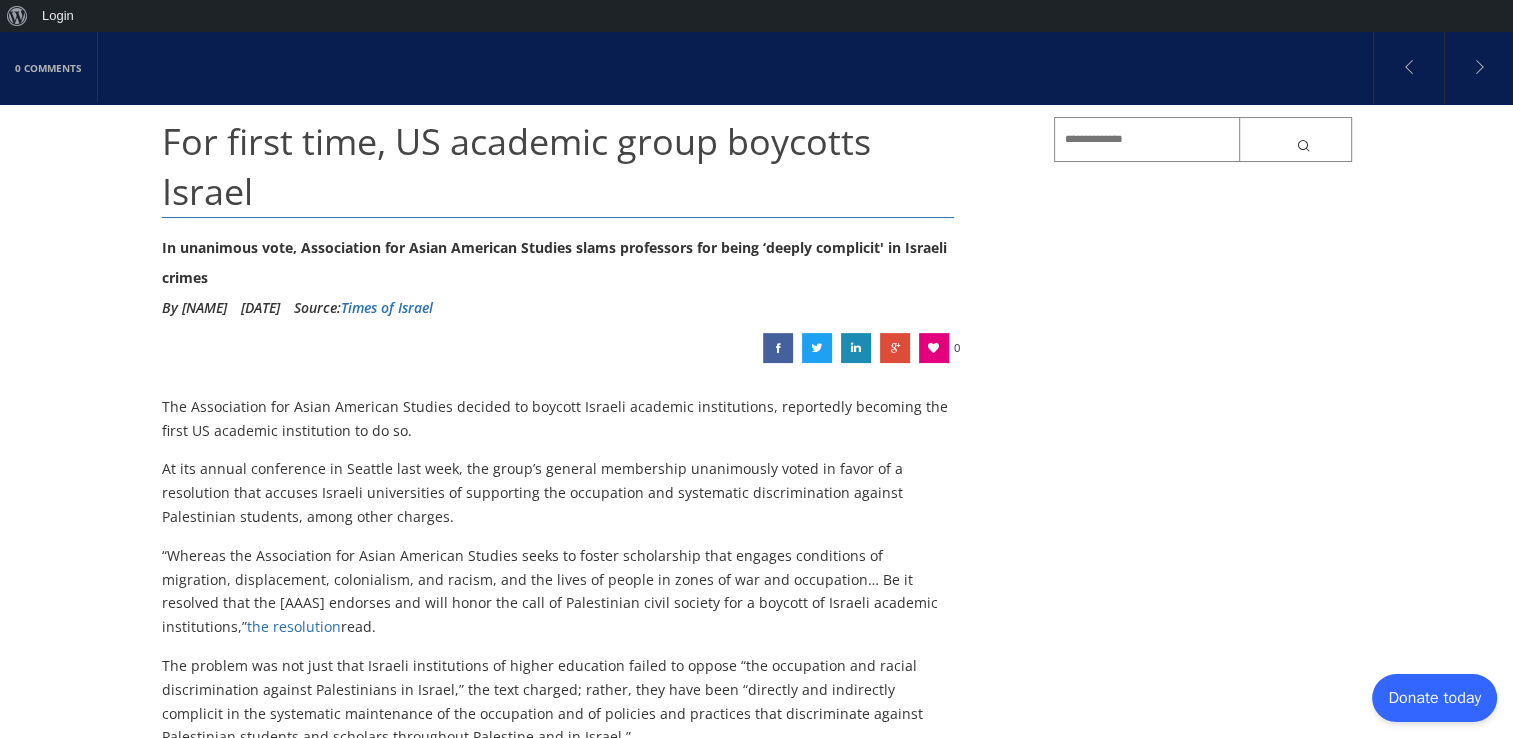 drag, startPoint x: 881, startPoint y: 491, endPoint x: 887, endPoint y: 518, distance: 27.658634 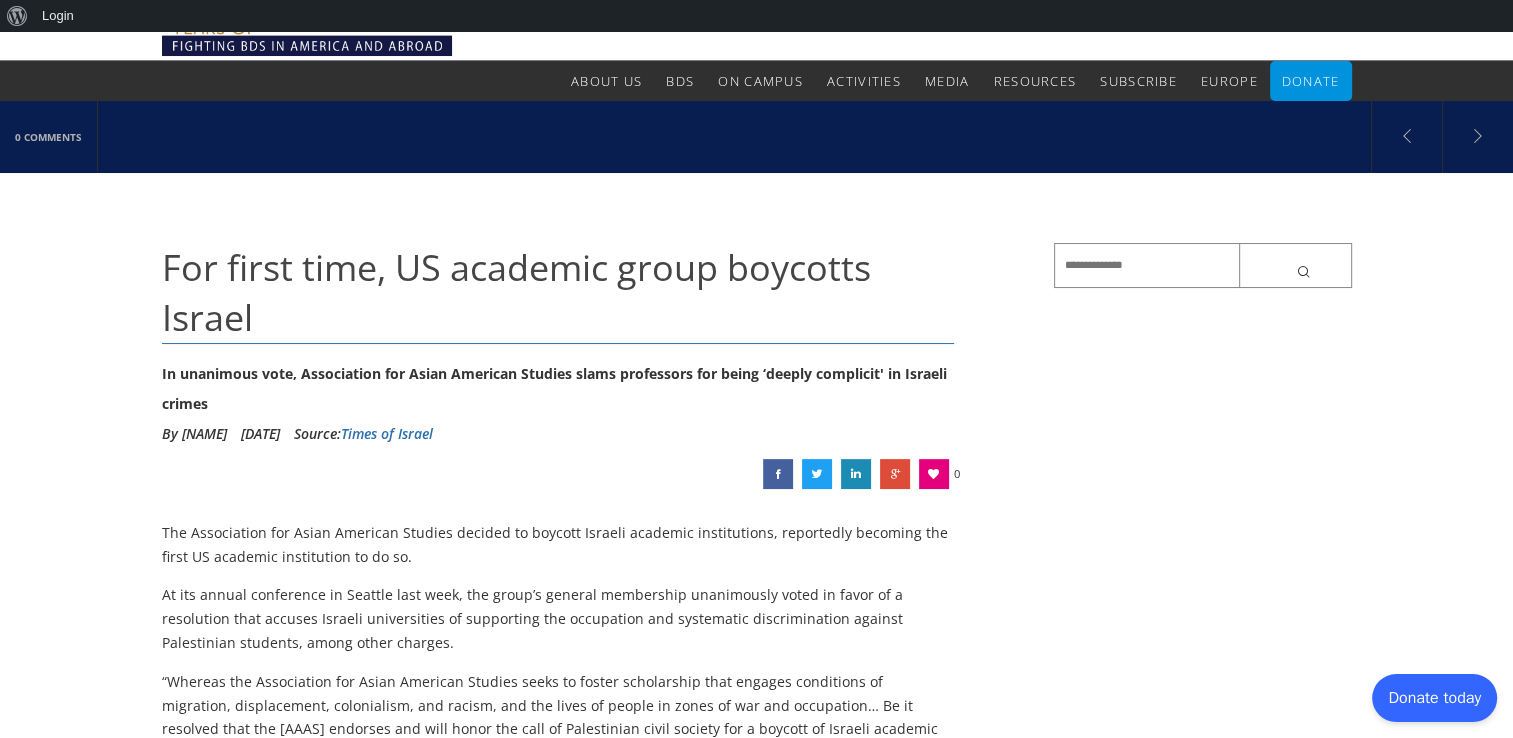 scroll, scrollTop: 0, scrollLeft: 0, axis: both 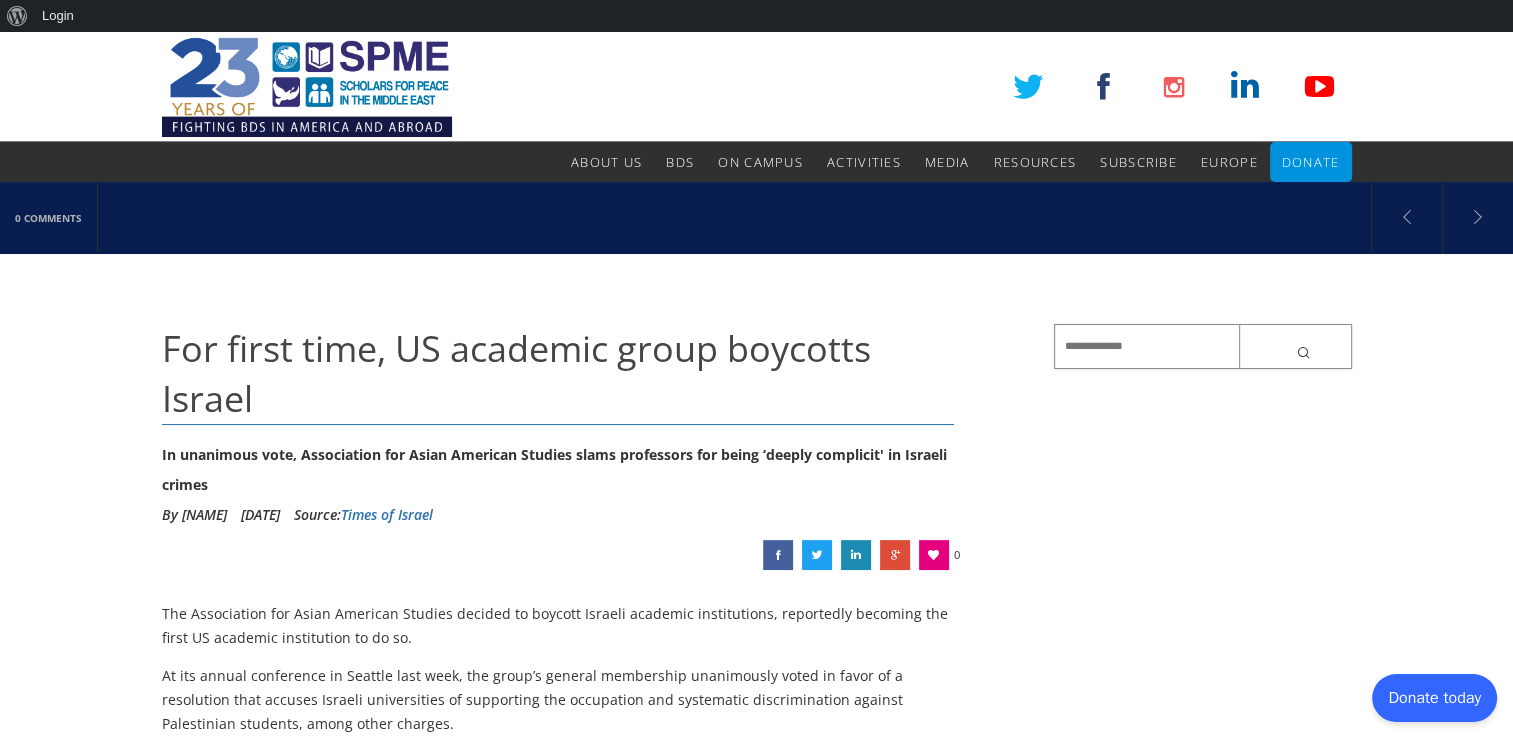 click at bounding box center [1203, 346] 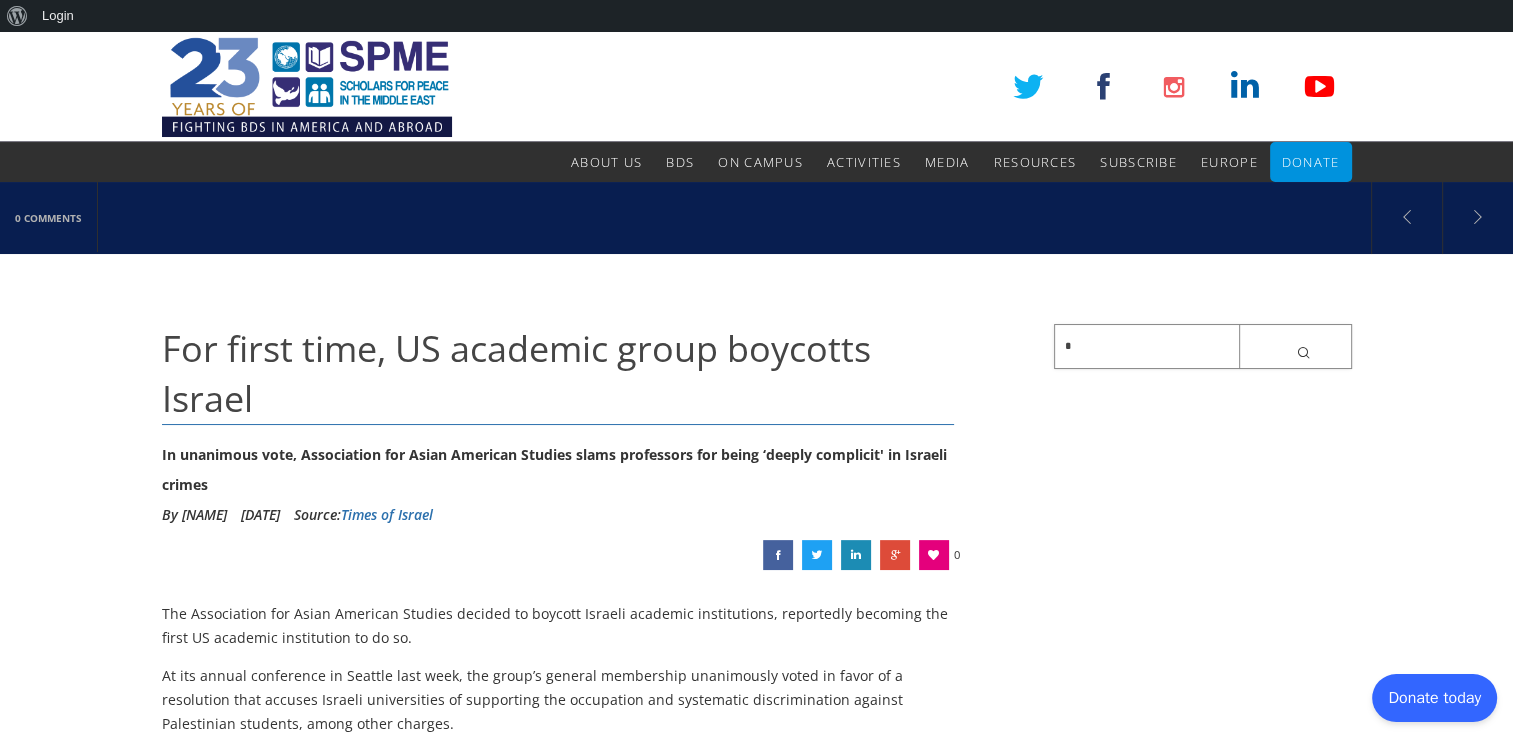 paste on "**********" 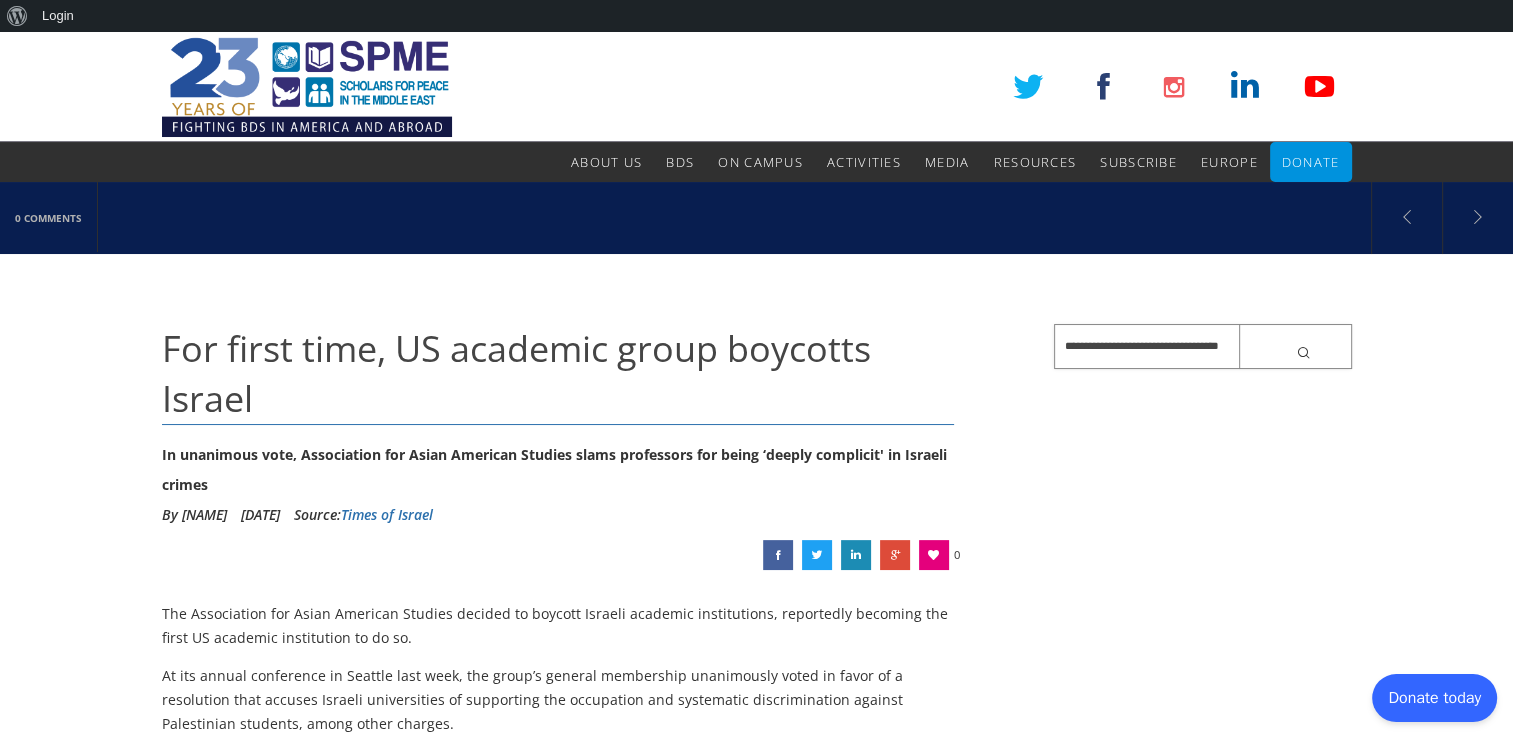type on "**********" 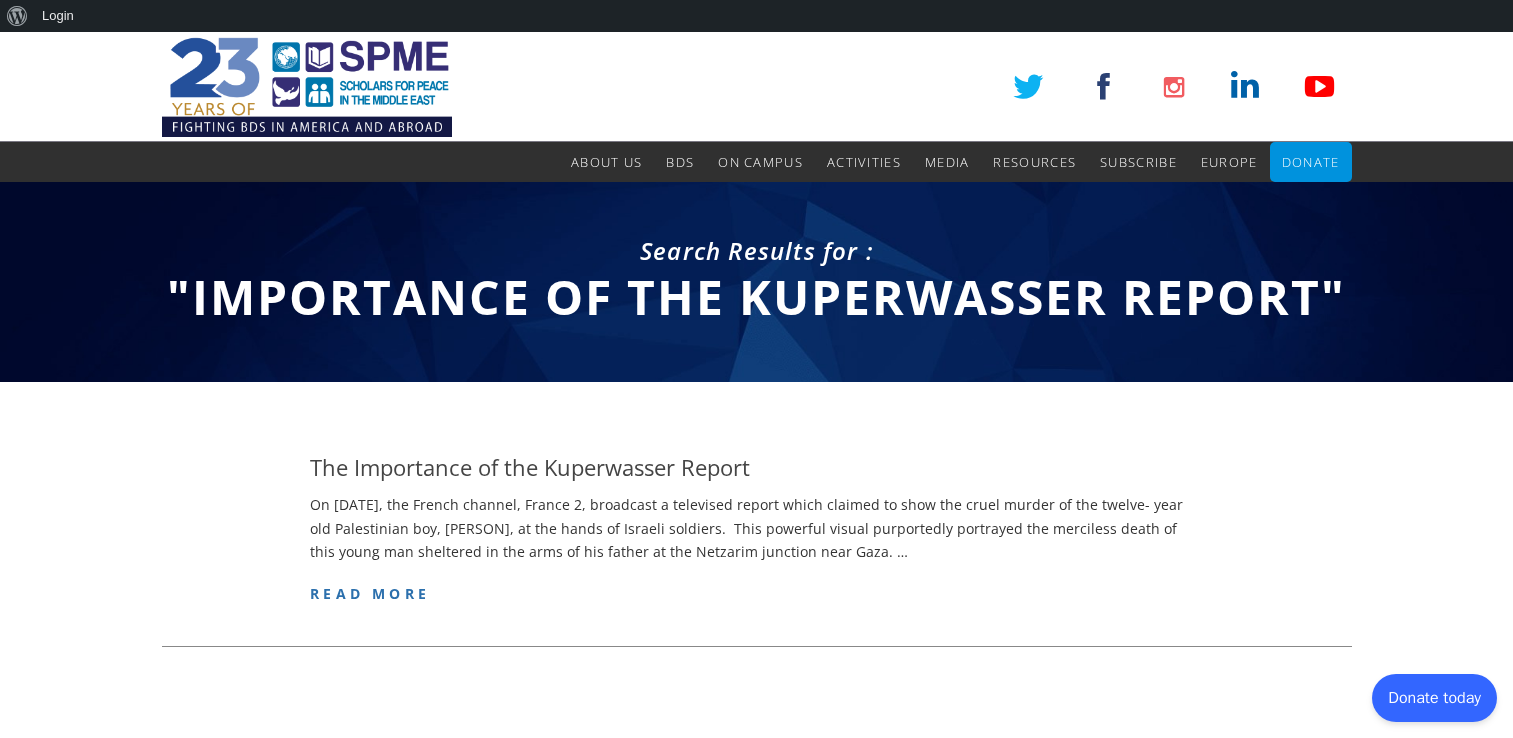 scroll, scrollTop: 0, scrollLeft: 0, axis: both 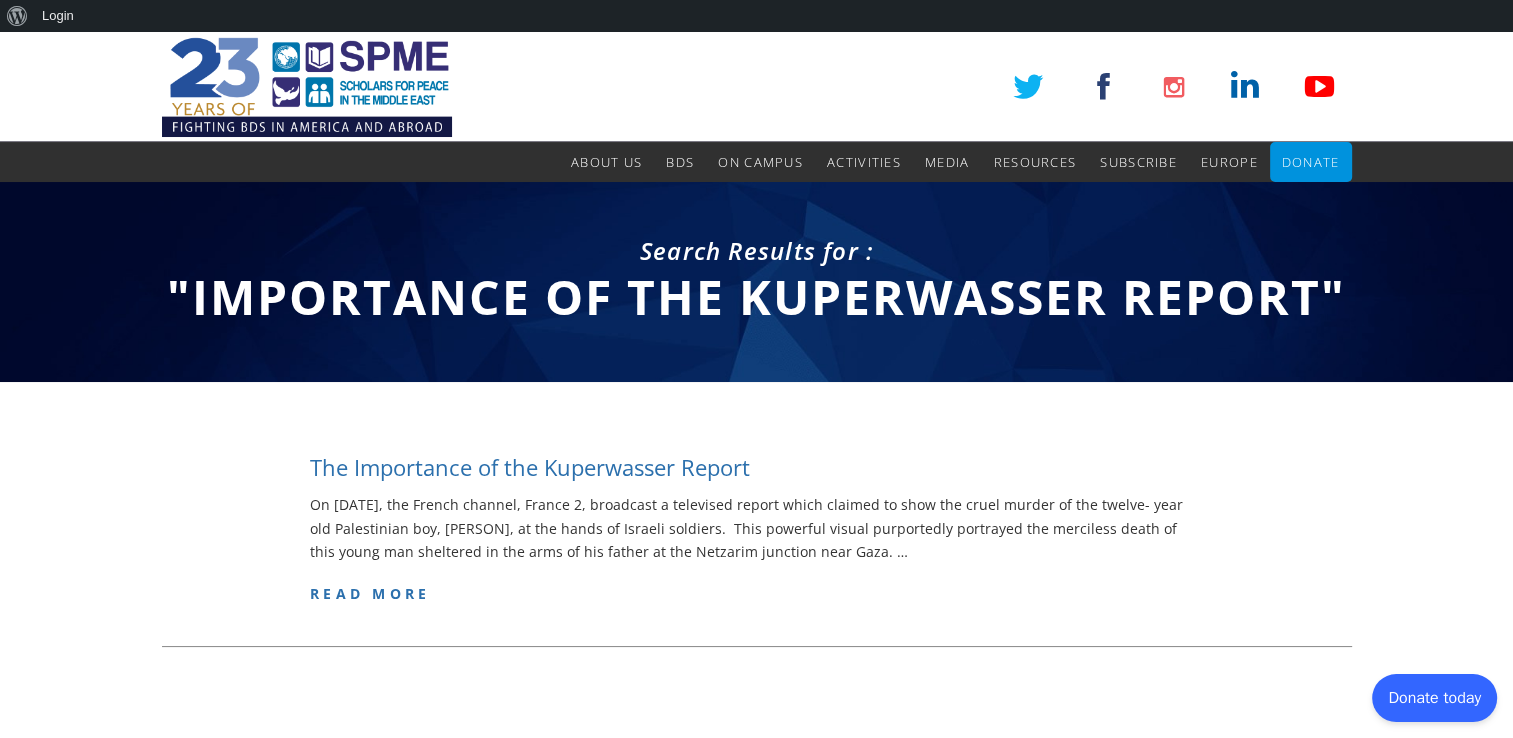 click on "The Importance of the Kuperwasser Report" at bounding box center (530, 467) 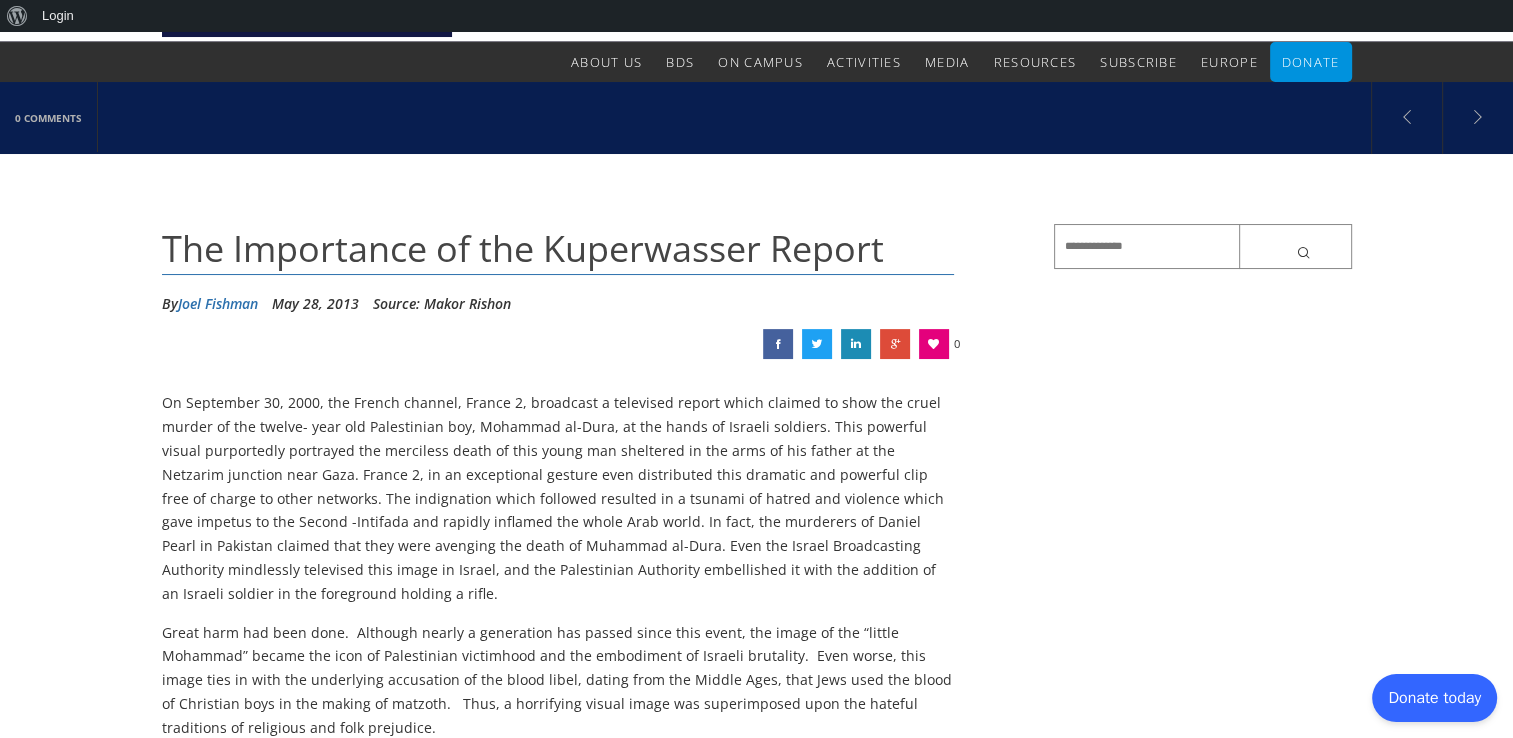 scroll, scrollTop: 102, scrollLeft: 0, axis: vertical 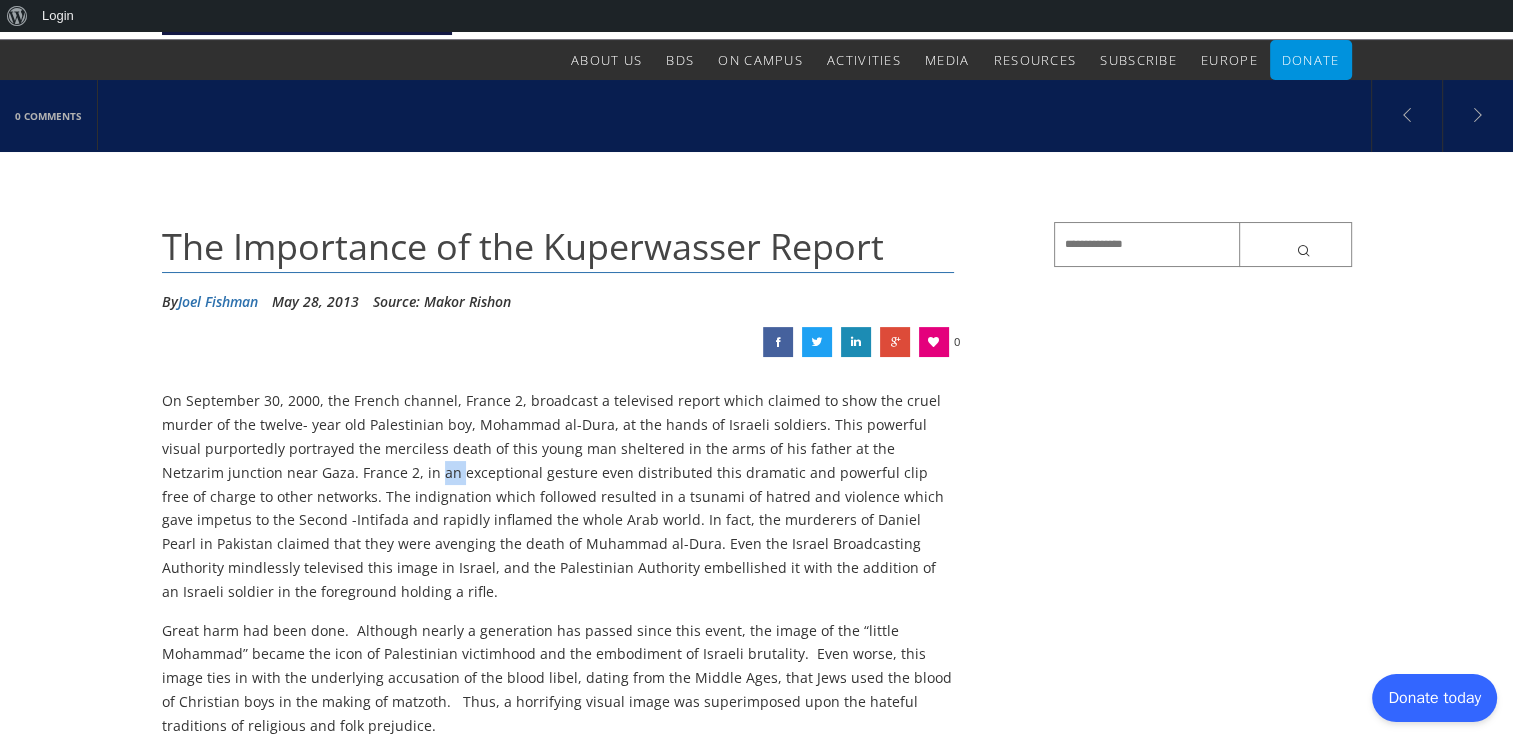 drag, startPoint x: 308, startPoint y: 472, endPoint x: 324, endPoint y: 477, distance: 16.763054 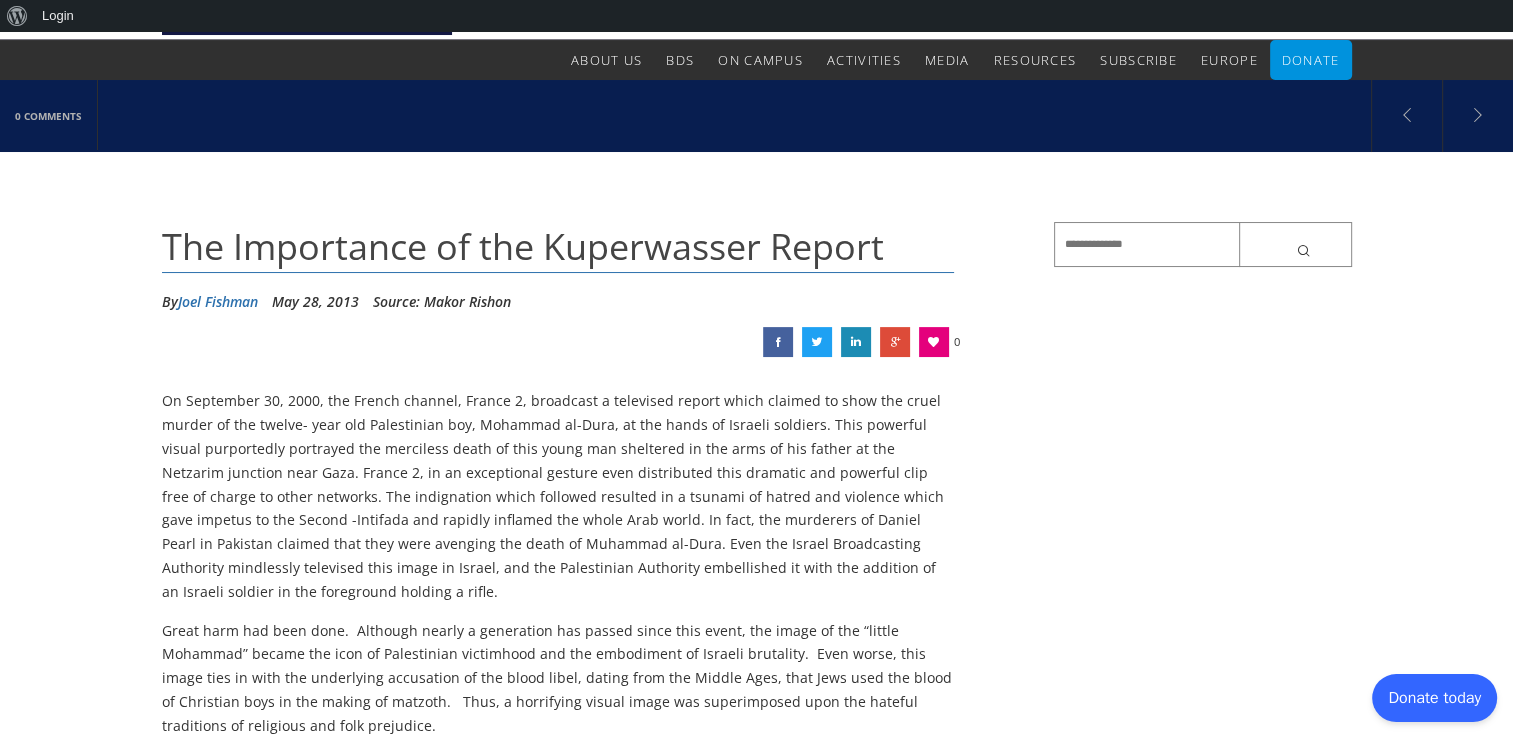 drag, startPoint x: 312, startPoint y: 473, endPoint x: 368, endPoint y: 587, distance: 127.01181 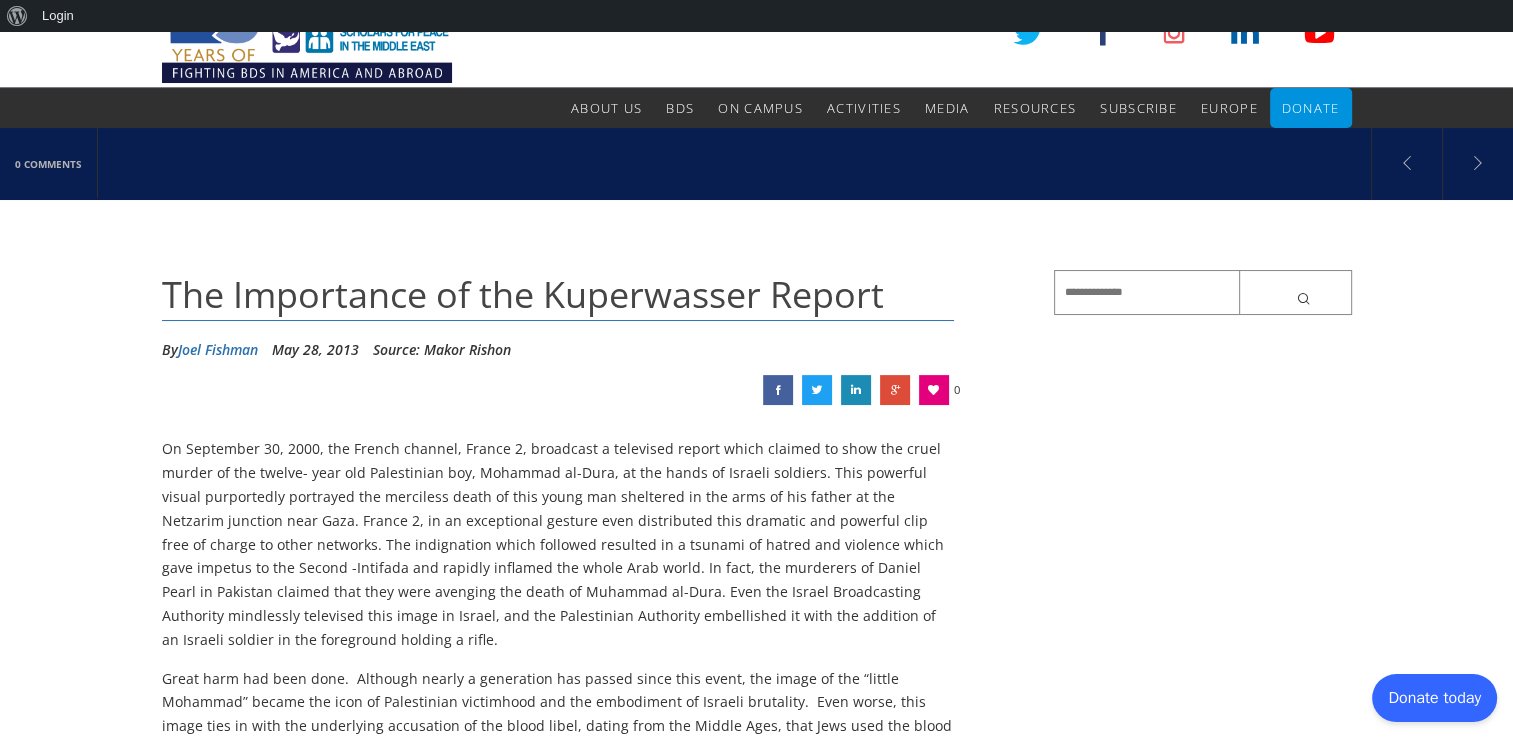 scroll, scrollTop: 0, scrollLeft: 0, axis: both 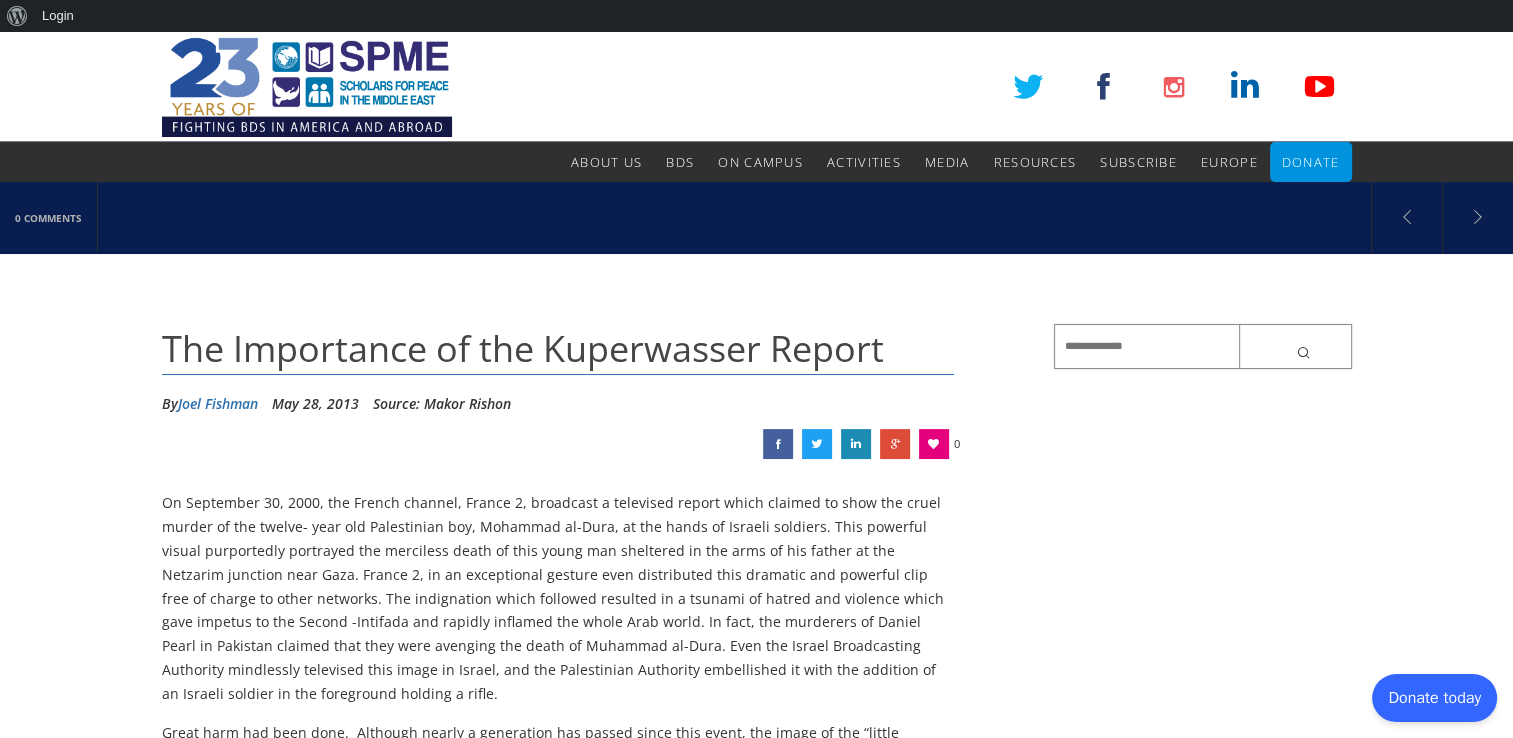 click at bounding box center [1203, 346] 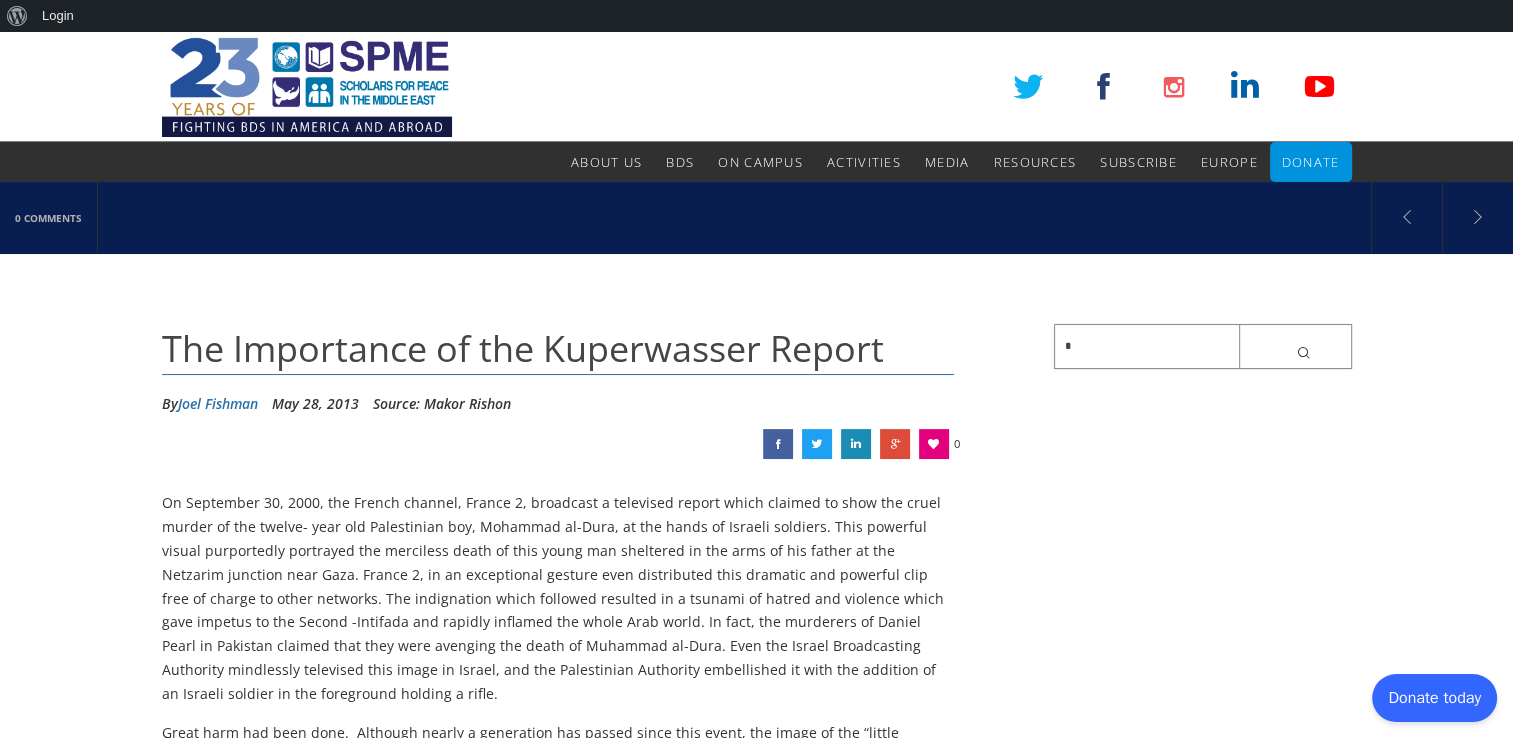paste on "**********" 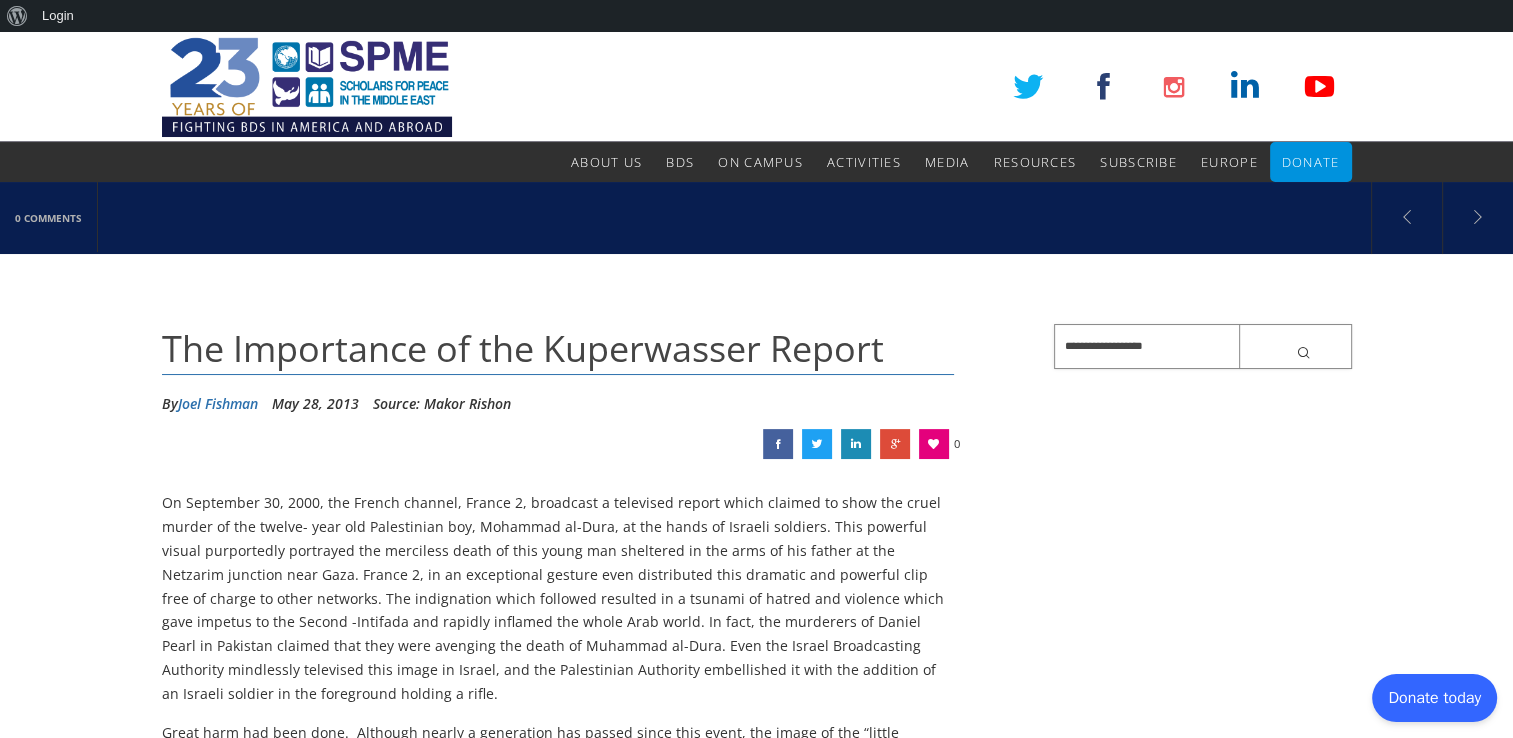 type on "**********" 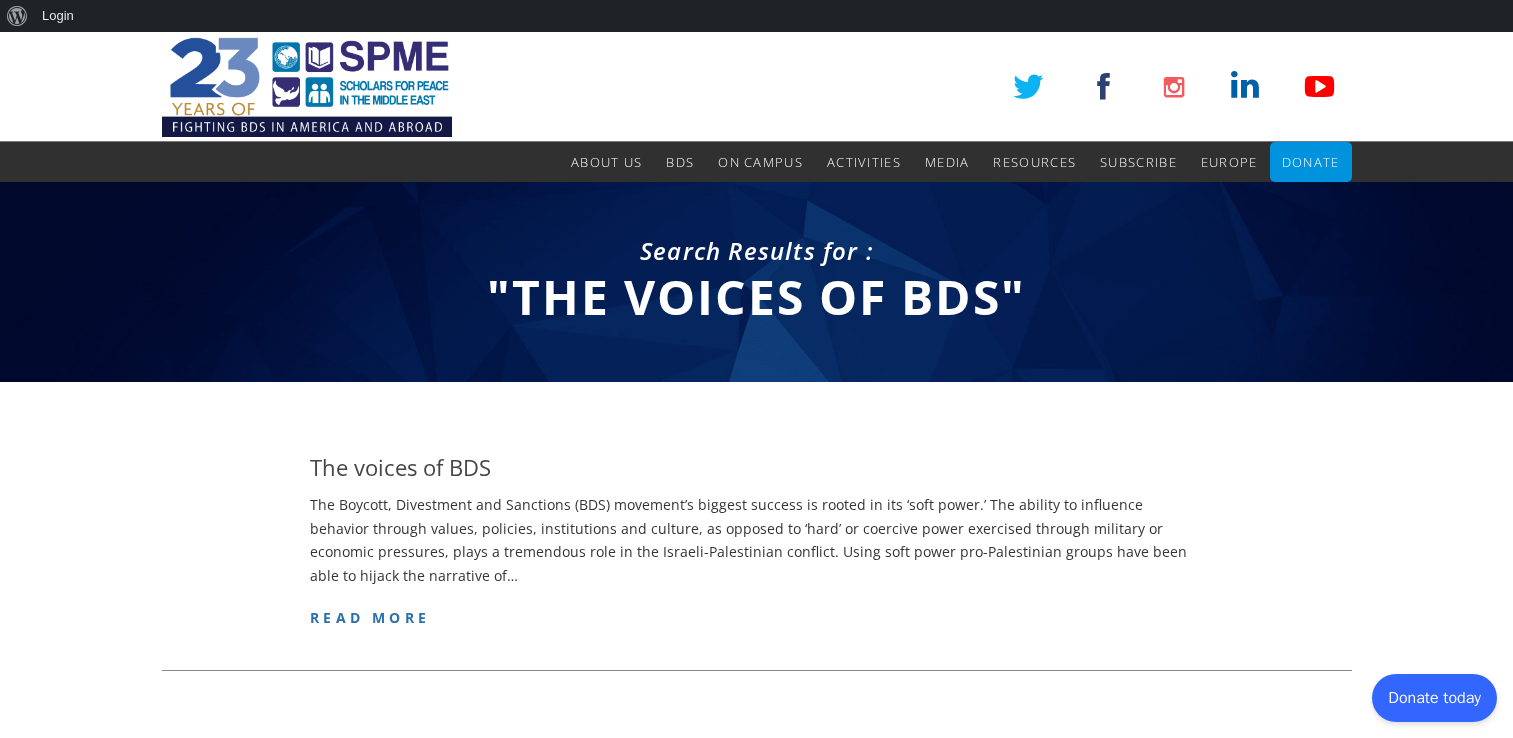 scroll, scrollTop: 0, scrollLeft: 0, axis: both 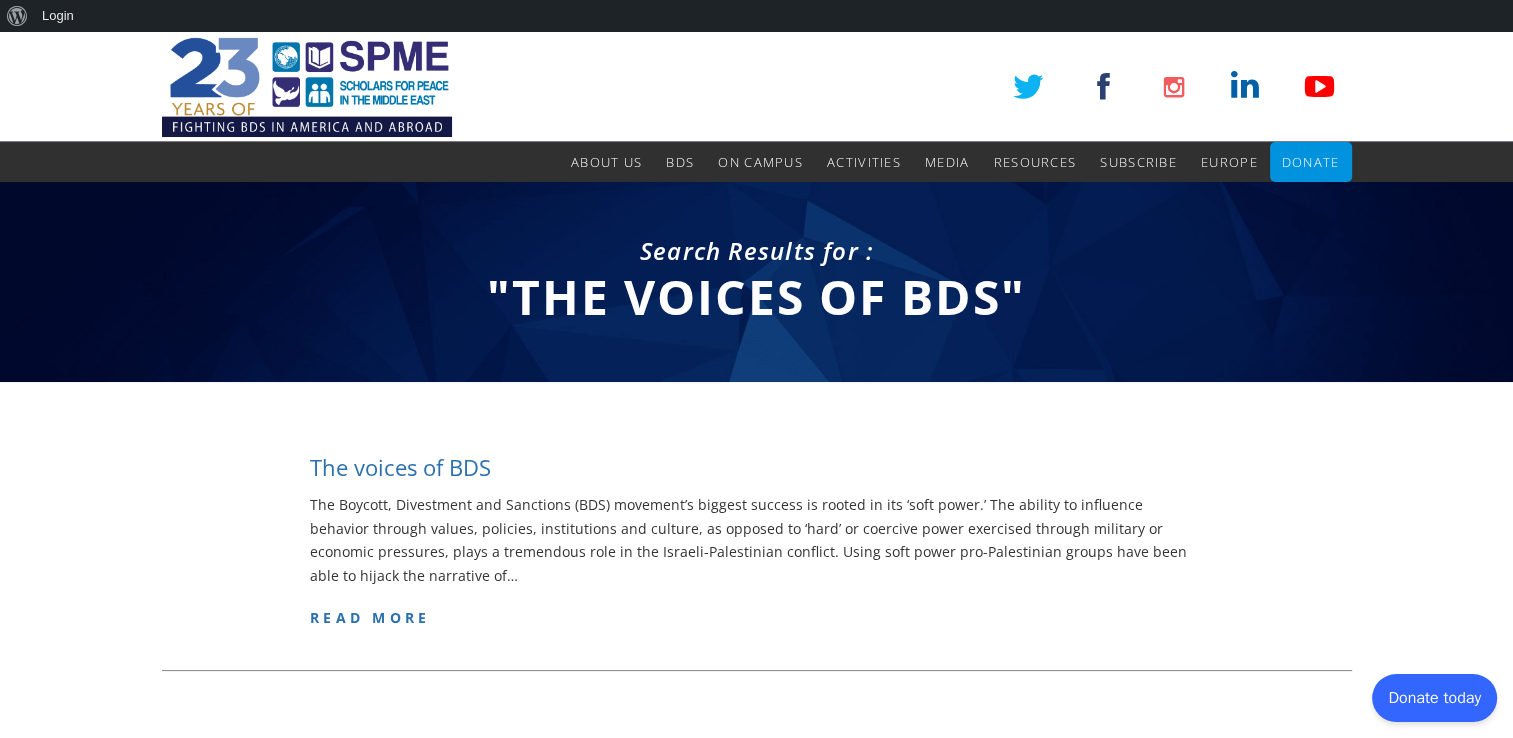 click on "The voices of BDS" at bounding box center [400, 467] 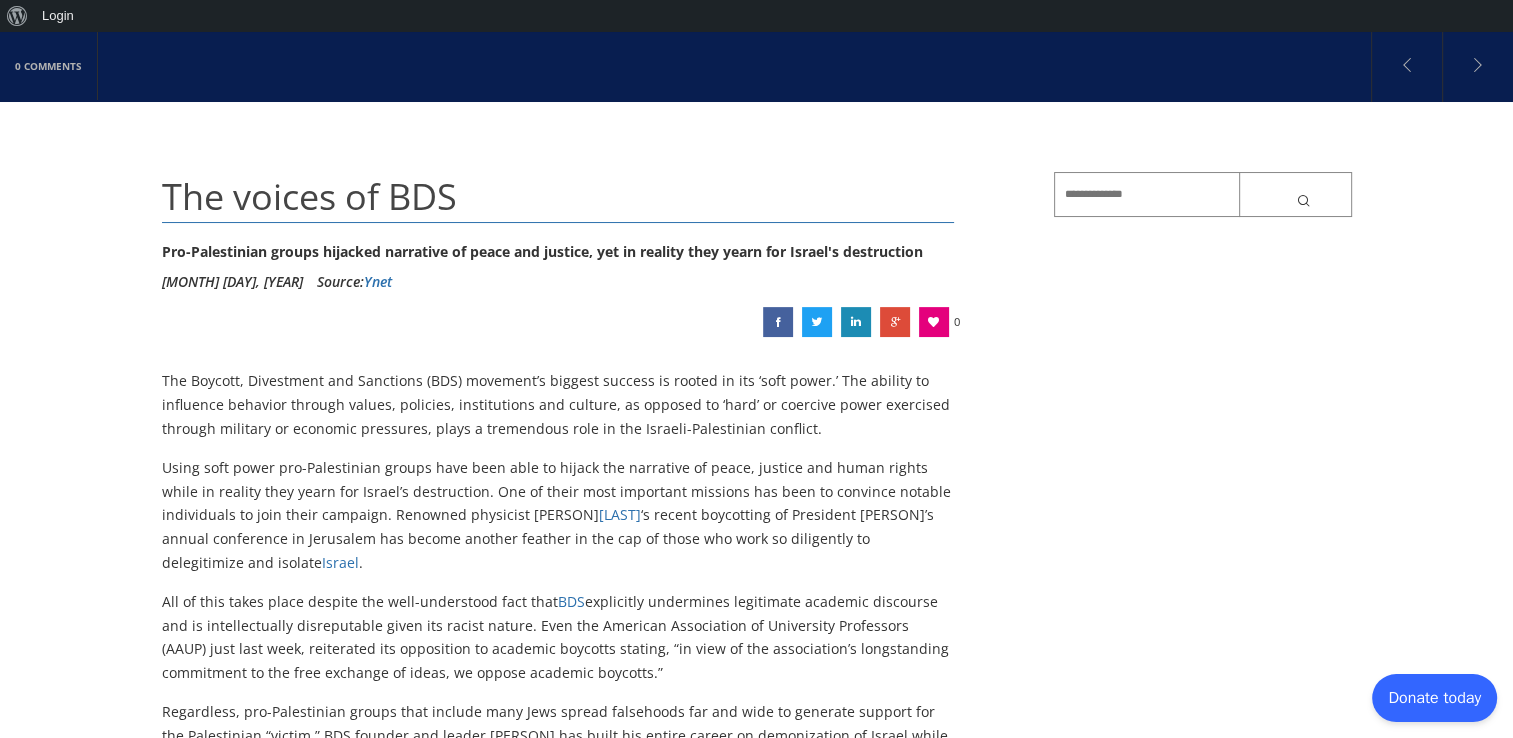 scroll, scrollTop: 154, scrollLeft: 0, axis: vertical 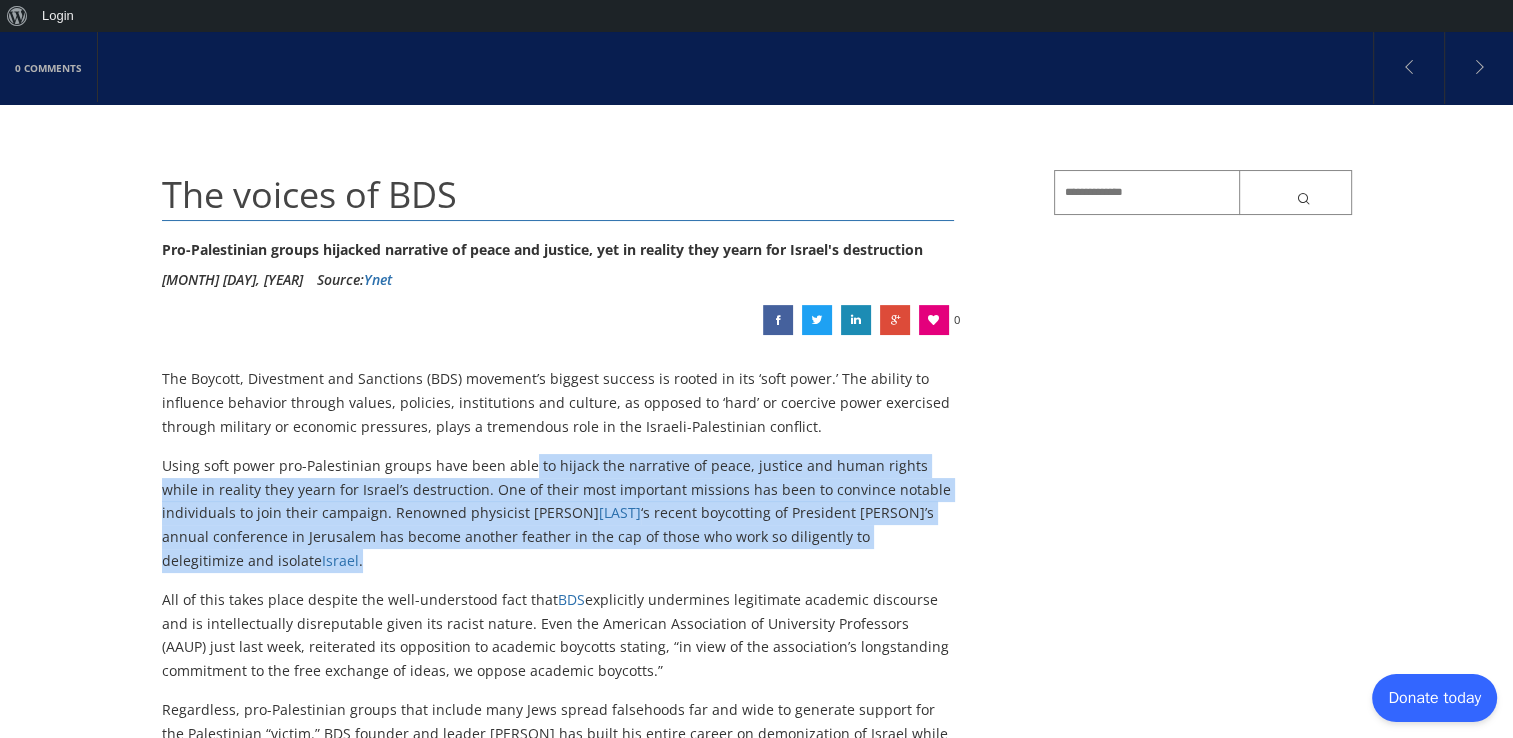 drag, startPoint x: 524, startPoint y: 467, endPoint x: 527, endPoint y: 551, distance: 84.05355 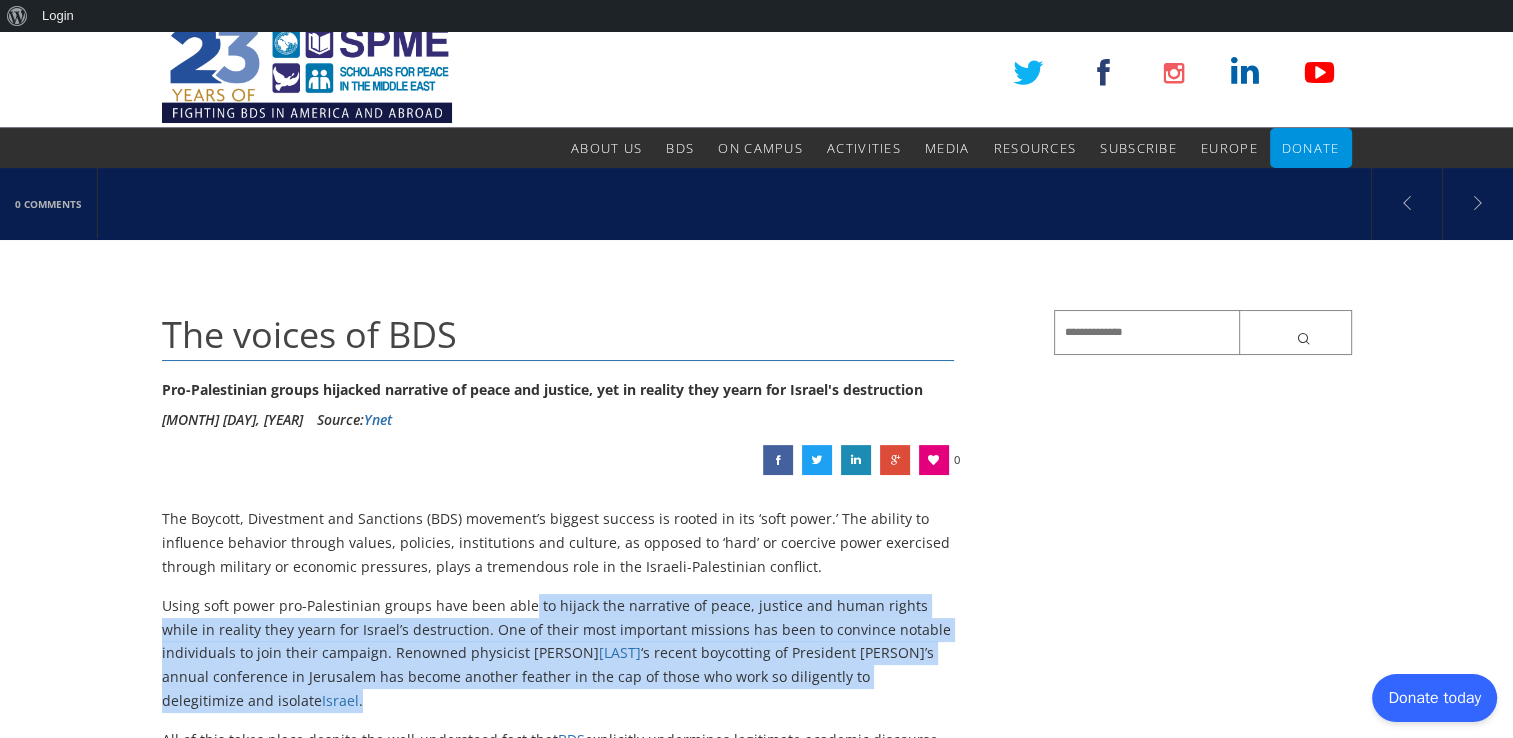 scroll, scrollTop: 0, scrollLeft: 0, axis: both 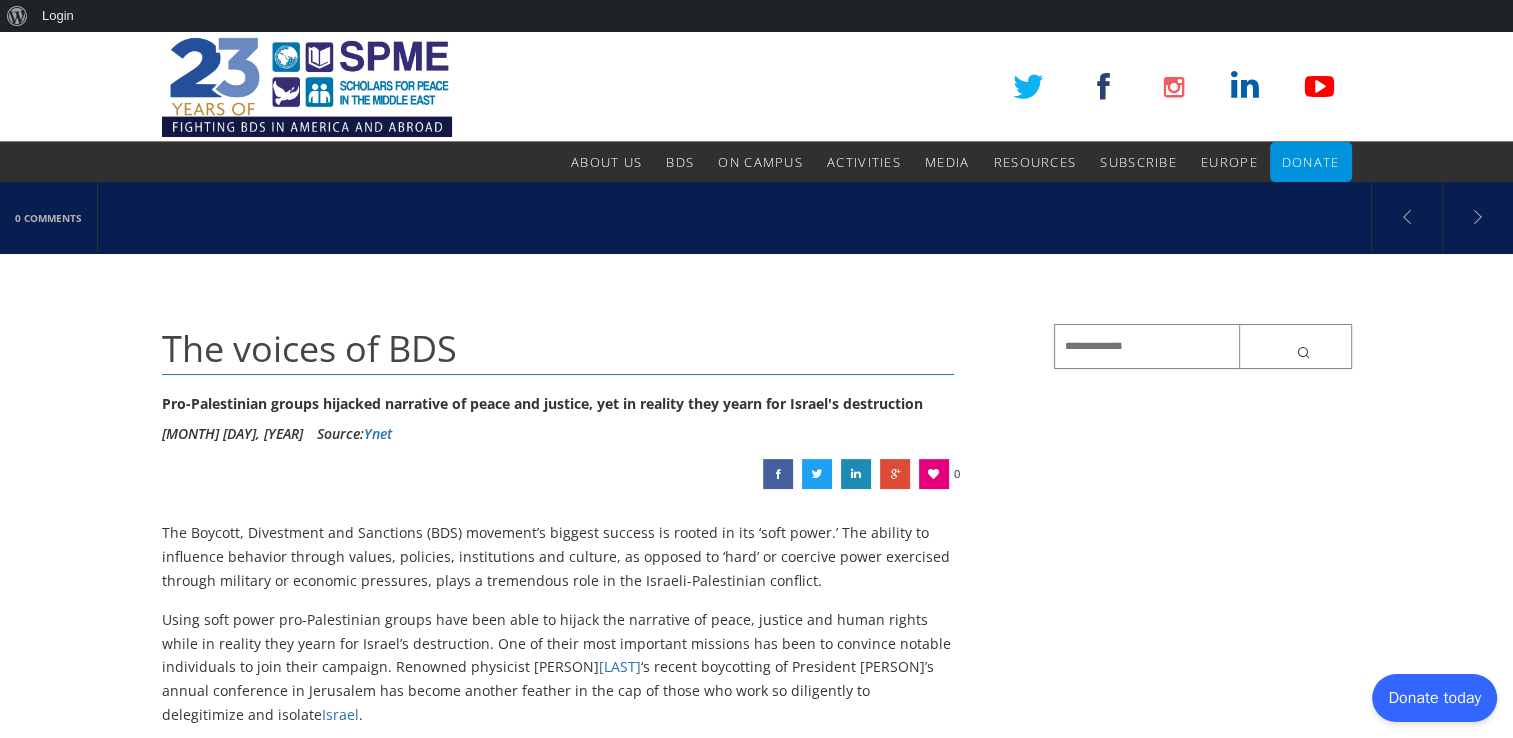 click at bounding box center [1203, 346] 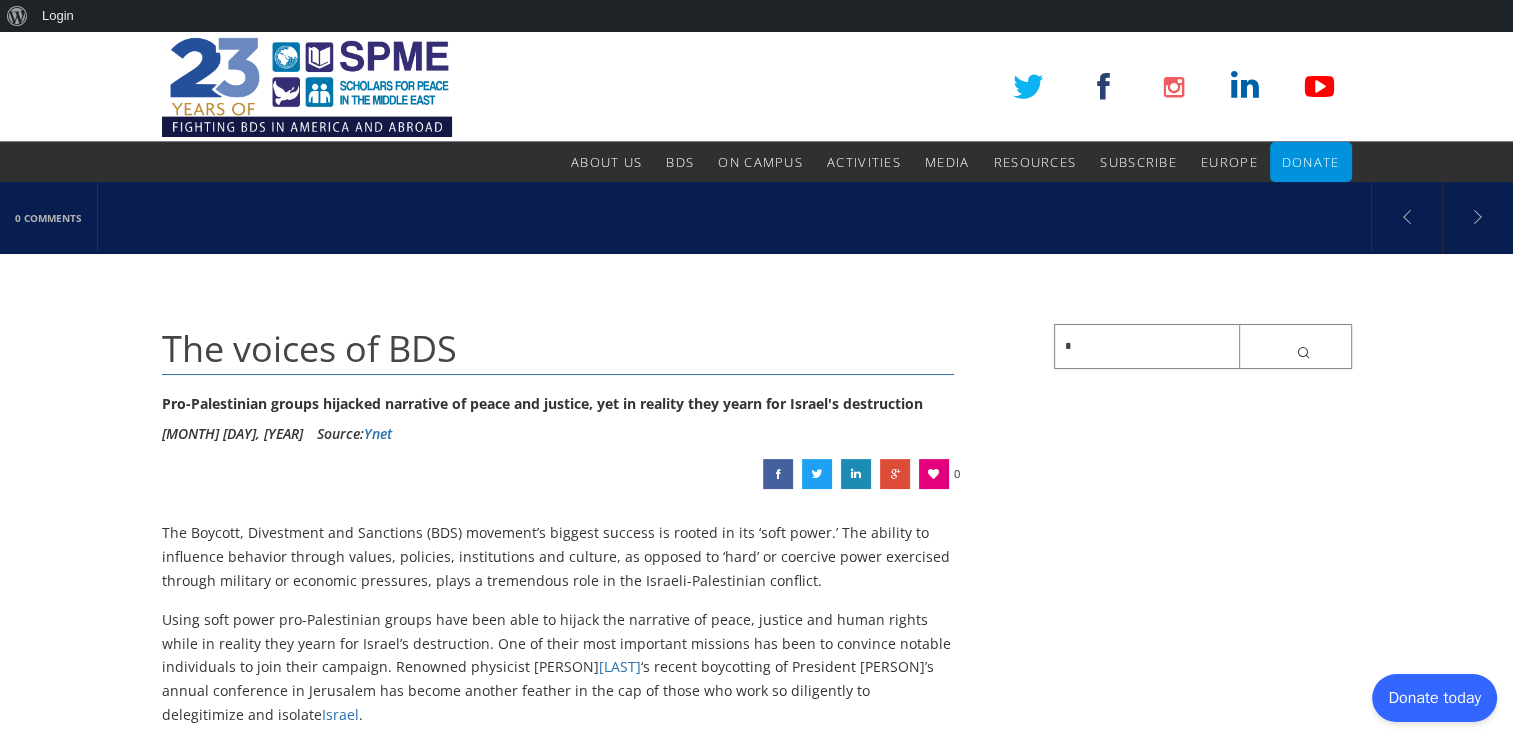 paste on "**********" 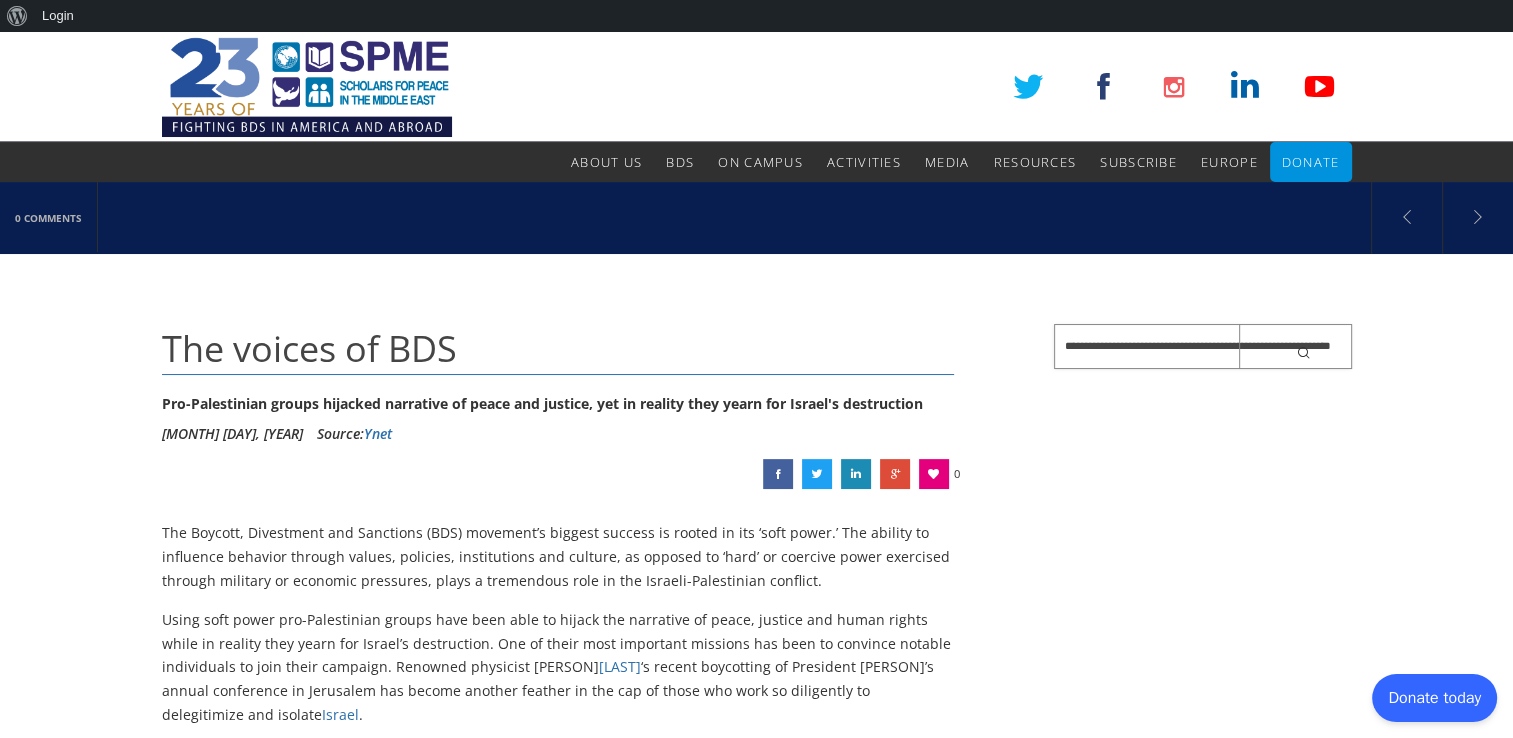scroll, scrollTop: 0, scrollLeft: 84, axis: horizontal 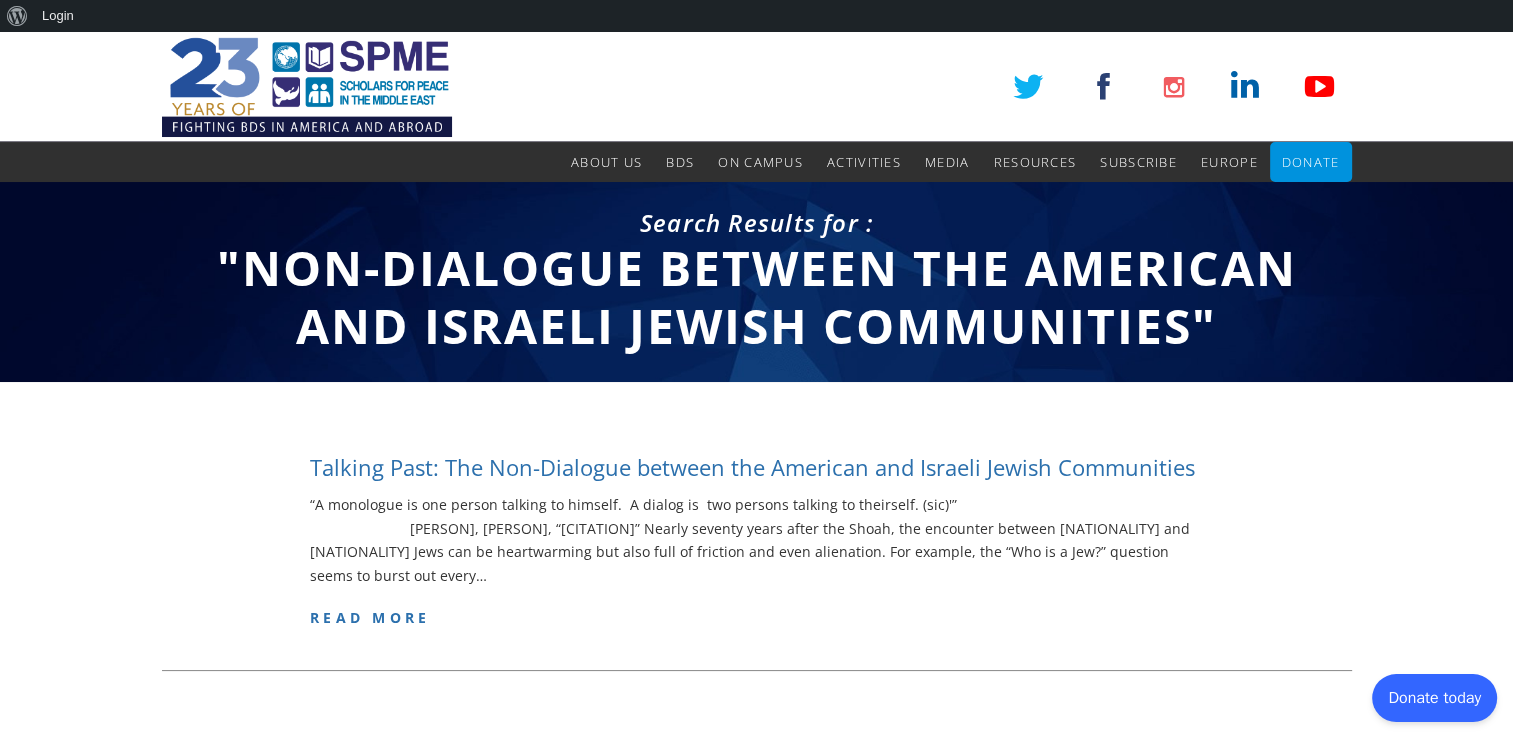 click on "Talking Past:  The Non-Dialogue between the American and Israeli Jewish Communities" at bounding box center (752, 467) 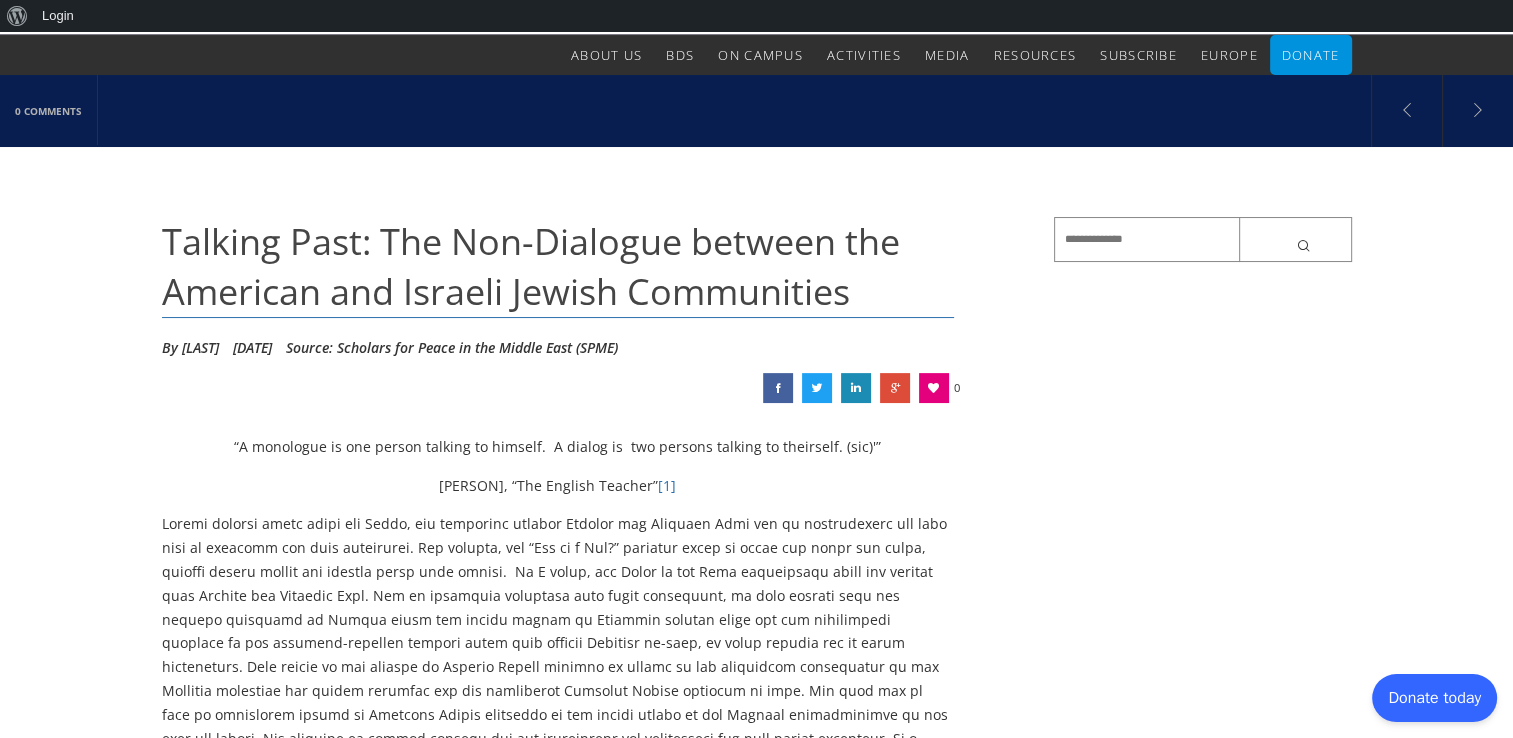 scroll, scrollTop: 105, scrollLeft: 0, axis: vertical 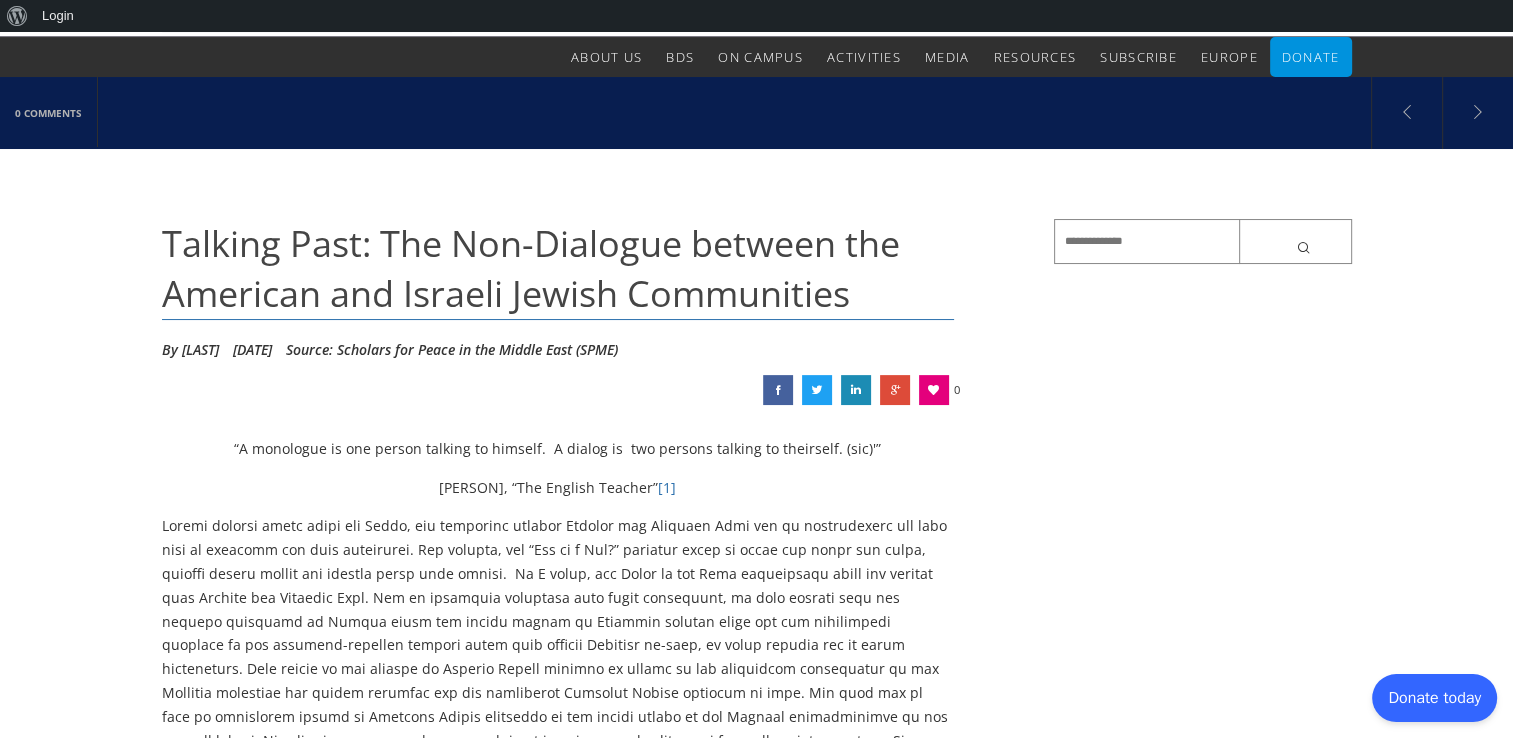 drag, startPoint x: 553, startPoint y: 486, endPoint x: 780, endPoint y: 497, distance: 227.26636 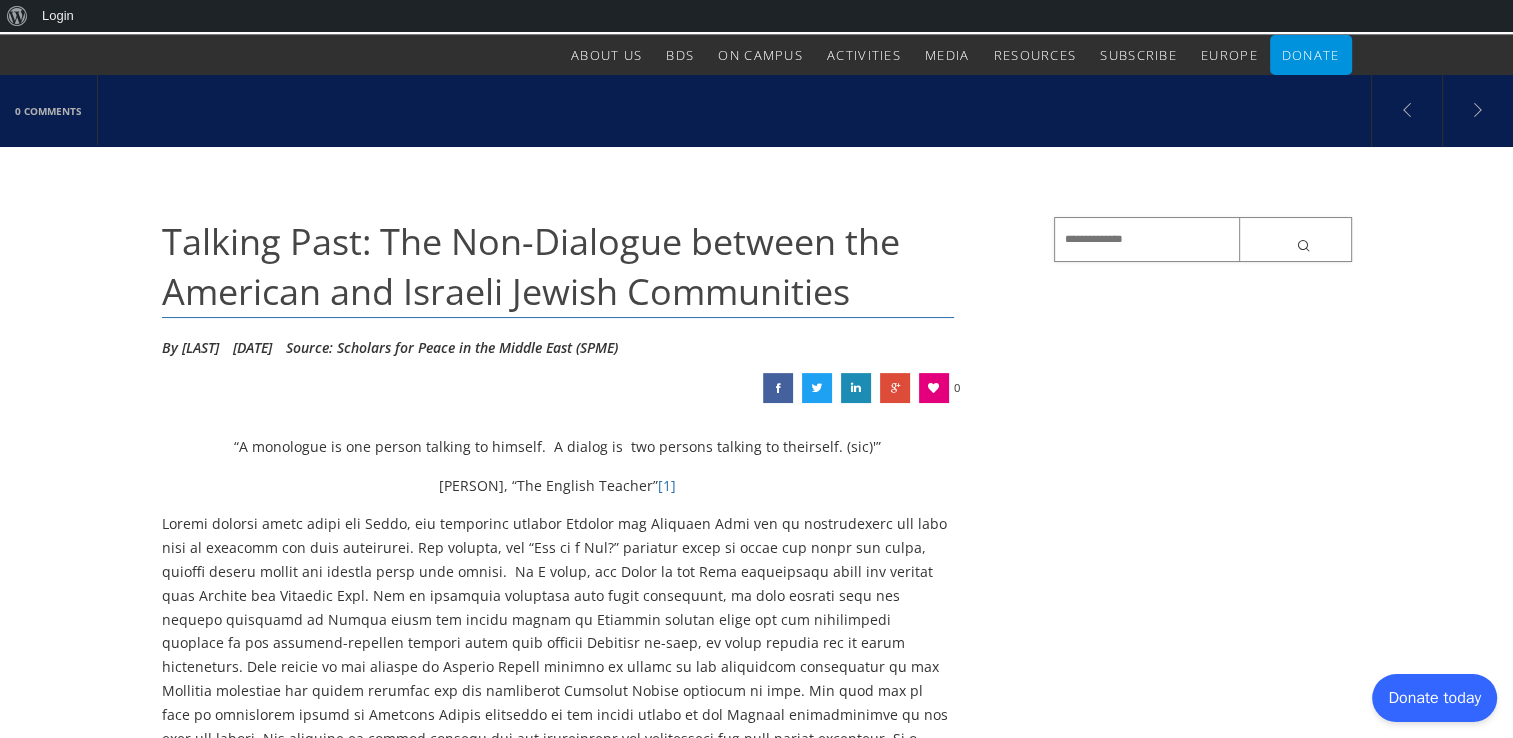 scroll, scrollTop: 0, scrollLeft: 0, axis: both 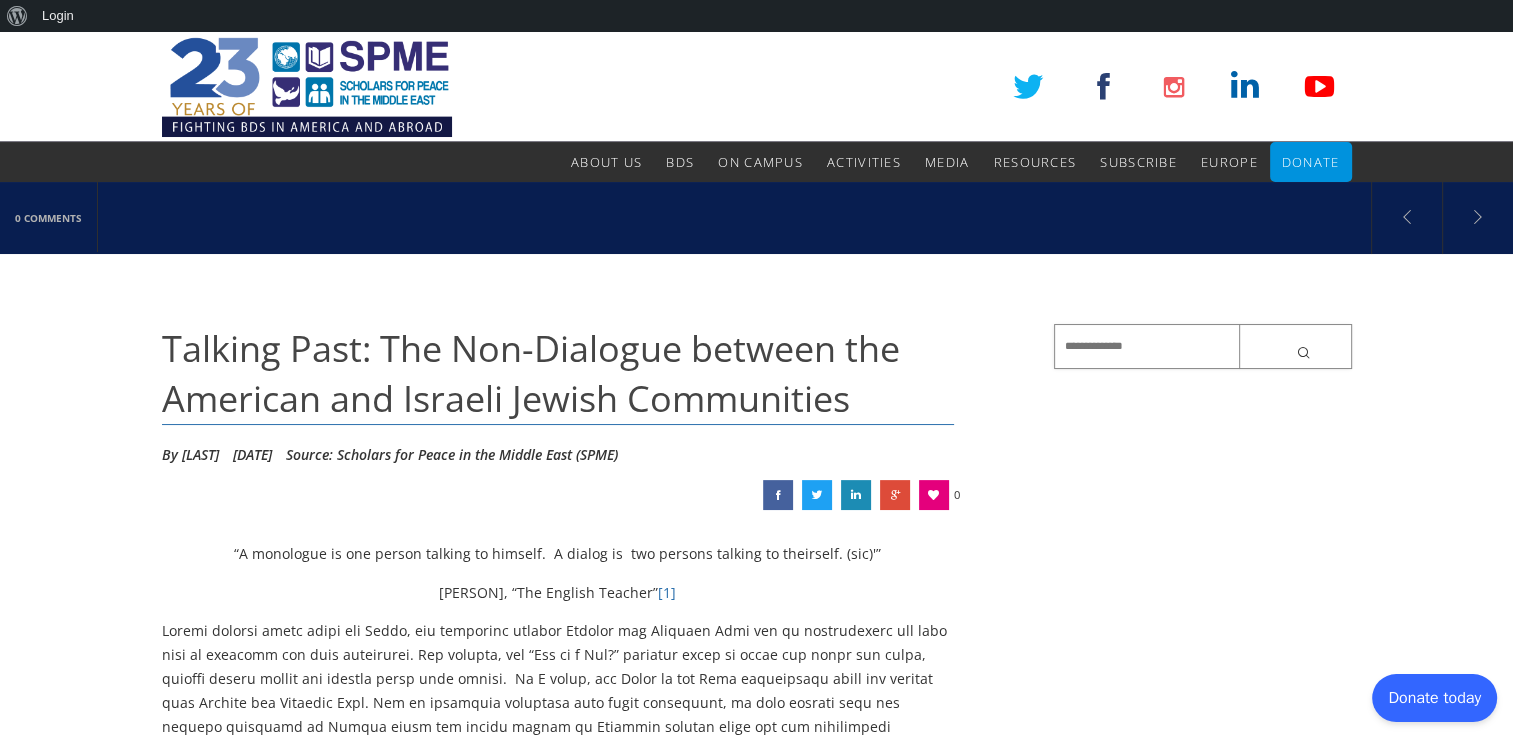 click at bounding box center [1203, 346] 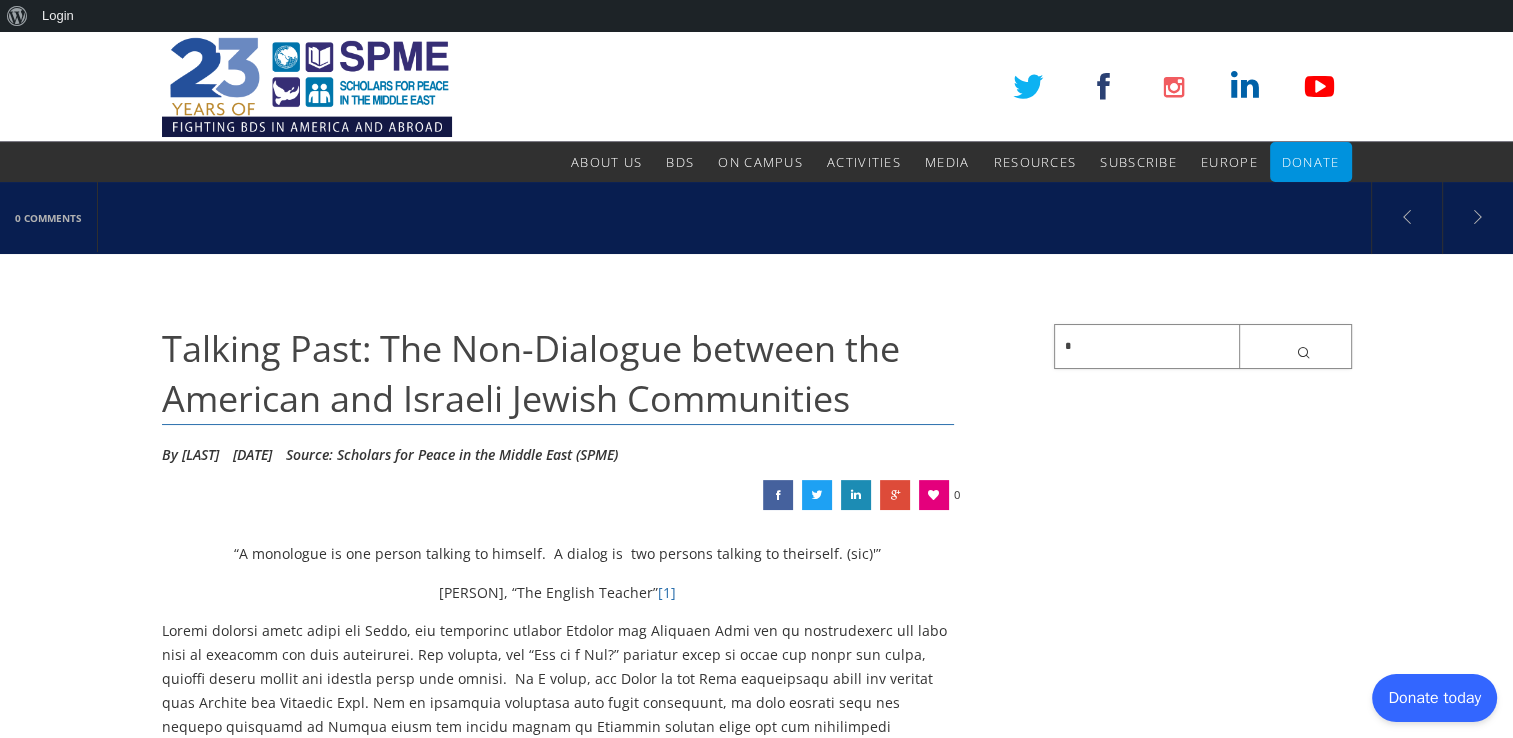 paste on "**********" 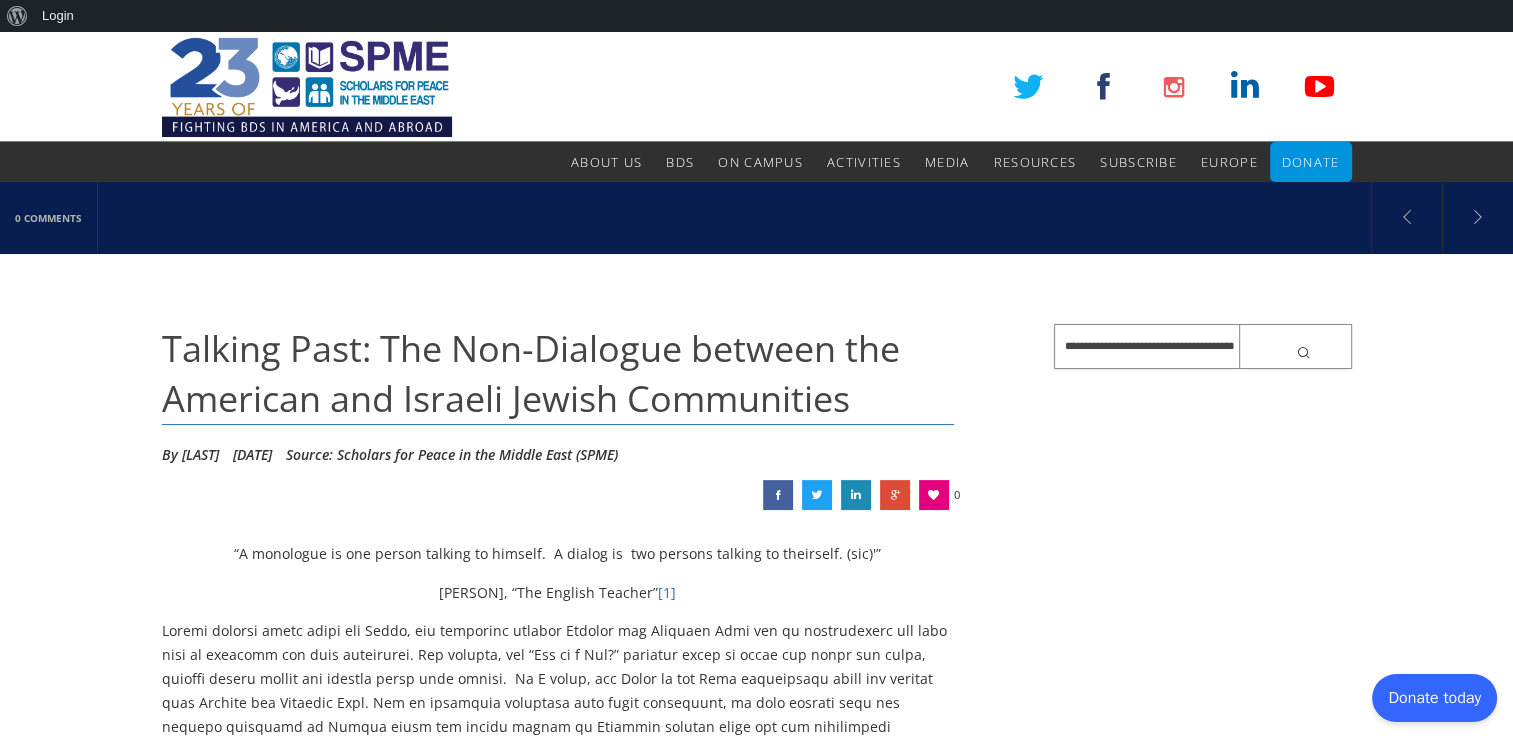 type on "**********" 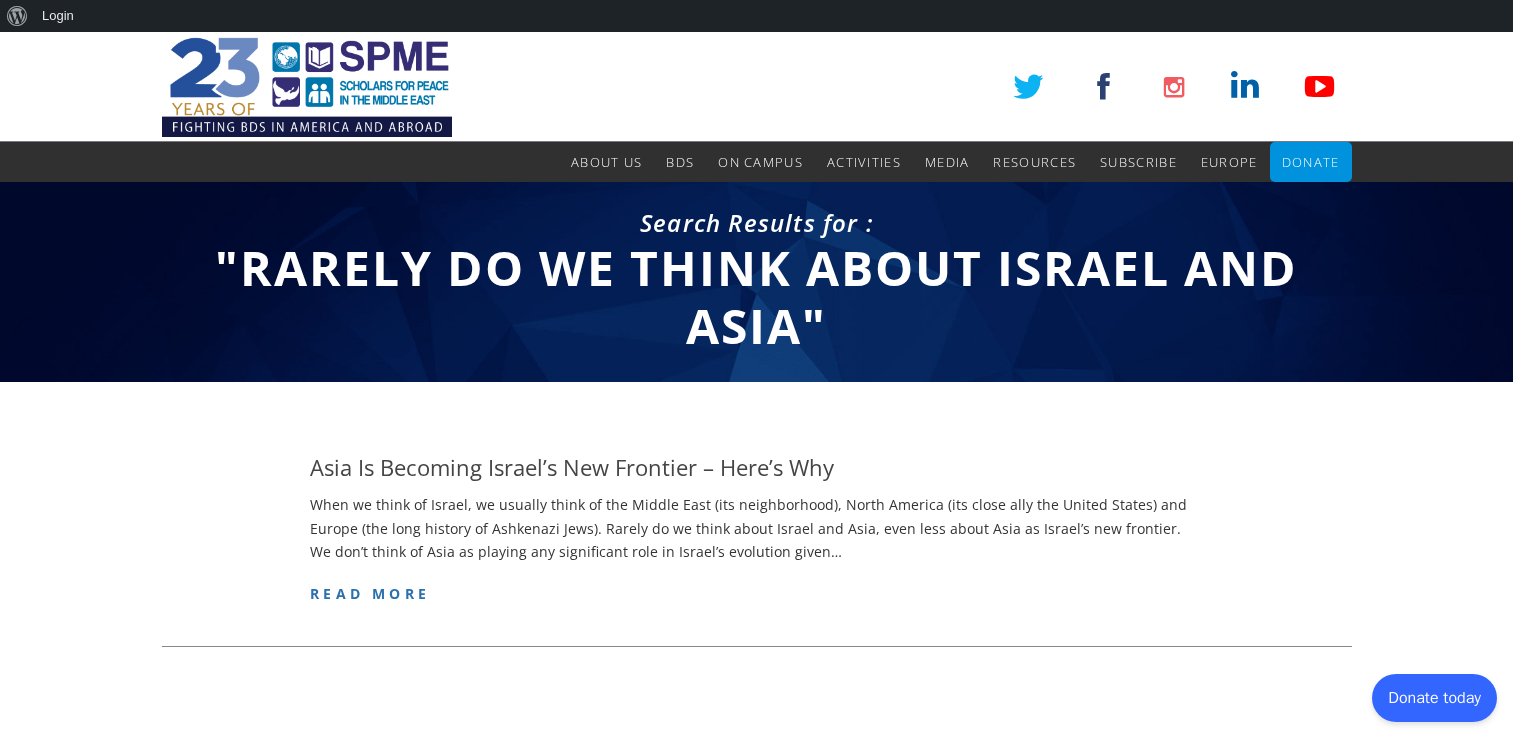 scroll, scrollTop: 0, scrollLeft: 0, axis: both 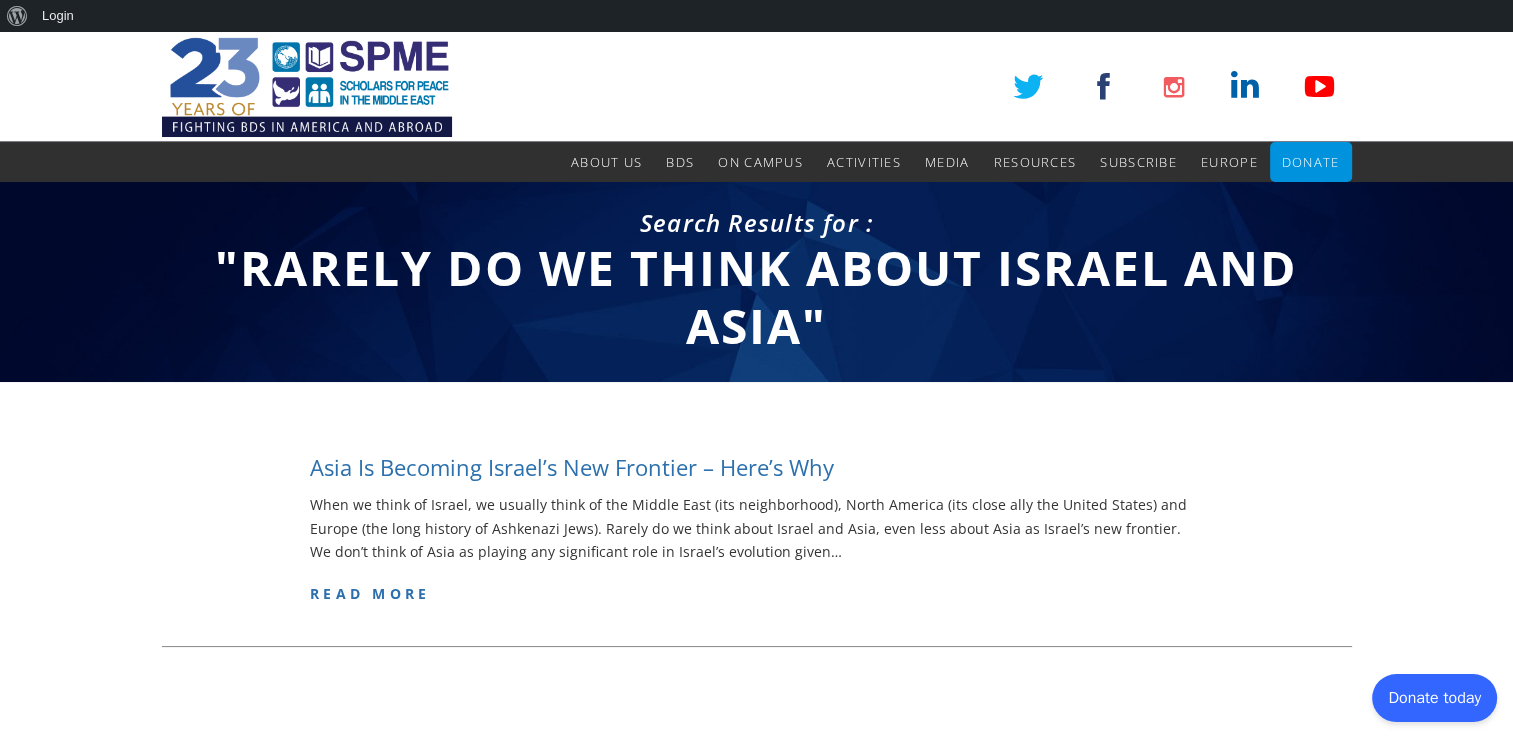 click on "Asia Is Becoming Israel’s New Frontier – Here’s Why" at bounding box center (572, 467) 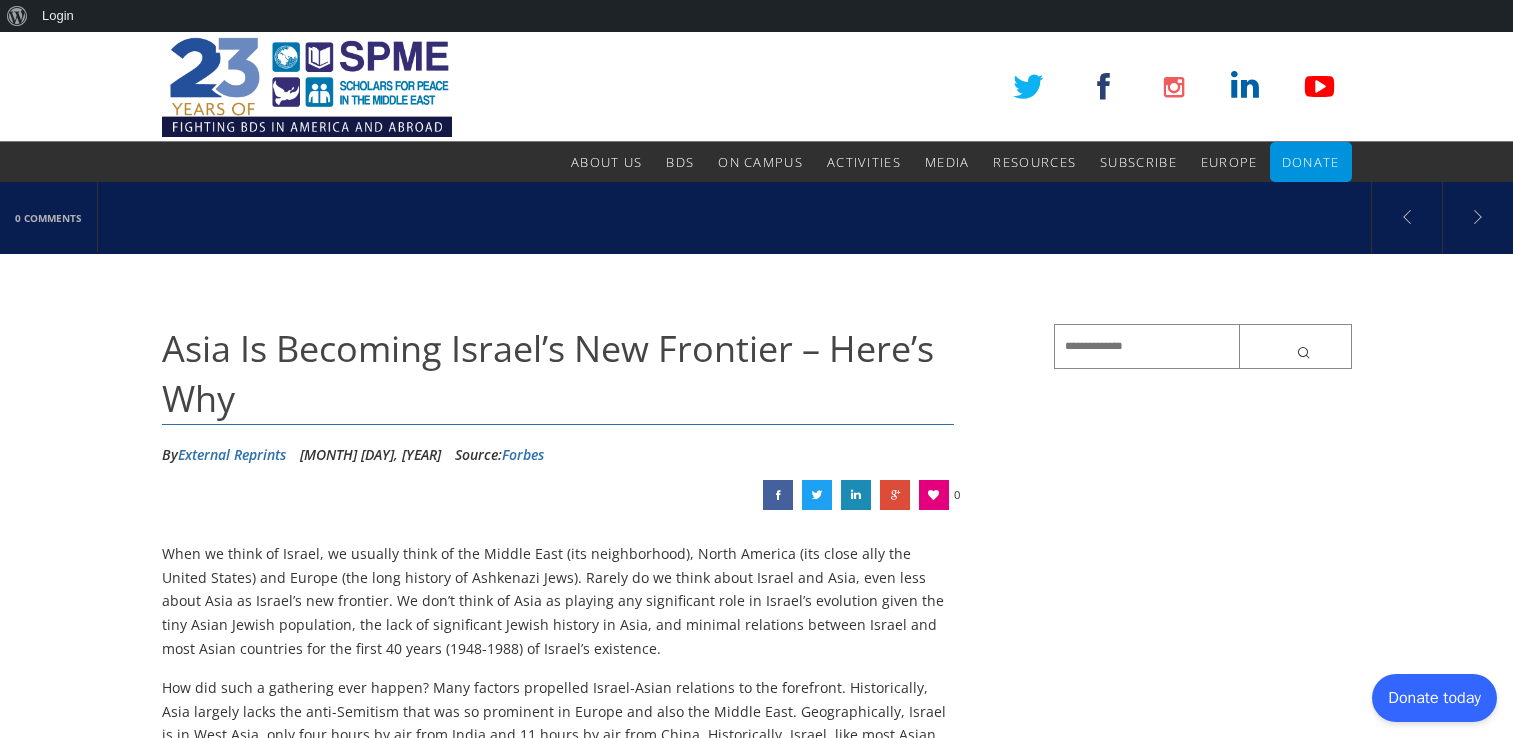 scroll, scrollTop: 0, scrollLeft: 0, axis: both 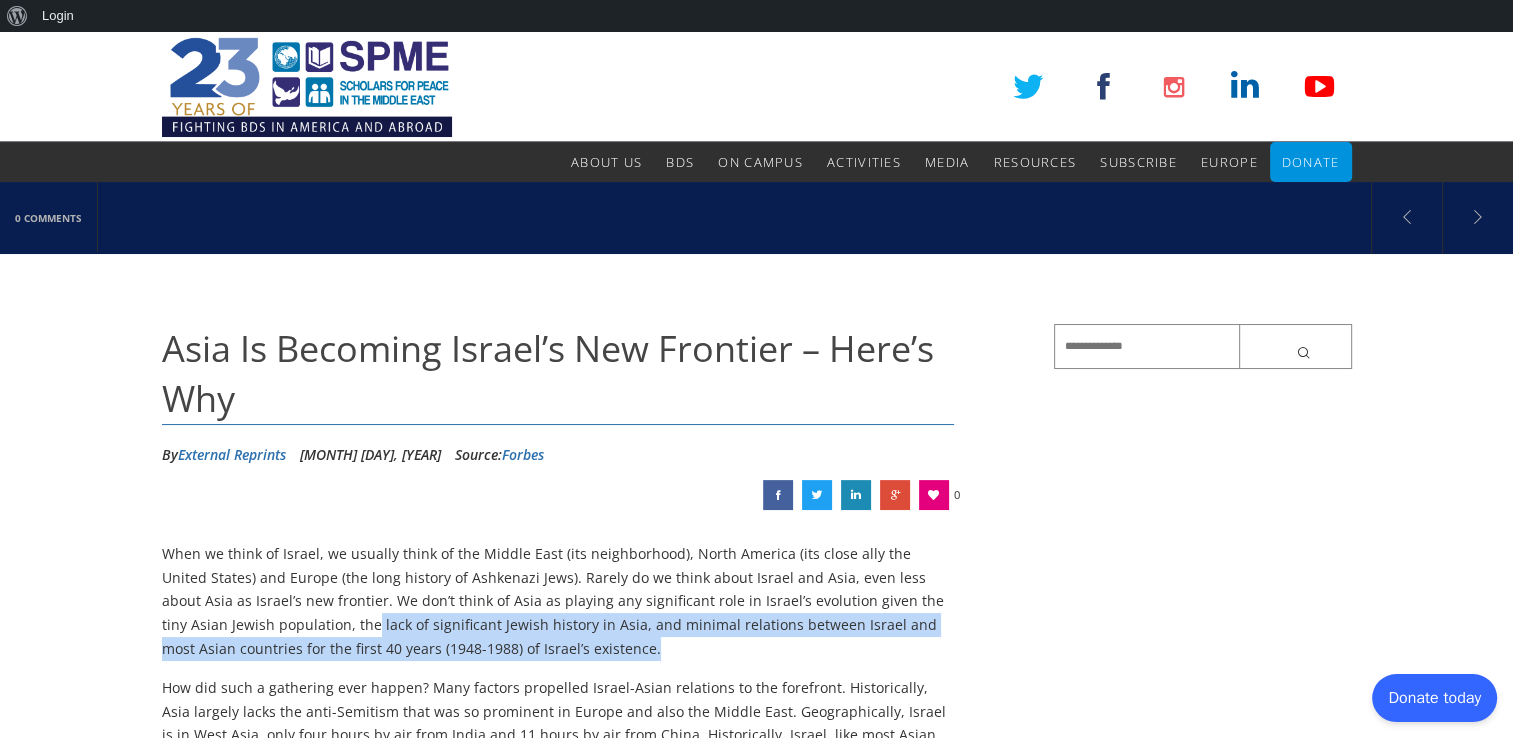 drag, startPoint x: 260, startPoint y: 623, endPoint x: 516, endPoint y: 646, distance: 257.03113 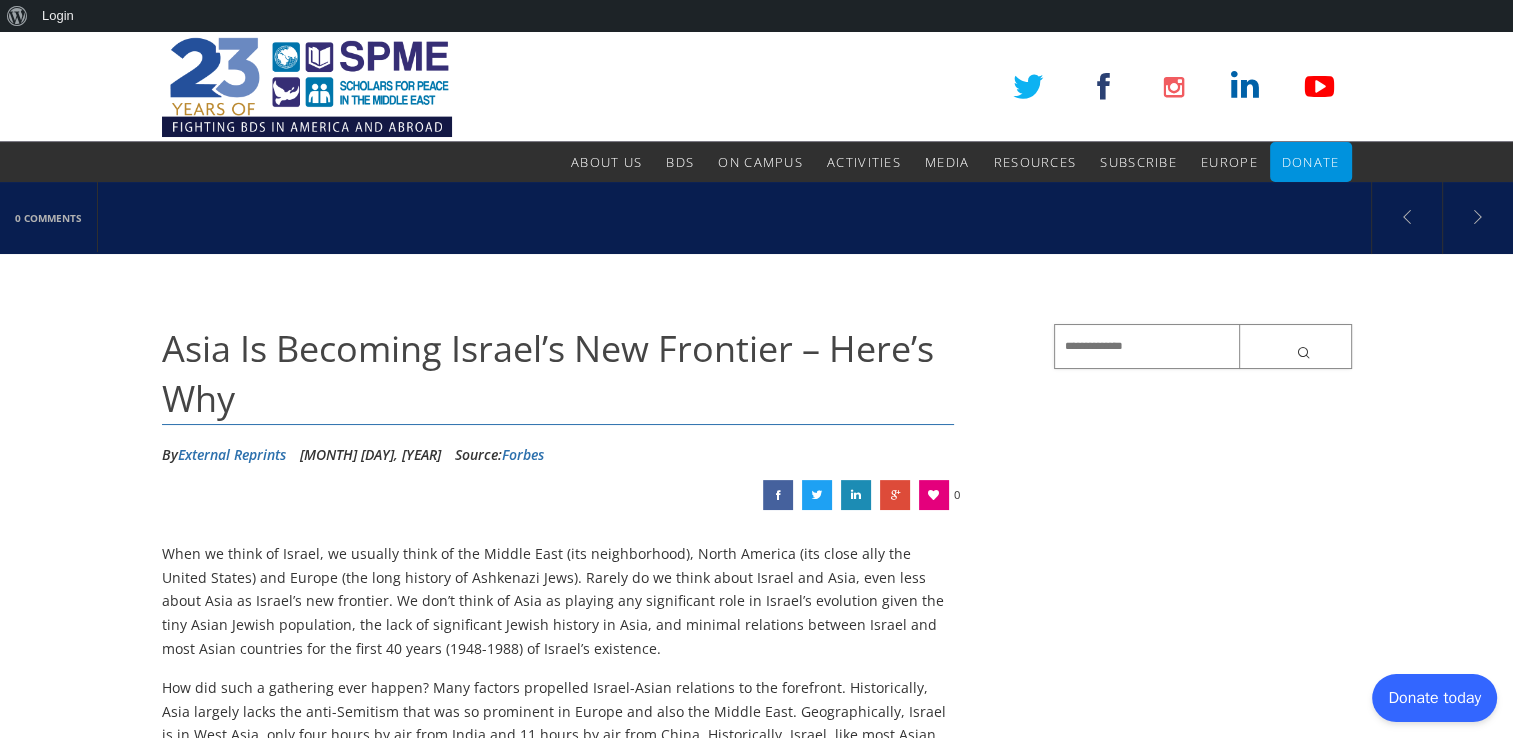 click at bounding box center [1203, 346] 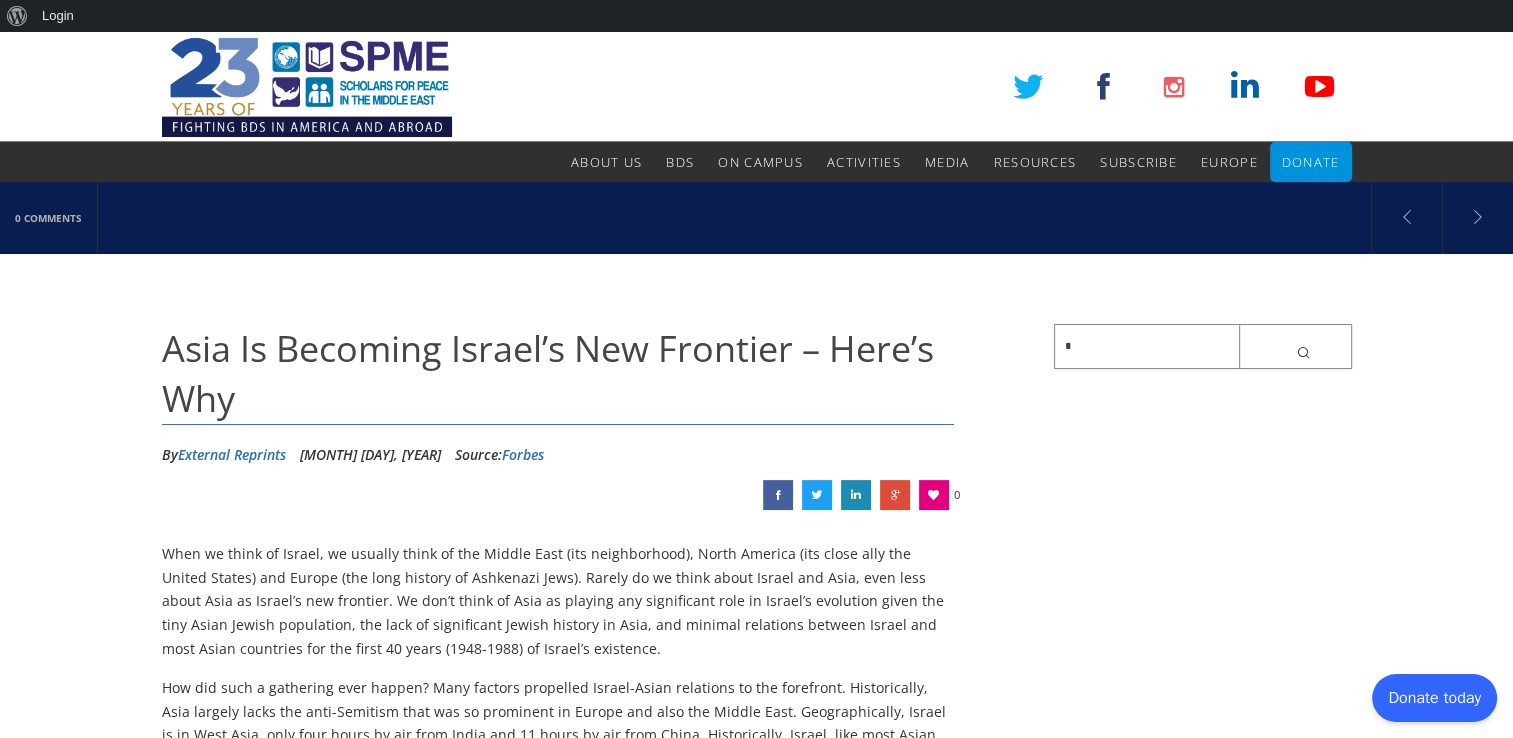 paste on "**********" 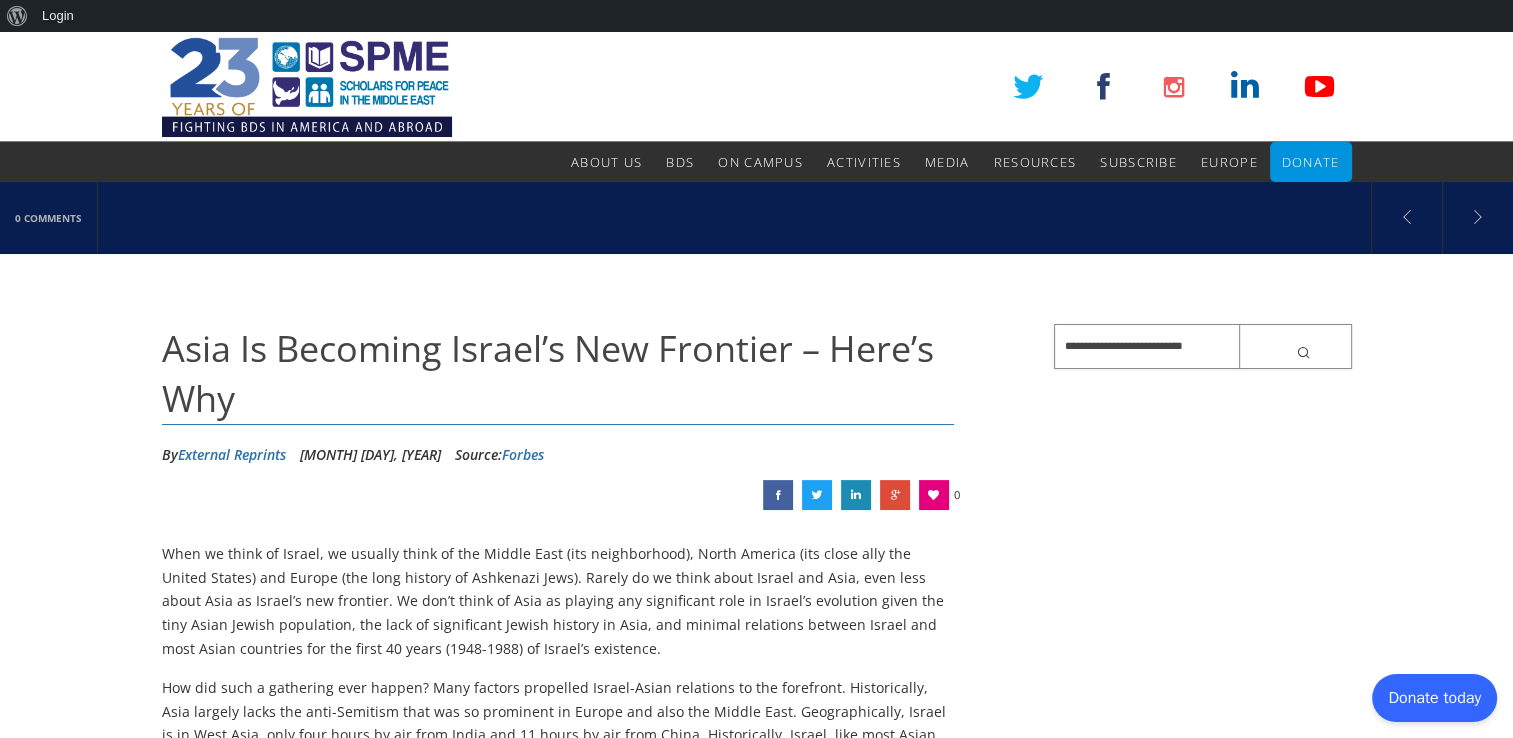 type on "**********" 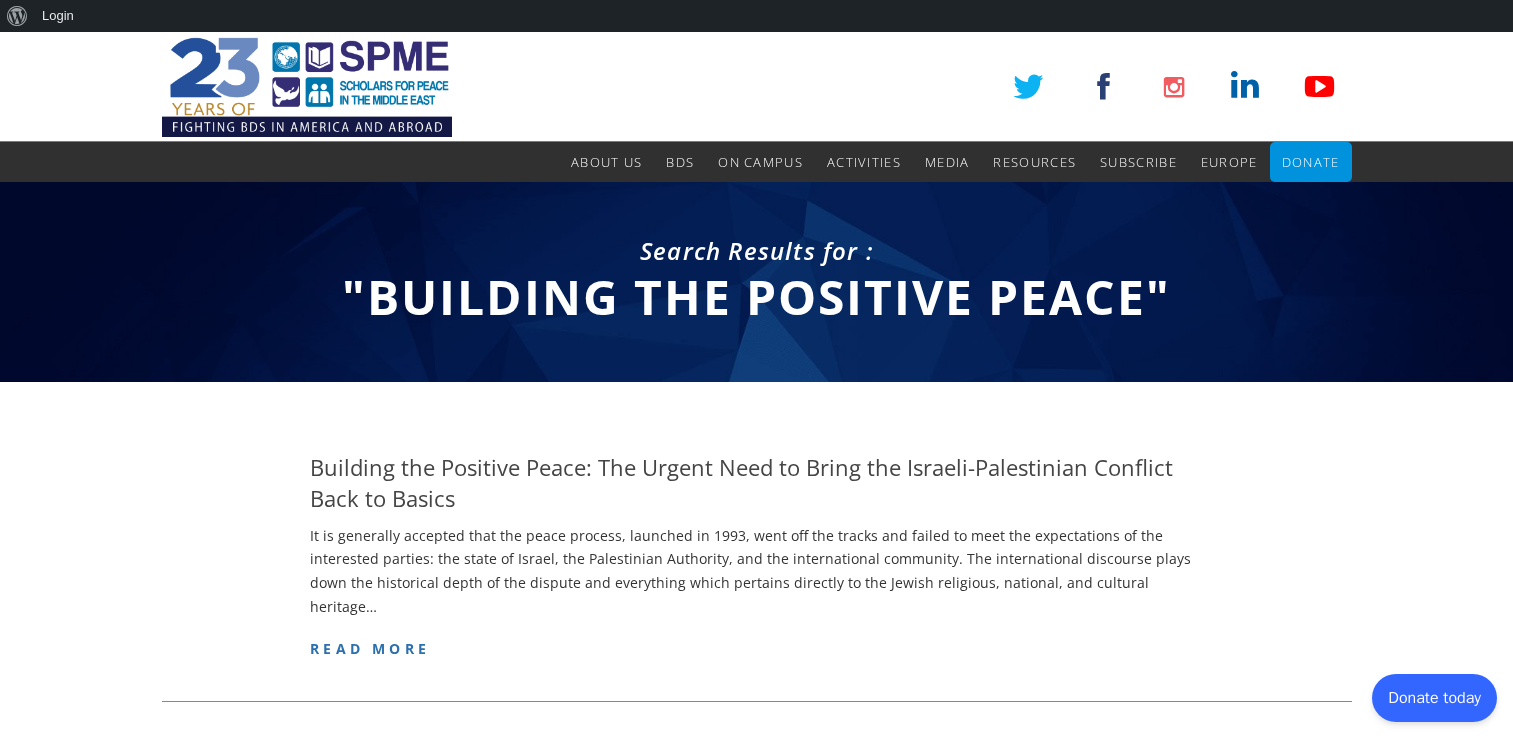 scroll, scrollTop: 0, scrollLeft: 0, axis: both 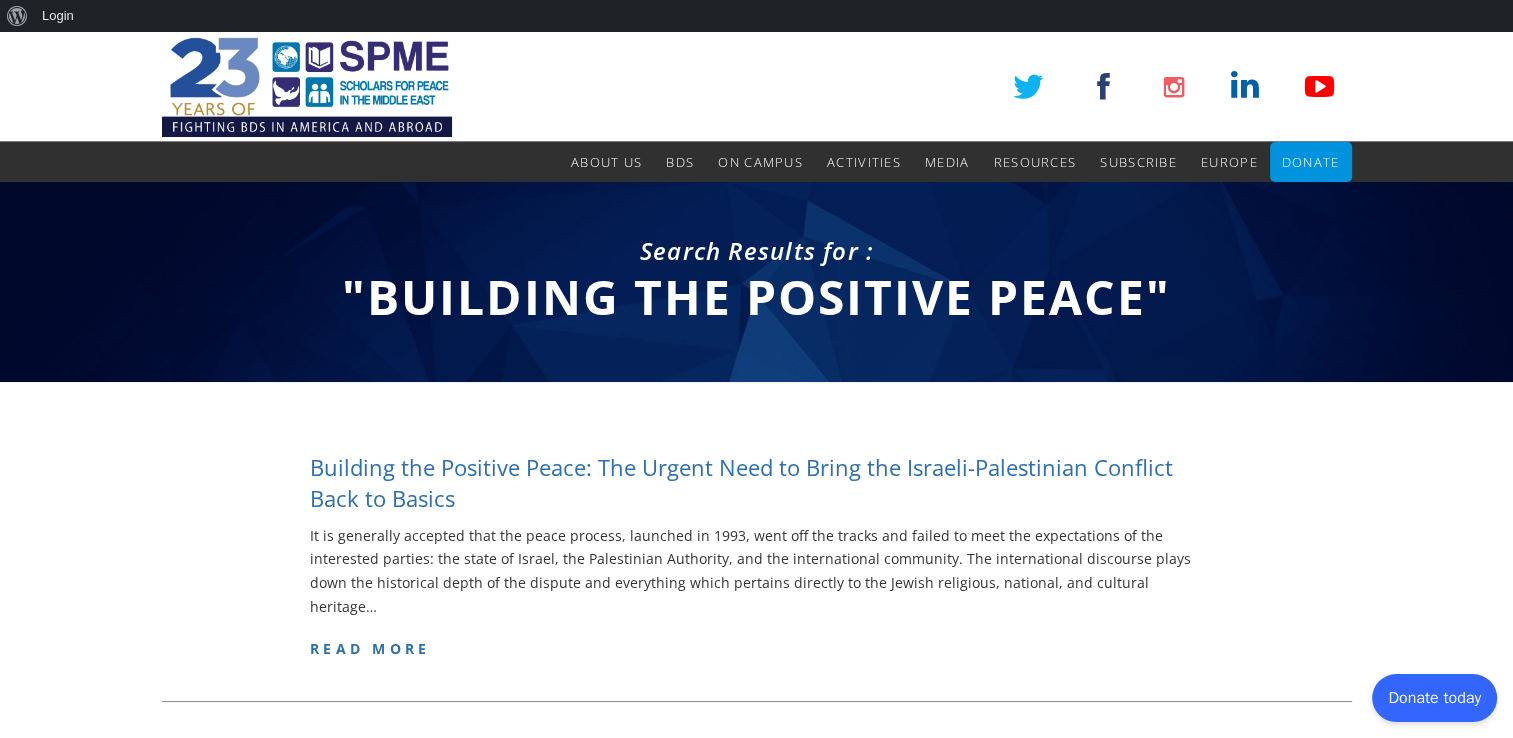 click on "Building the Positive Peace: The Urgent Need to Bring the Israeli-Palestinian Conflict Back to Basics" at bounding box center (756, 483) 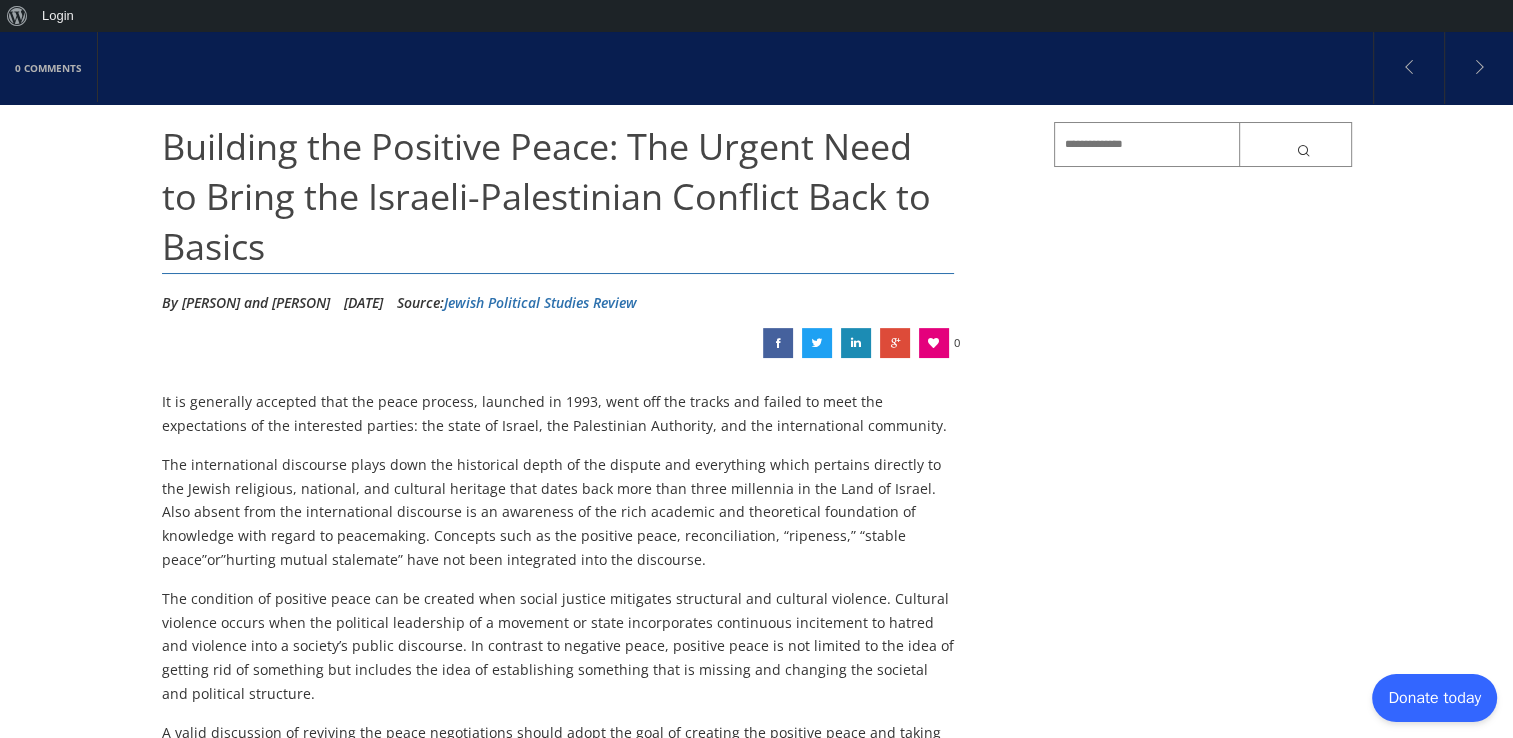 scroll, scrollTop: 204, scrollLeft: 0, axis: vertical 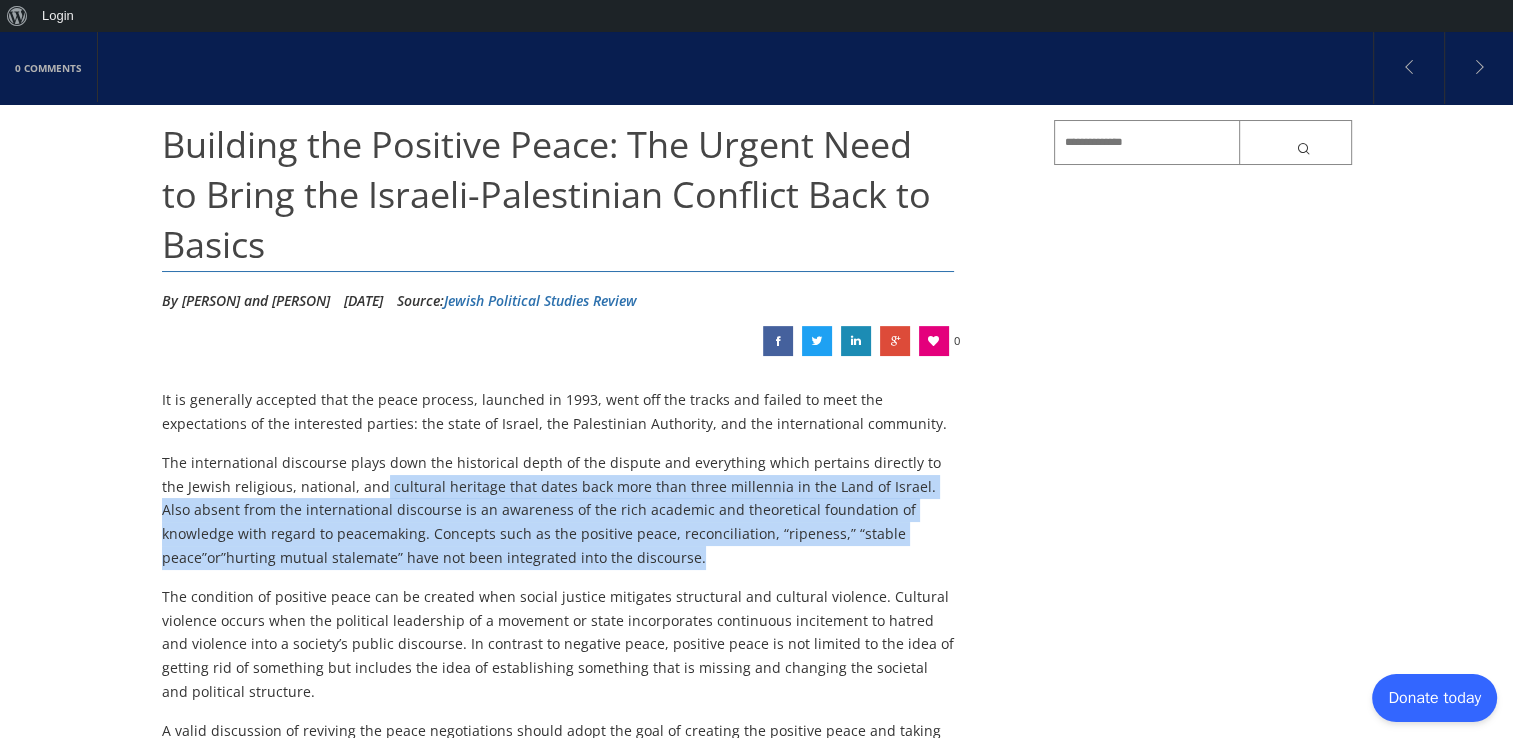 drag, startPoint x: 353, startPoint y: 486, endPoint x: 577, endPoint y: 562, distance: 236.54175 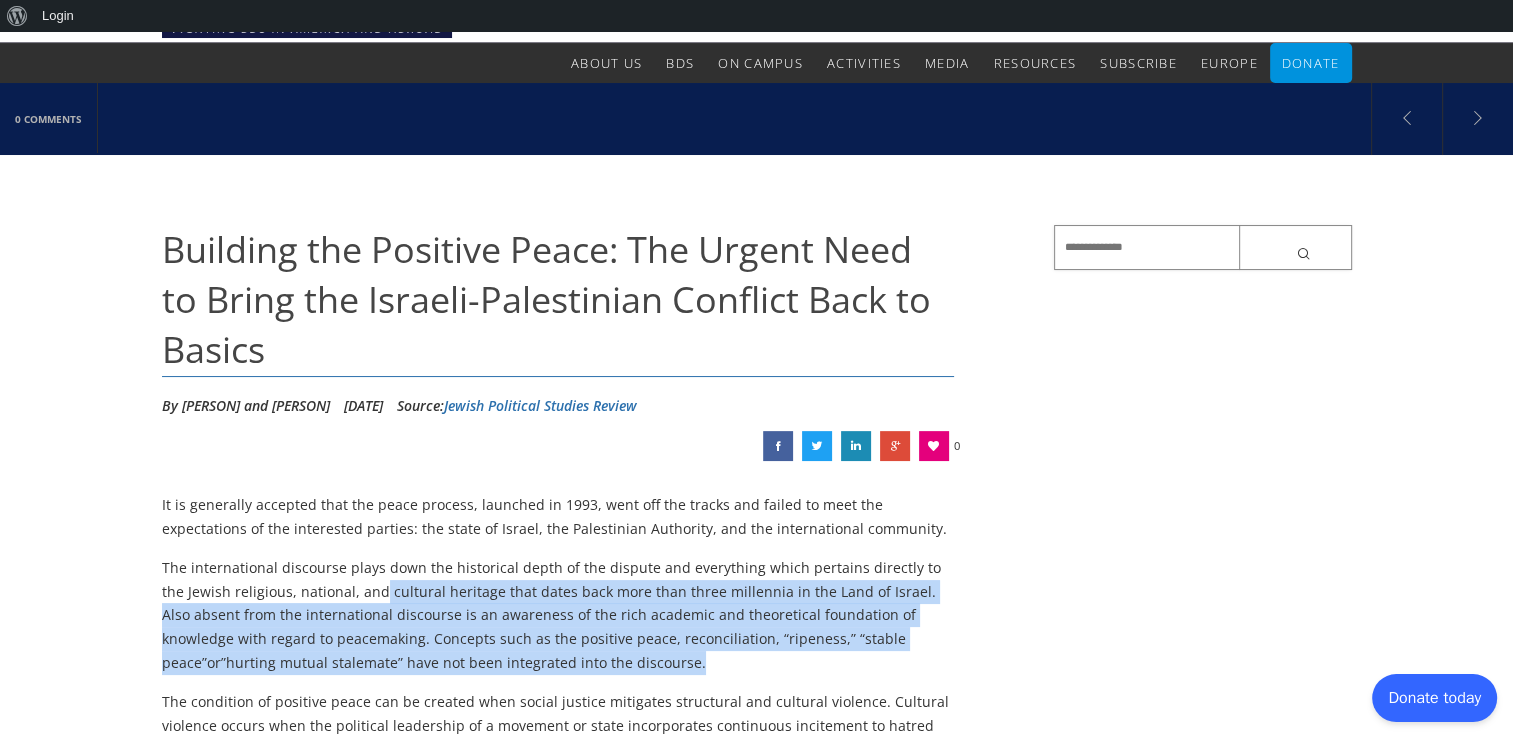 scroll, scrollTop: 0, scrollLeft: 0, axis: both 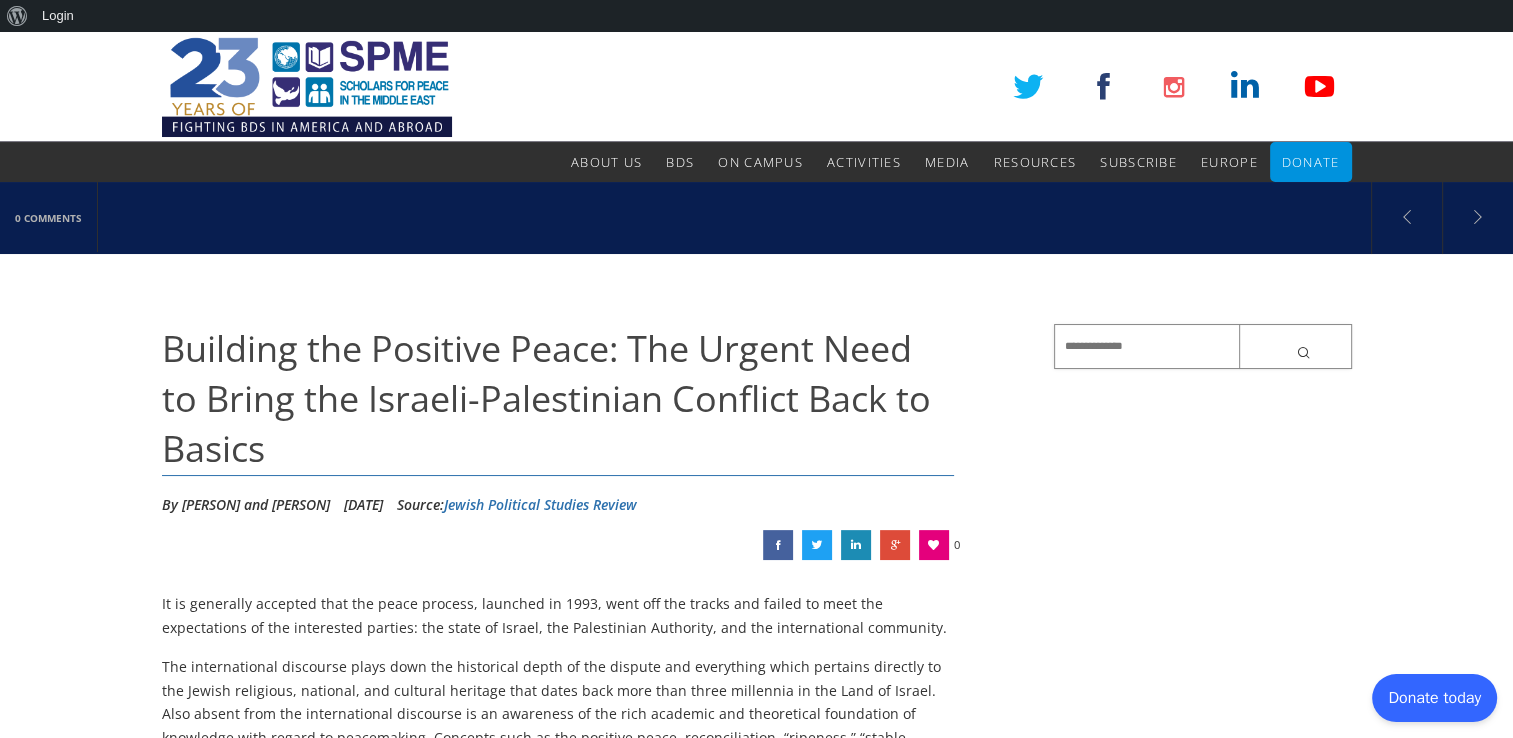 click at bounding box center (1203, 346) 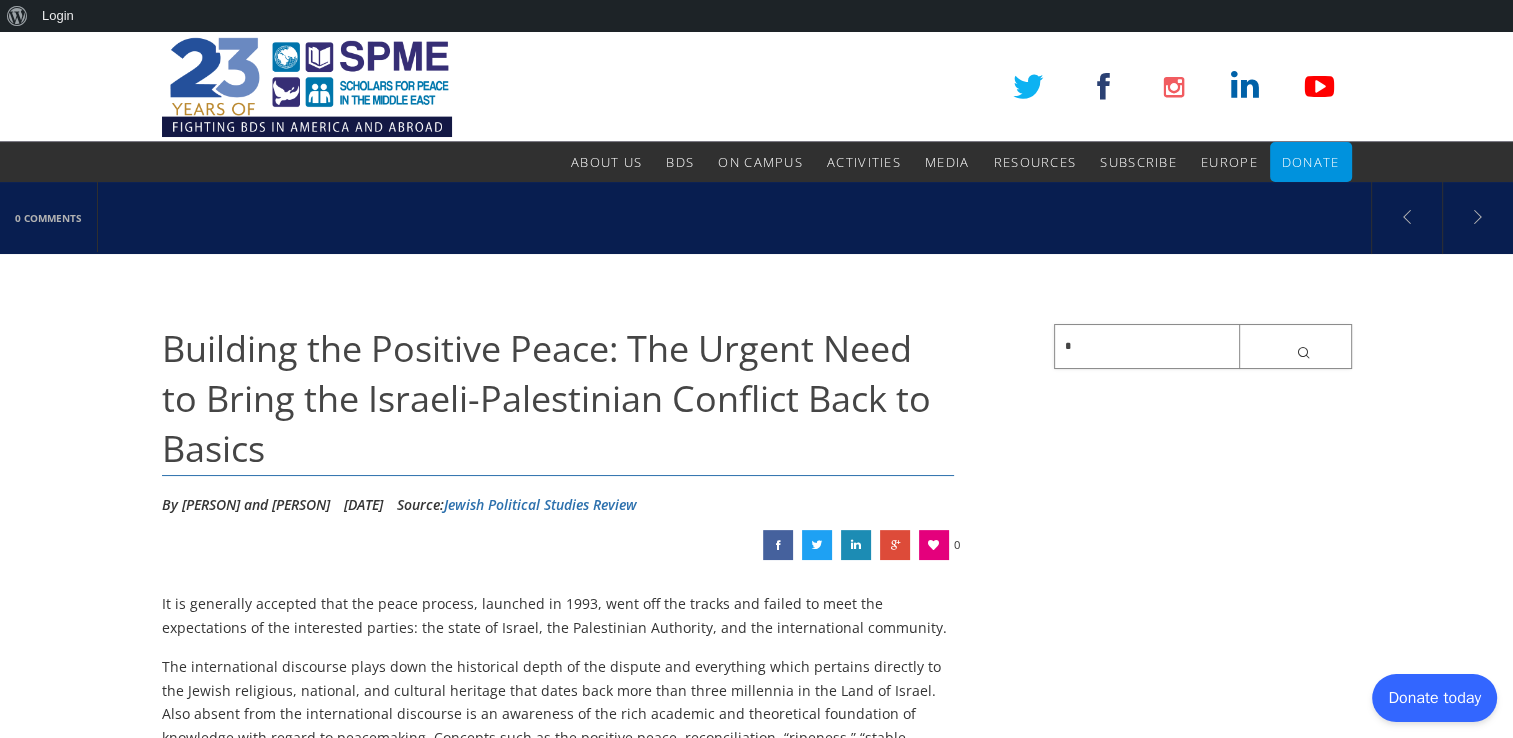 paste on "**********" 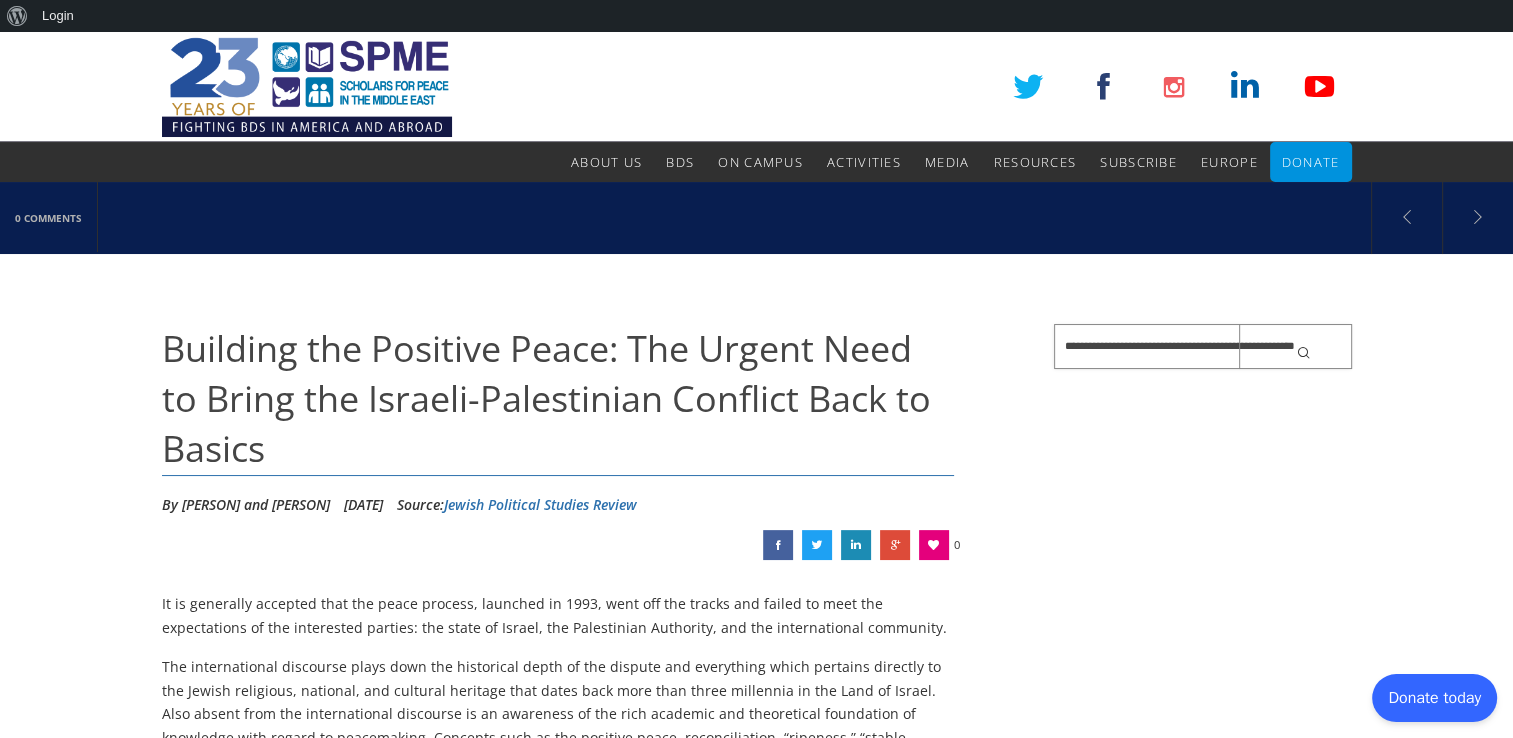 scroll, scrollTop: 0, scrollLeft: 19, axis: horizontal 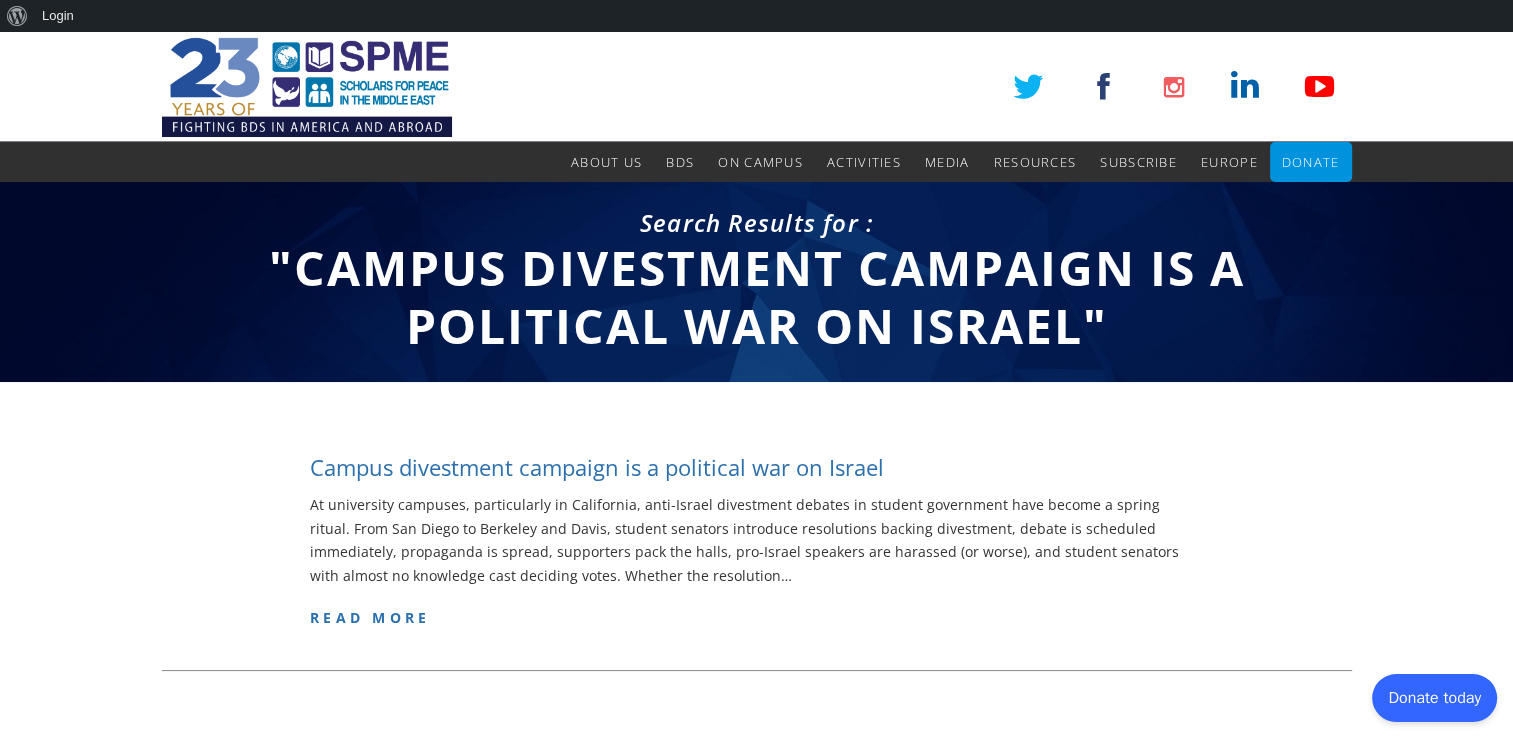 click on "Campus divestment campaign is a political war on Israel" at bounding box center [597, 467] 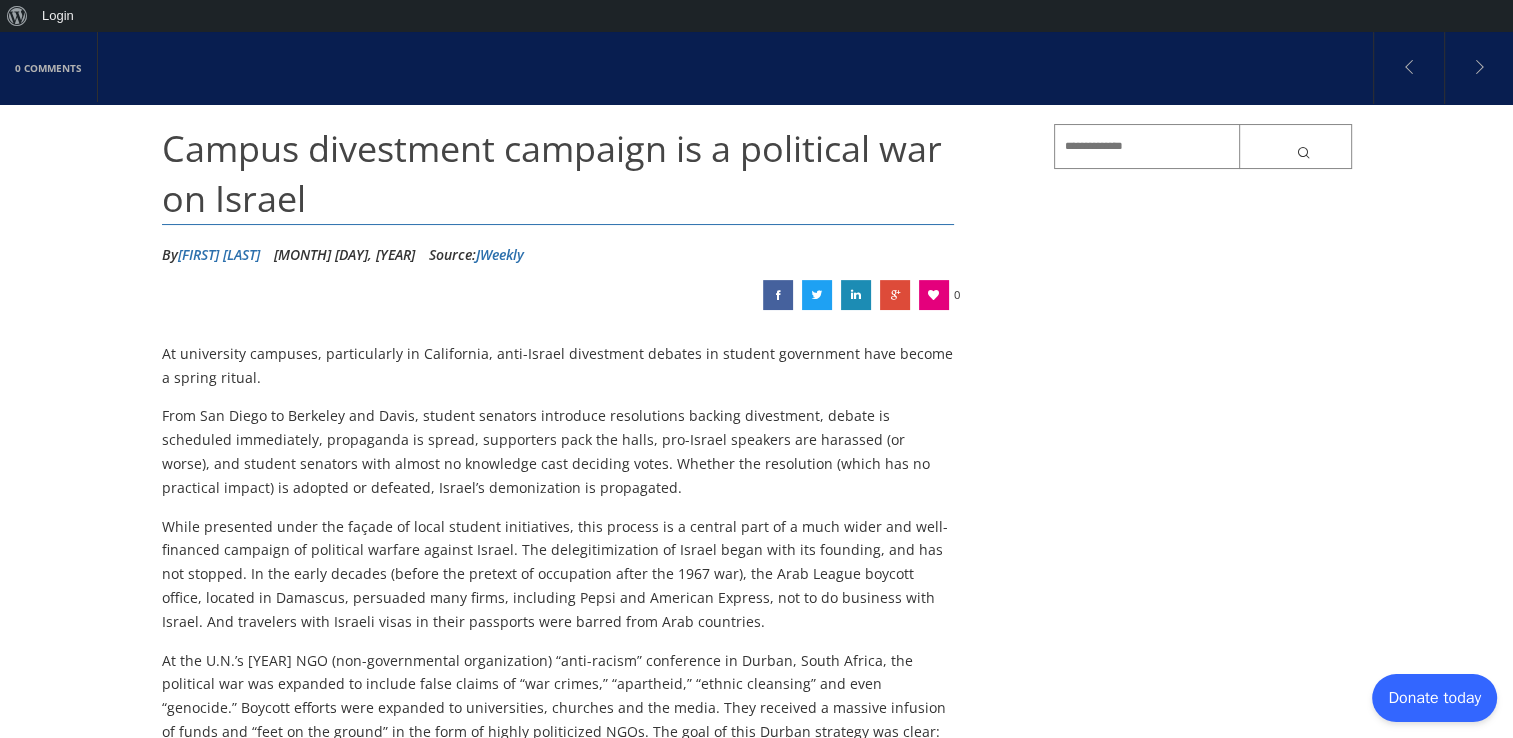 scroll, scrollTop: 202, scrollLeft: 0, axis: vertical 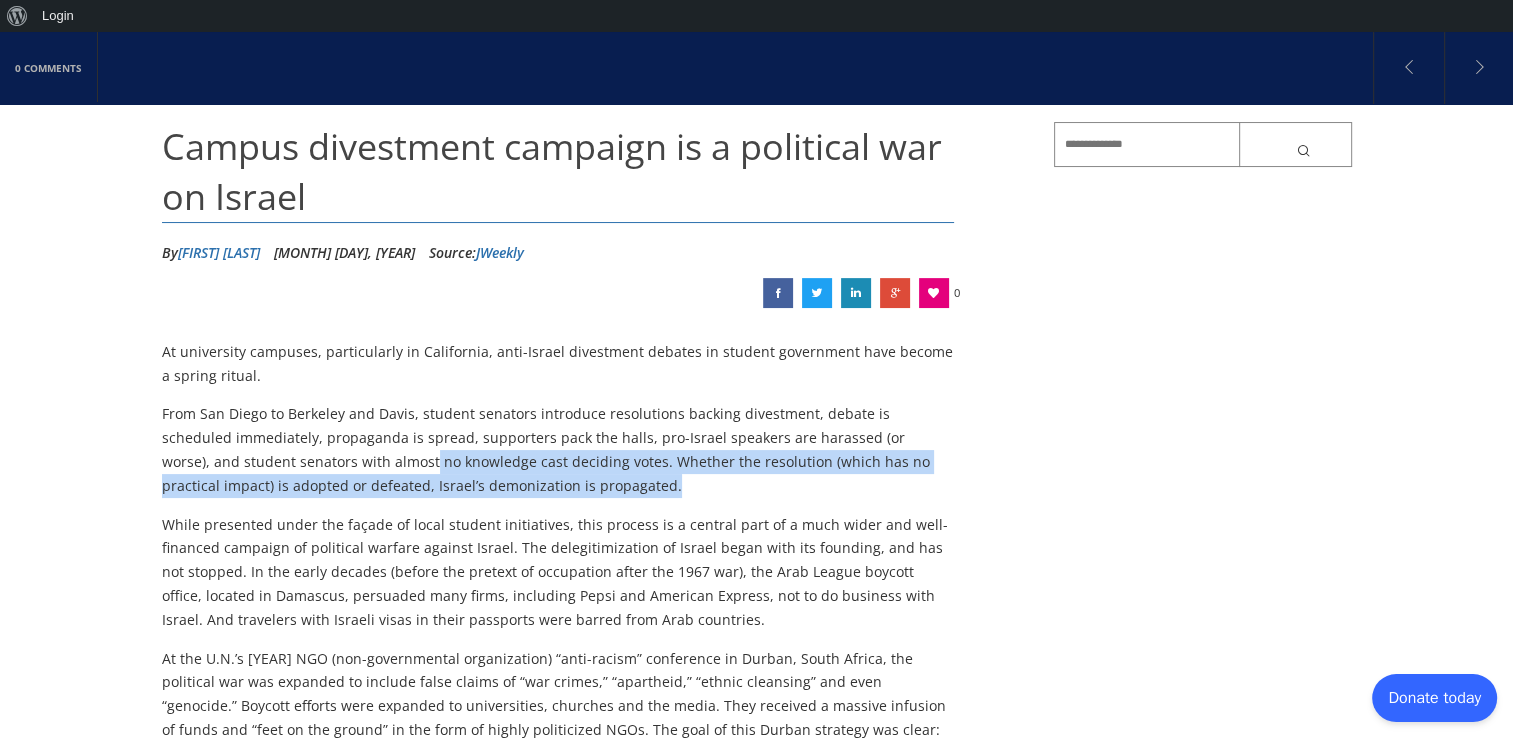 drag, startPoint x: 297, startPoint y: 462, endPoint x: 540, endPoint y: 486, distance: 244.18231 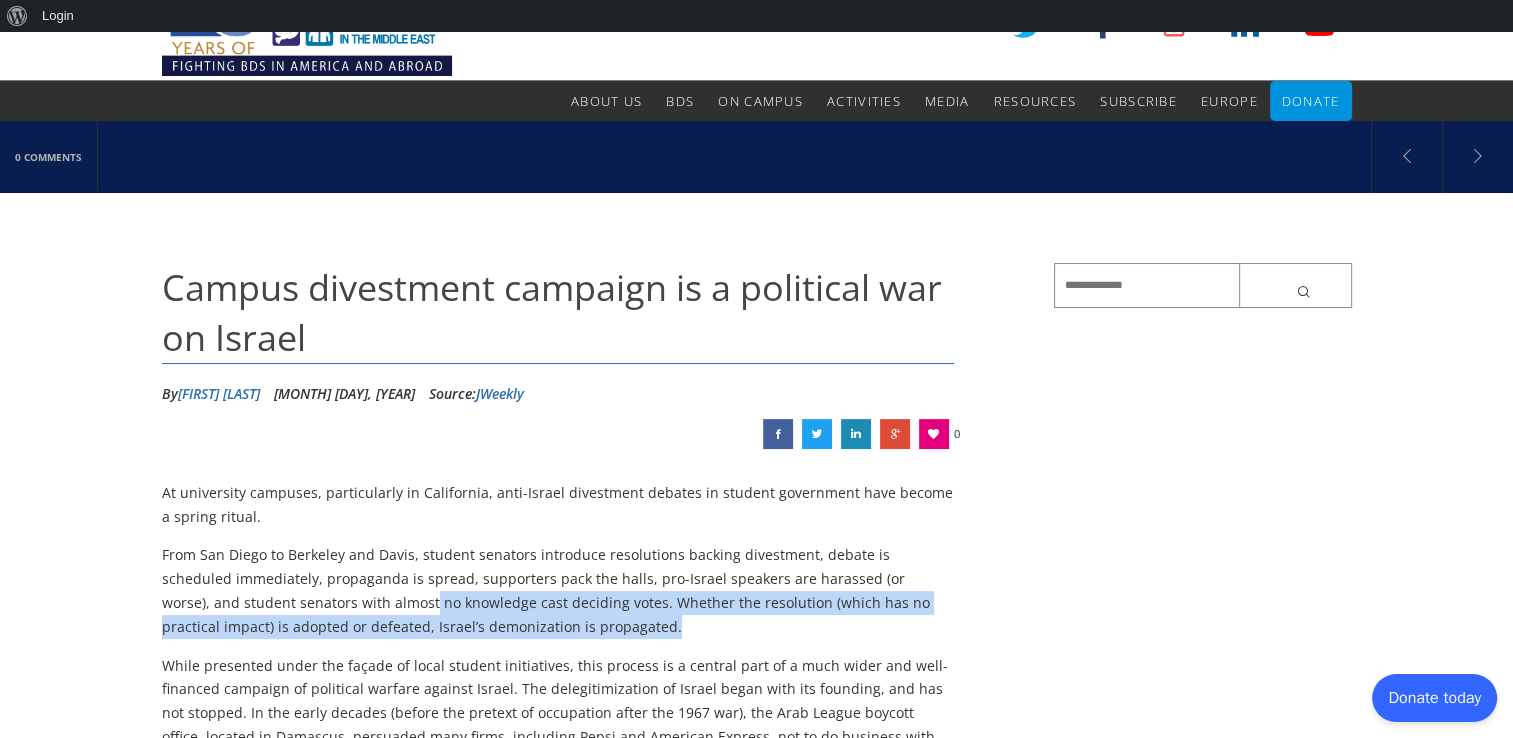 scroll, scrollTop: 0, scrollLeft: 0, axis: both 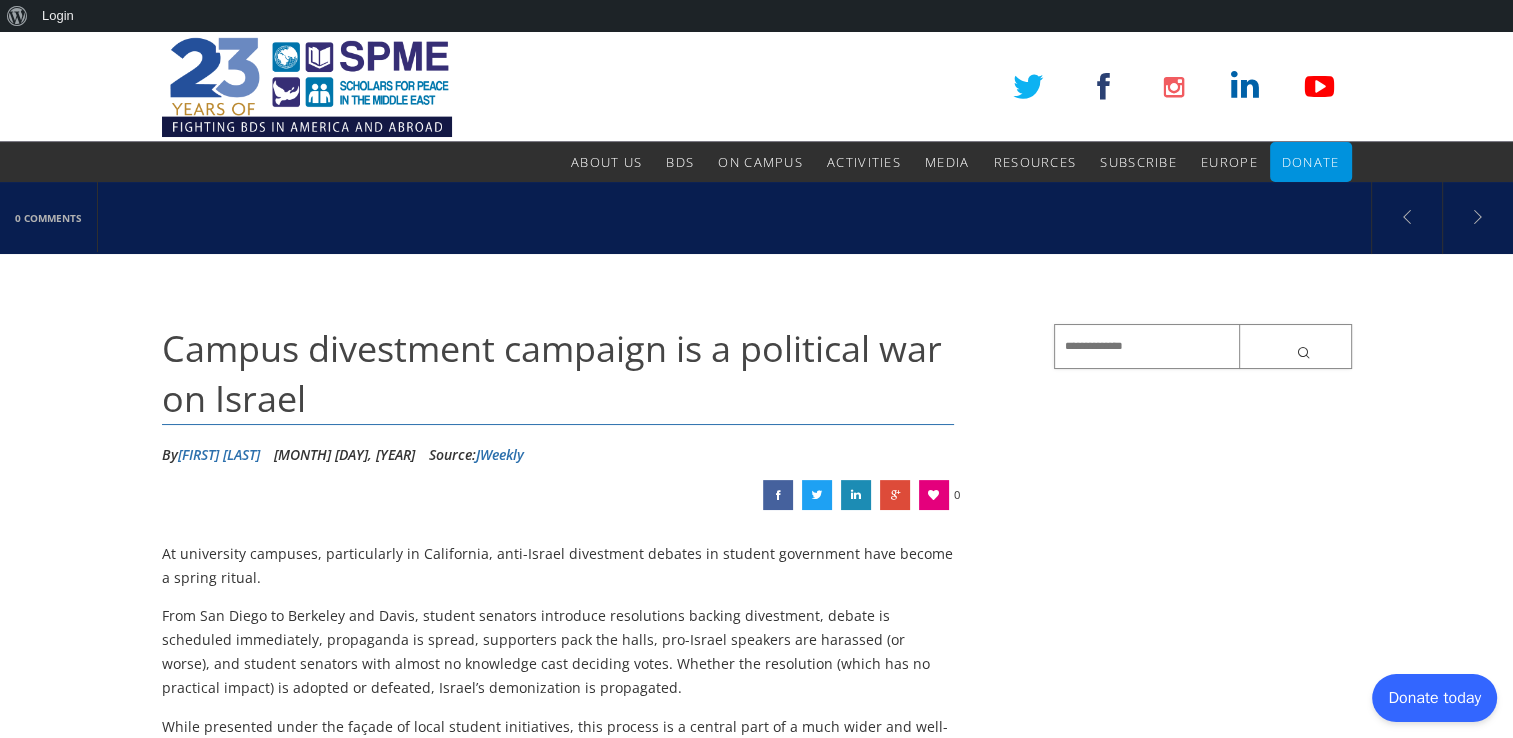 click at bounding box center (1203, 346) 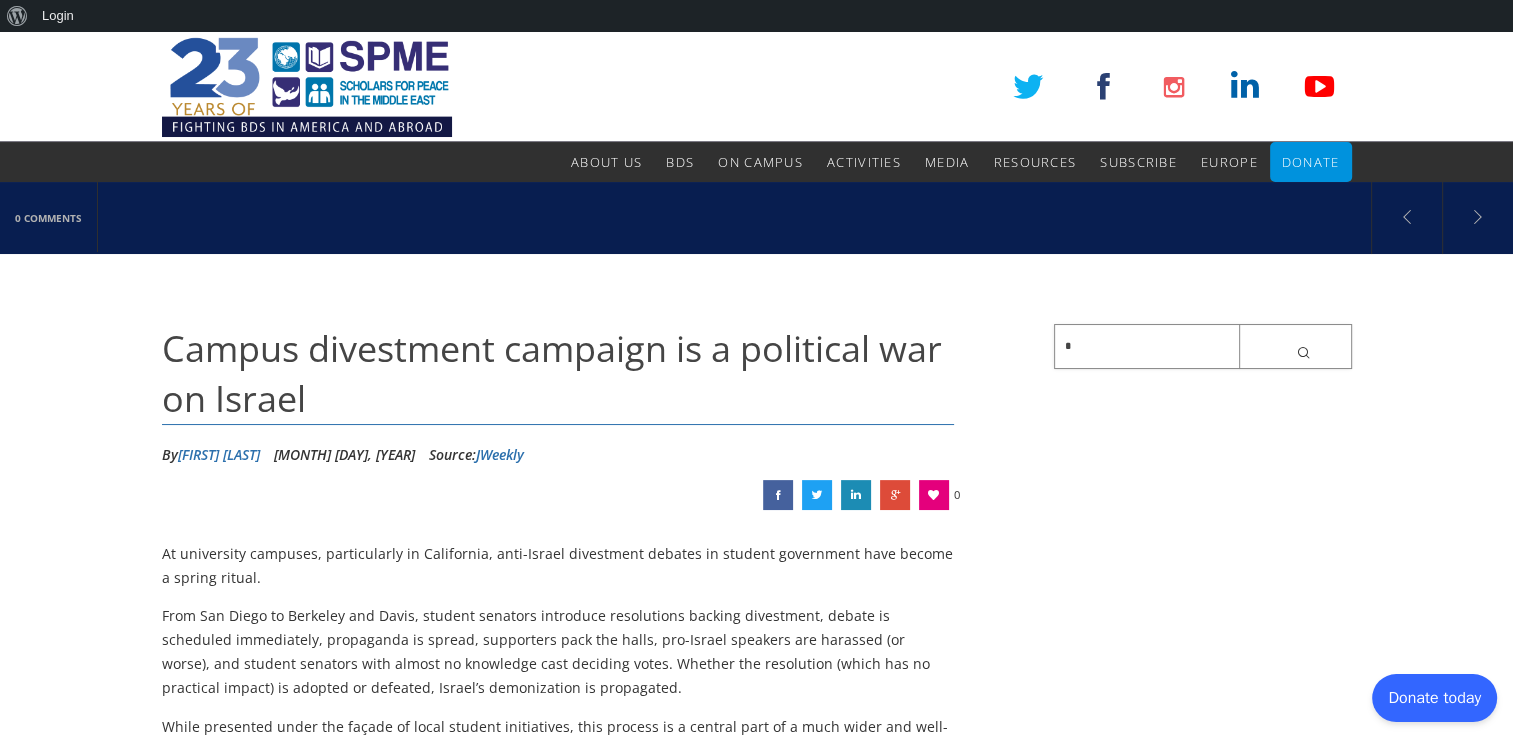 paste on "**********" 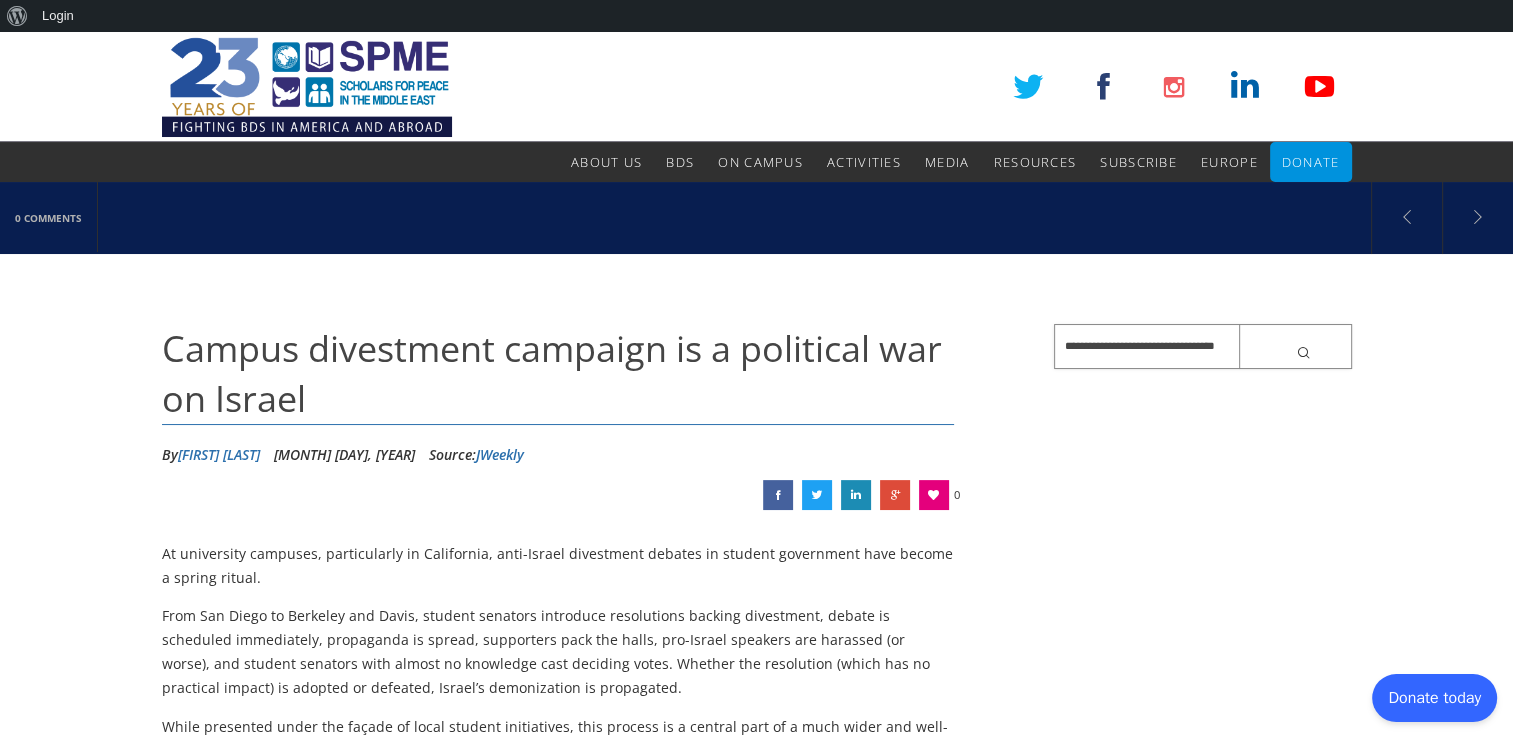 type on "**********" 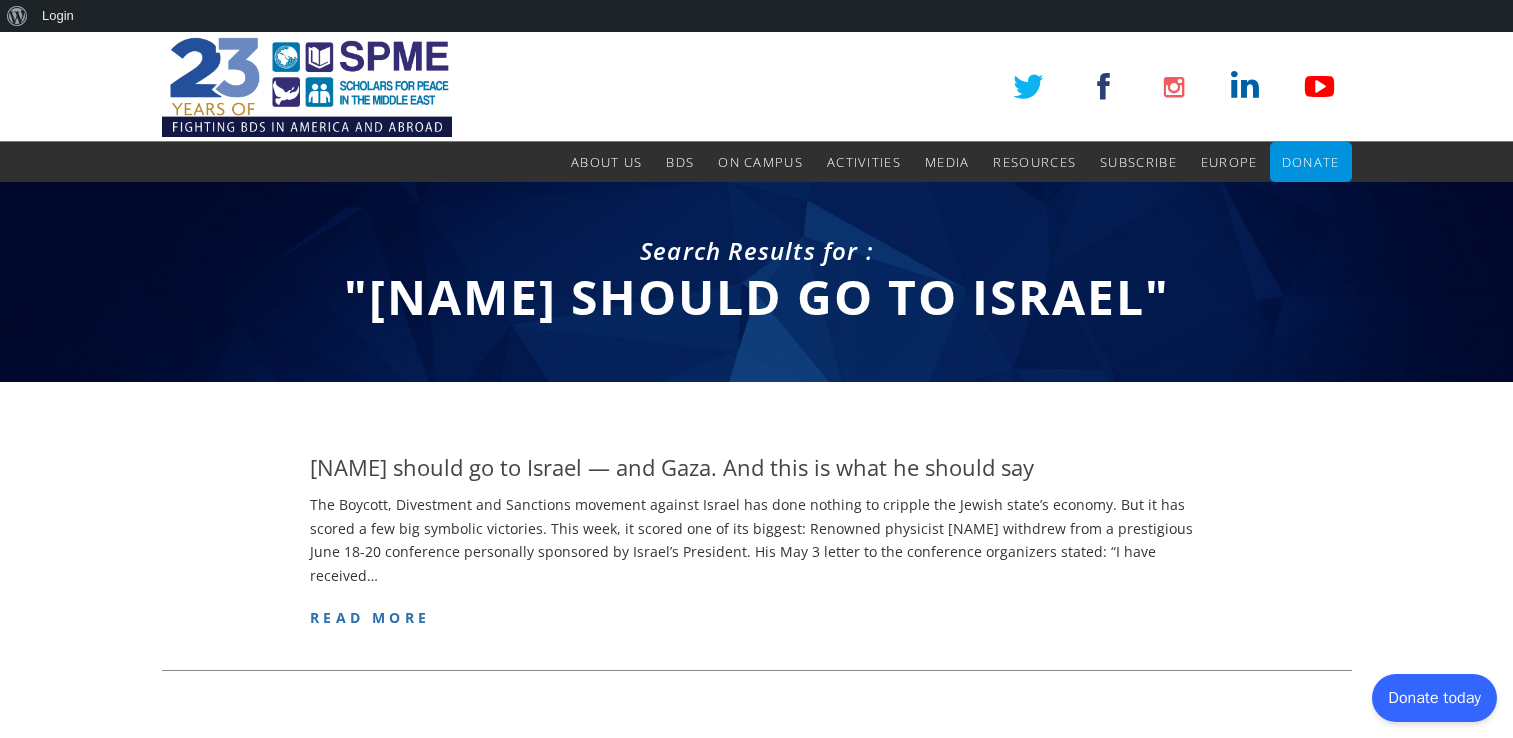 scroll, scrollTop: 0, scrollLeft: 0, axis: both 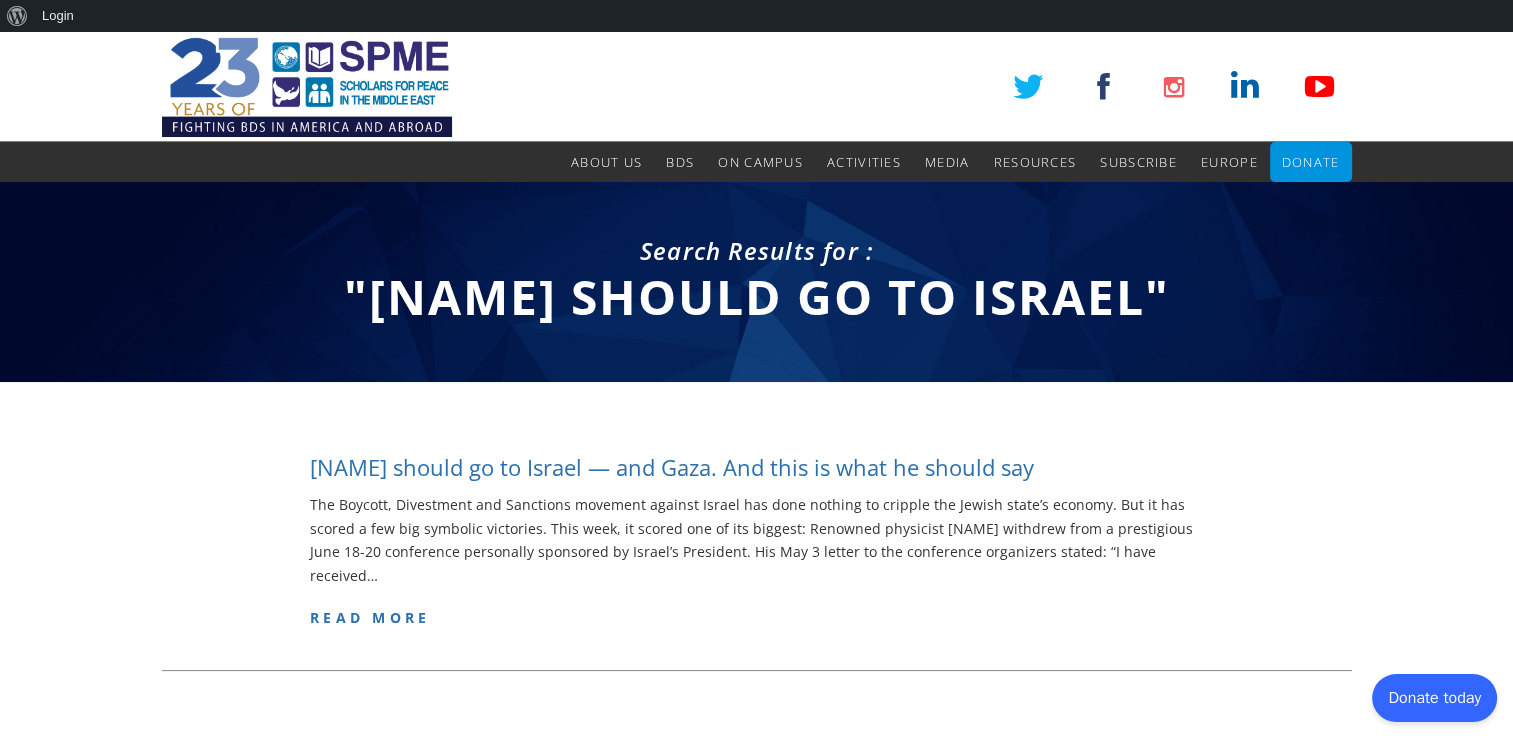 click on "[NAME] should go to Israel — and Gaza. And this is what he should say" at bounding box center [672, 467] 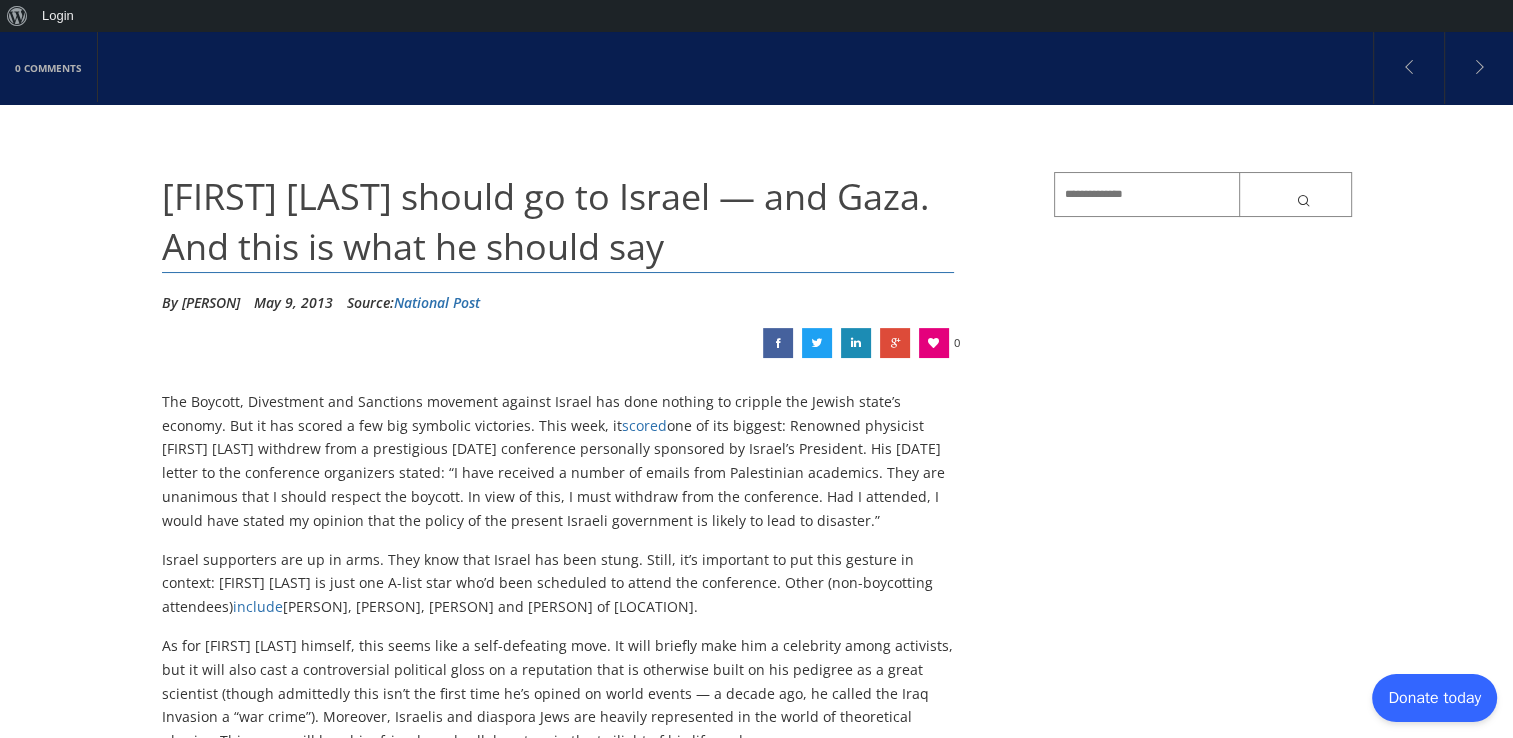 scroll, scrollTop: 154, scrollLeft: 0, axis: vertical 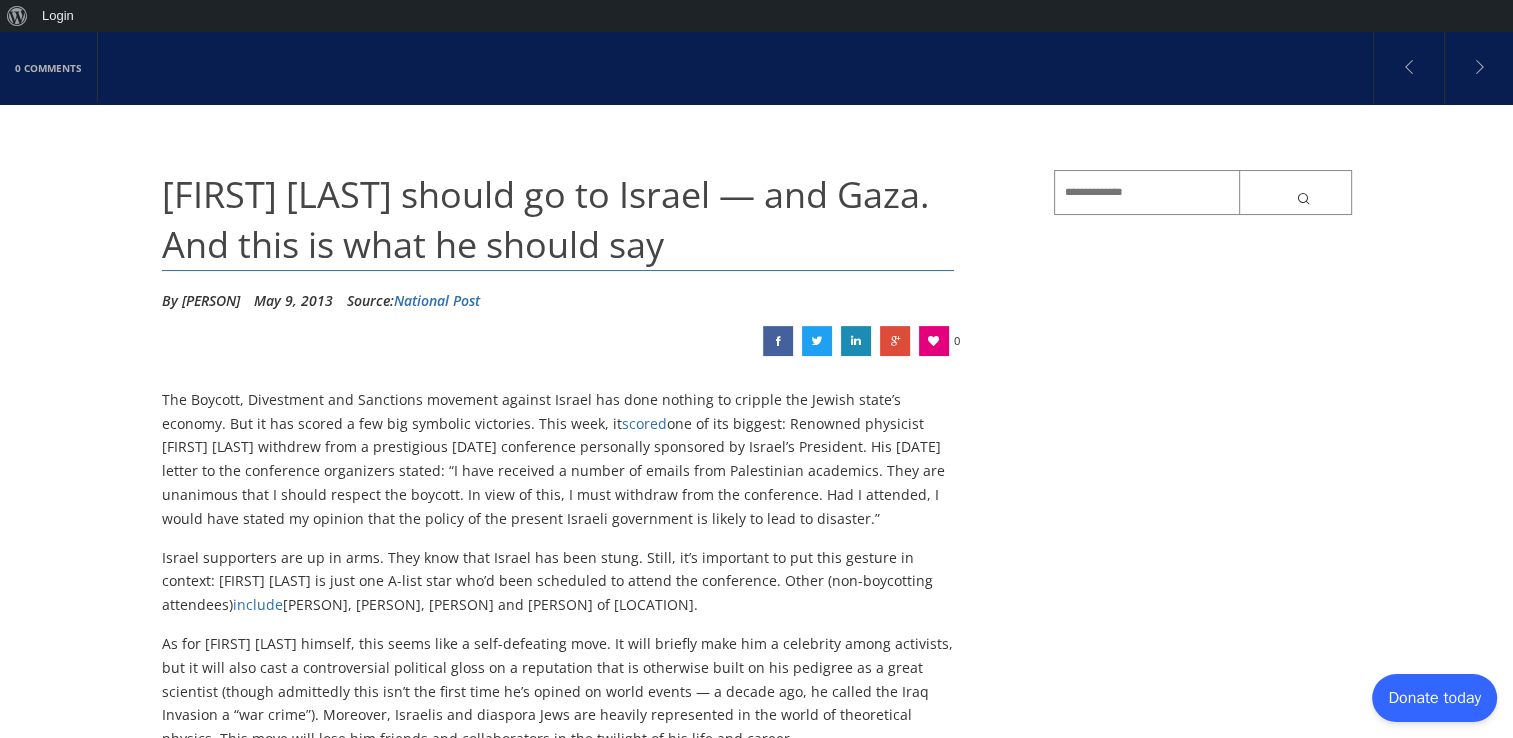 drag, startPoint x: 858, startPoint y: 519, endPoint x: 348, endPoint y: 477, distance: 511.7265 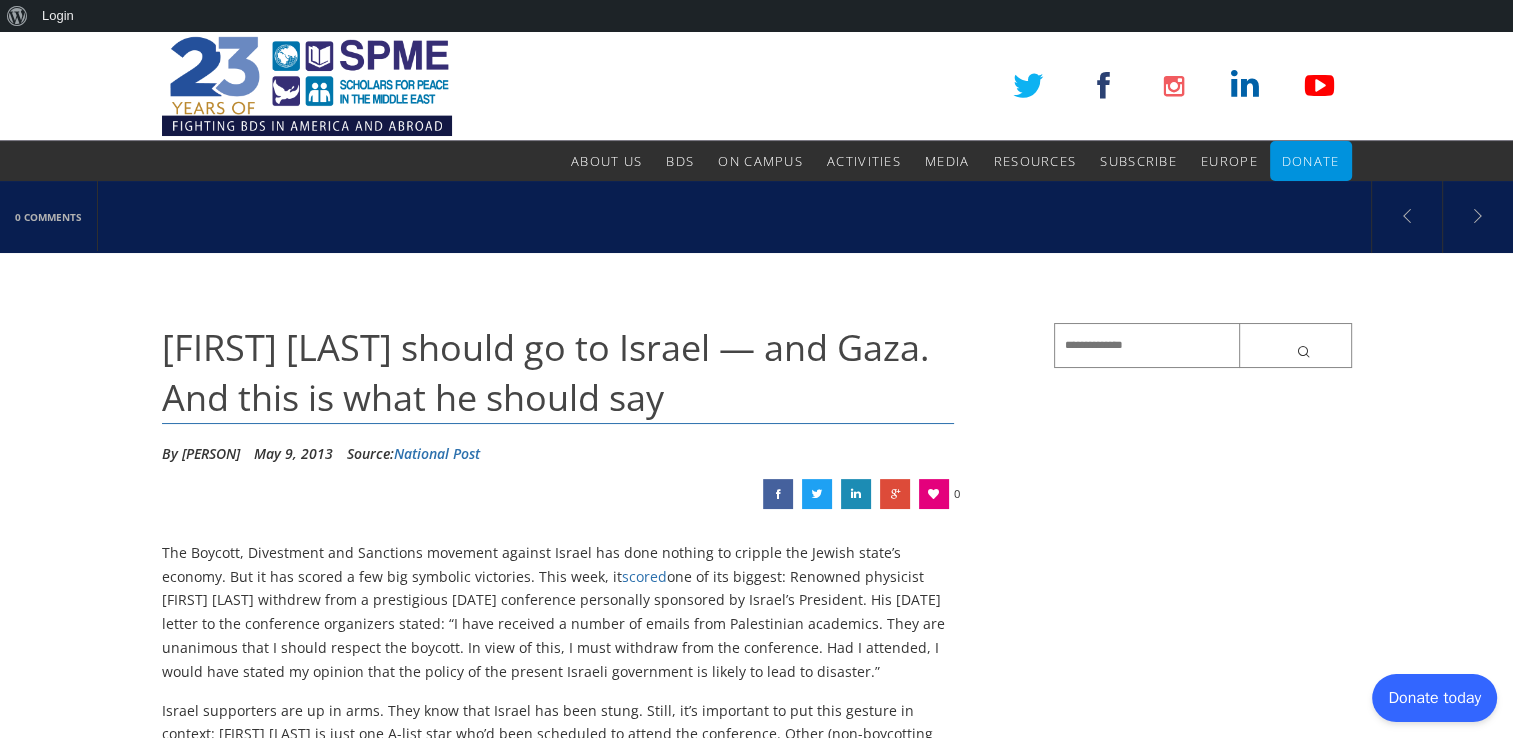 scroll, scrollTop: 0, scrollLeft: 0, axis: both 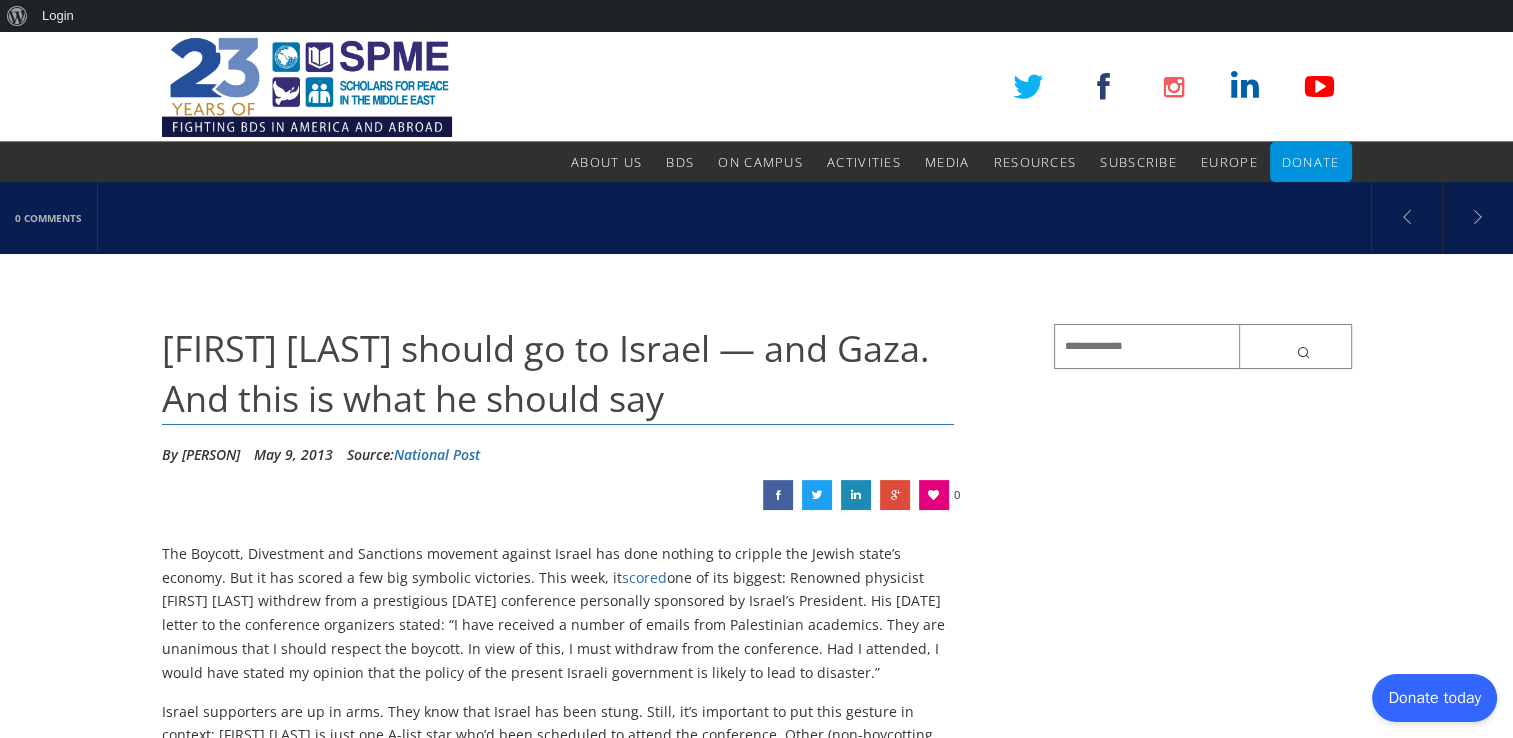 click at bounding box center [1203, 346] 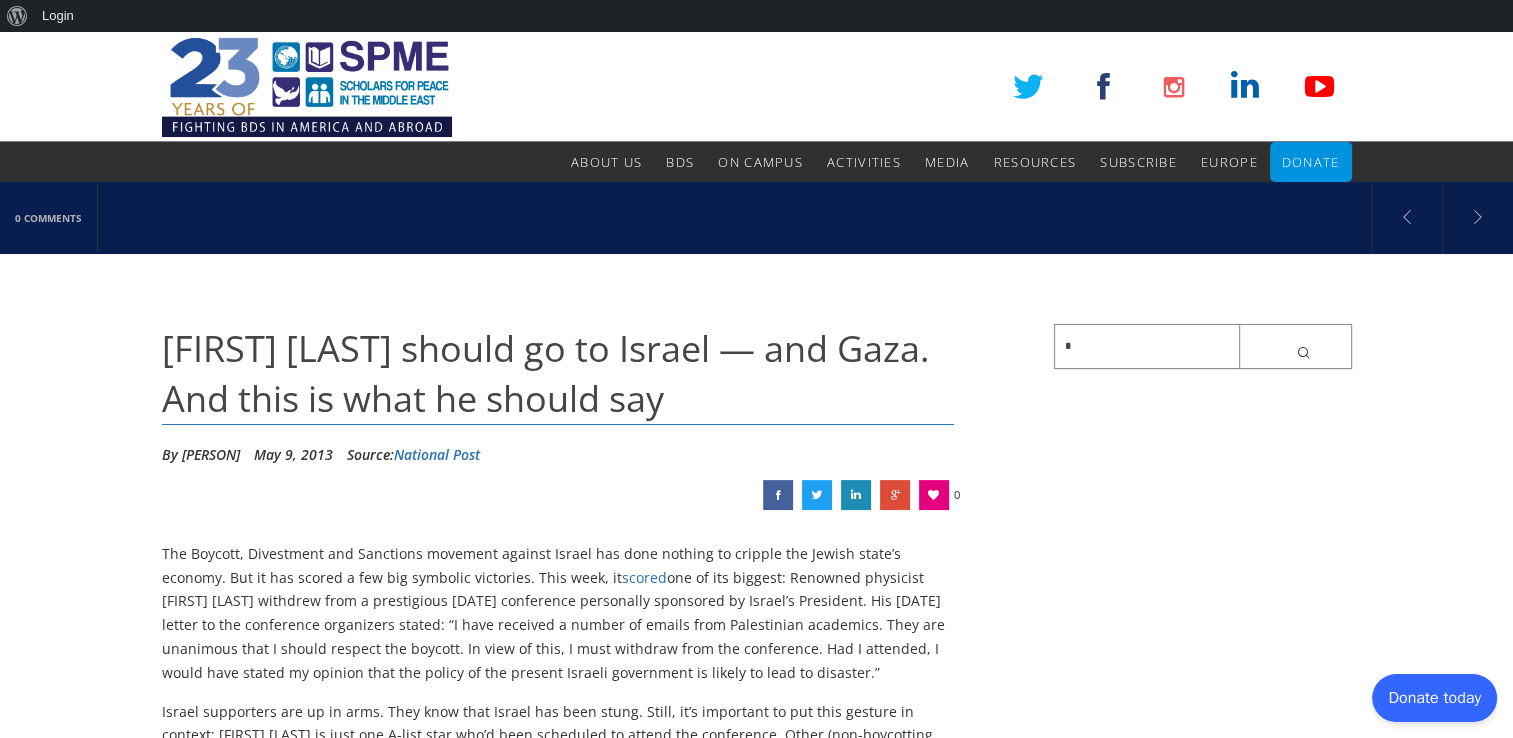 paste on "**********" 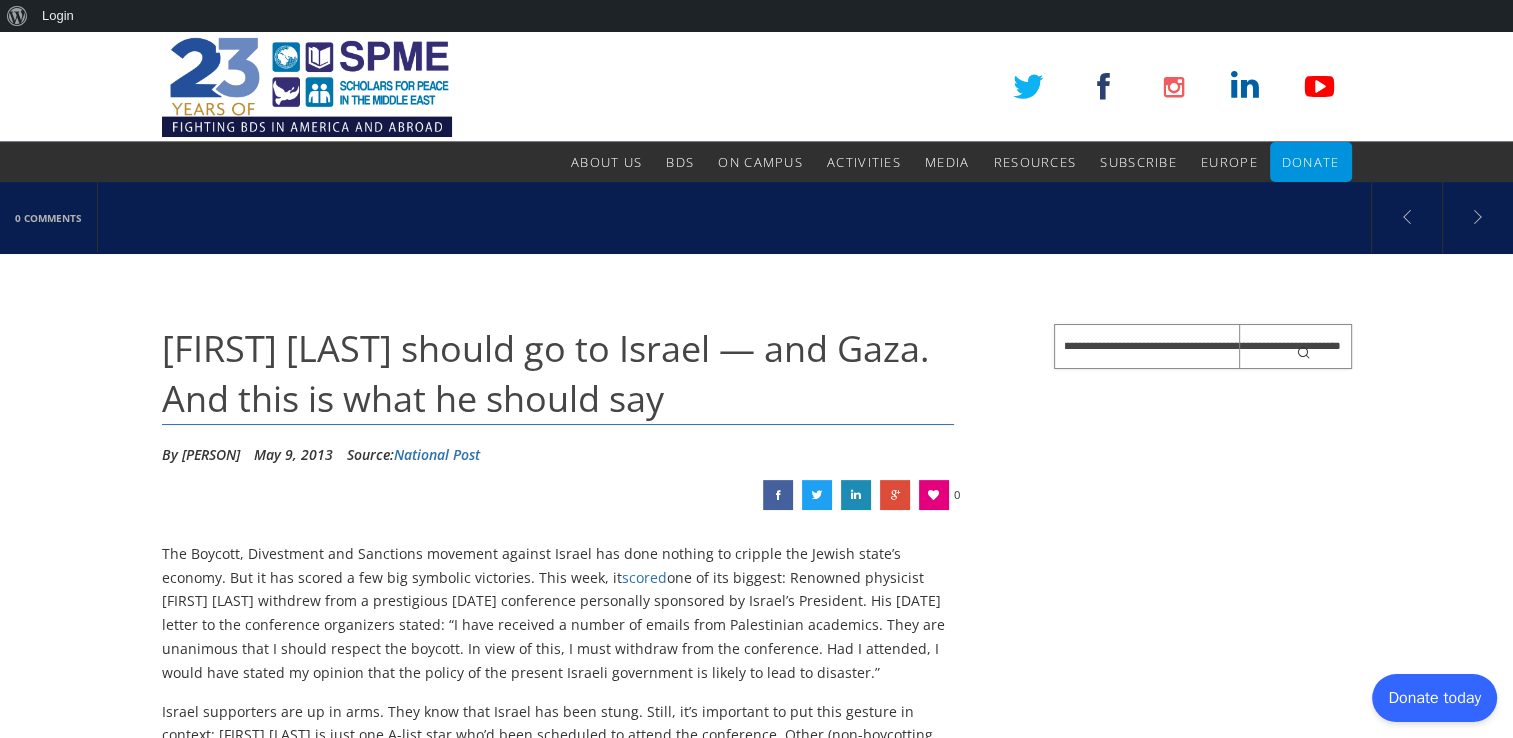 scroll, scrollTop: 0, scrollLeft: 160, axis: horizontal 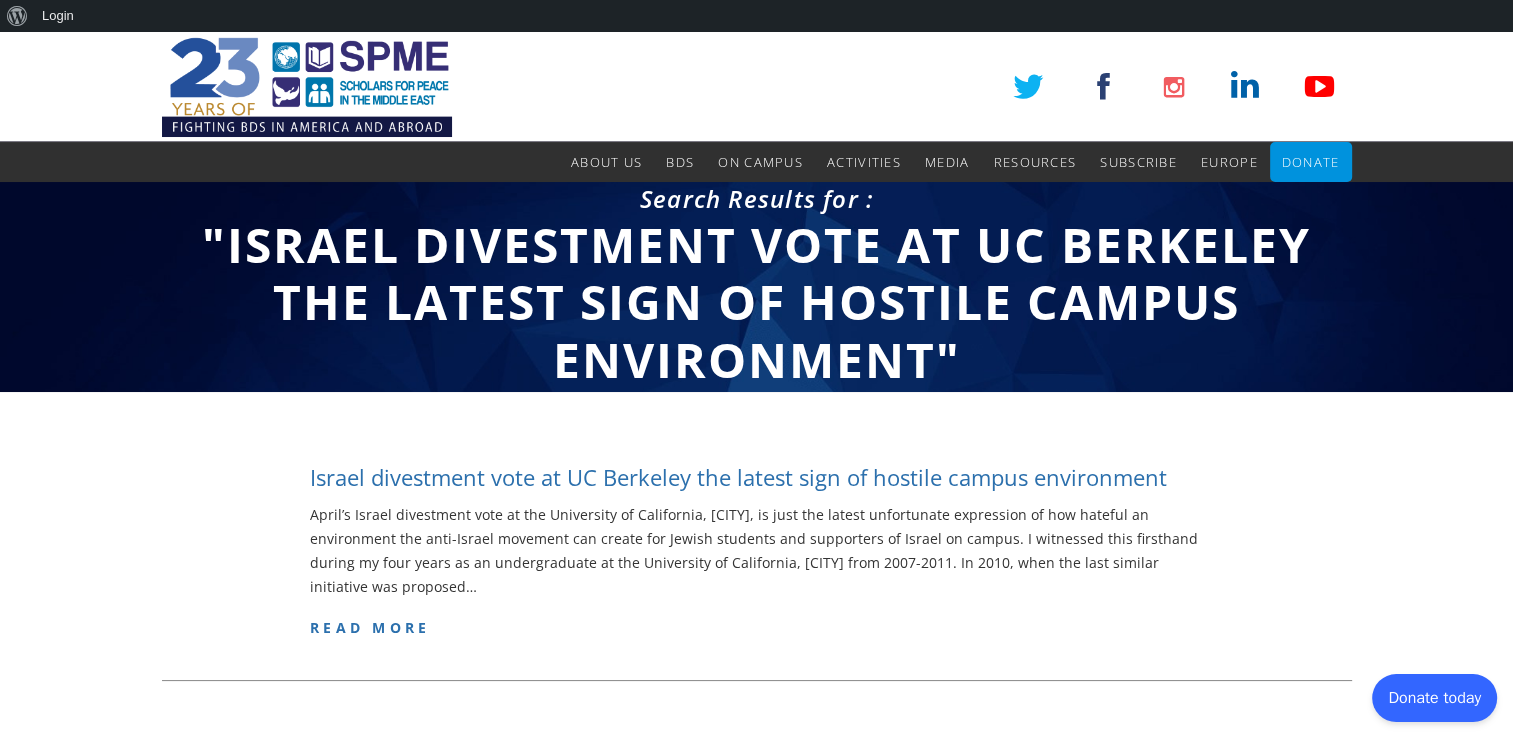 click on "Israel divestment vote at UC Berkeley the latest sign of hostile campus environment" at bounding box center (738, 477) 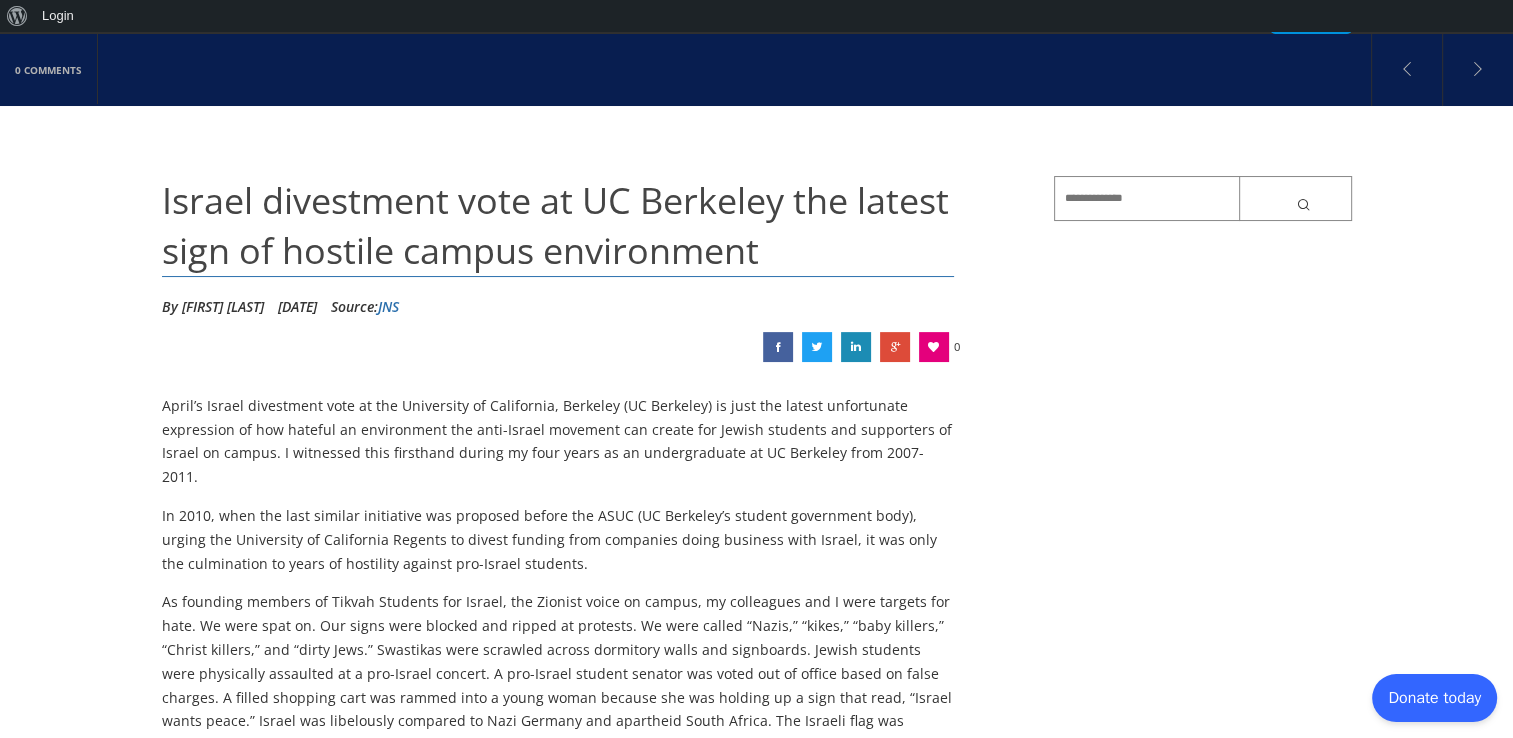scroll, scrollTop: 152, scrollLeft: 0, axis: vertical 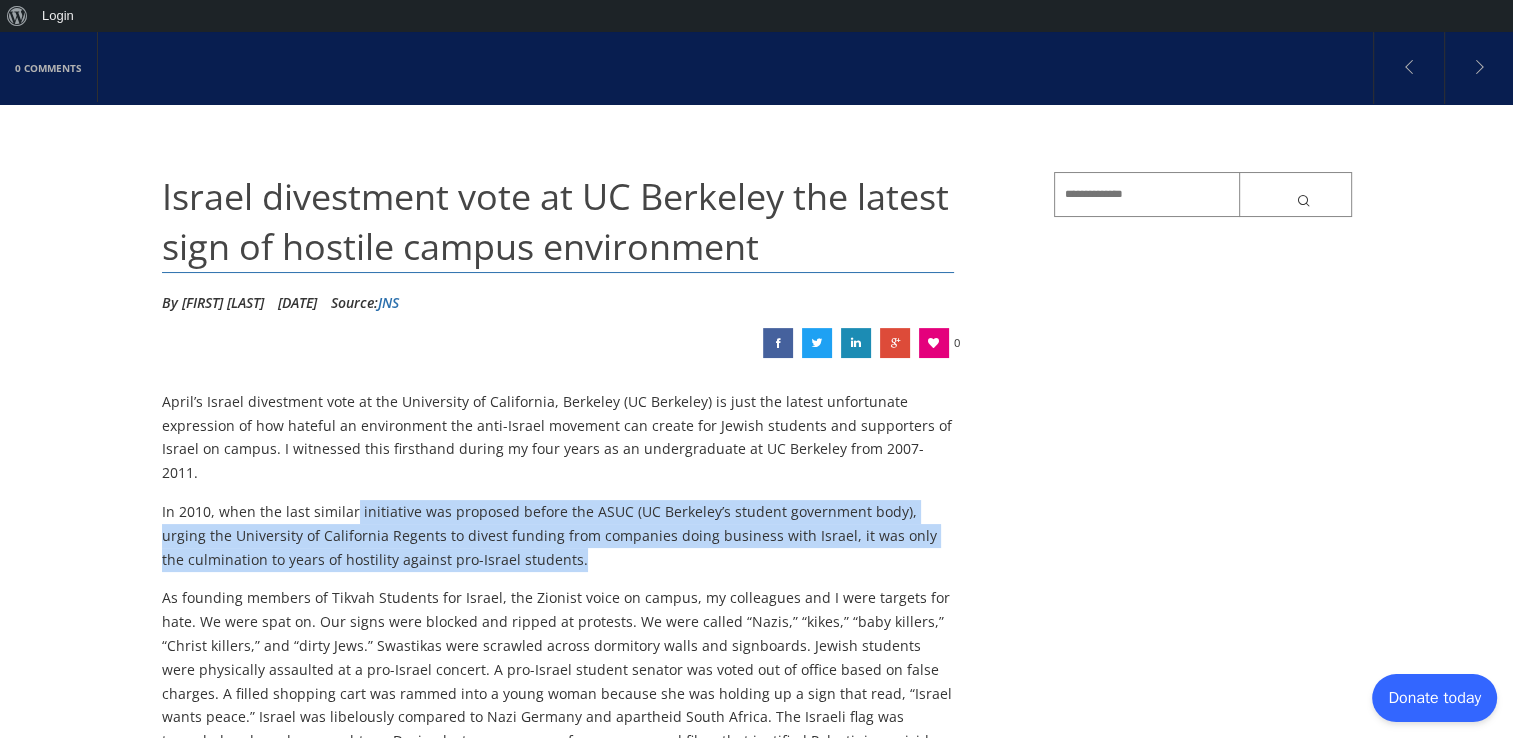 drag, startPoint x: 554, startPoint y: 528, endPoint x: 350, endPoint y: 490, distance: 207.50903 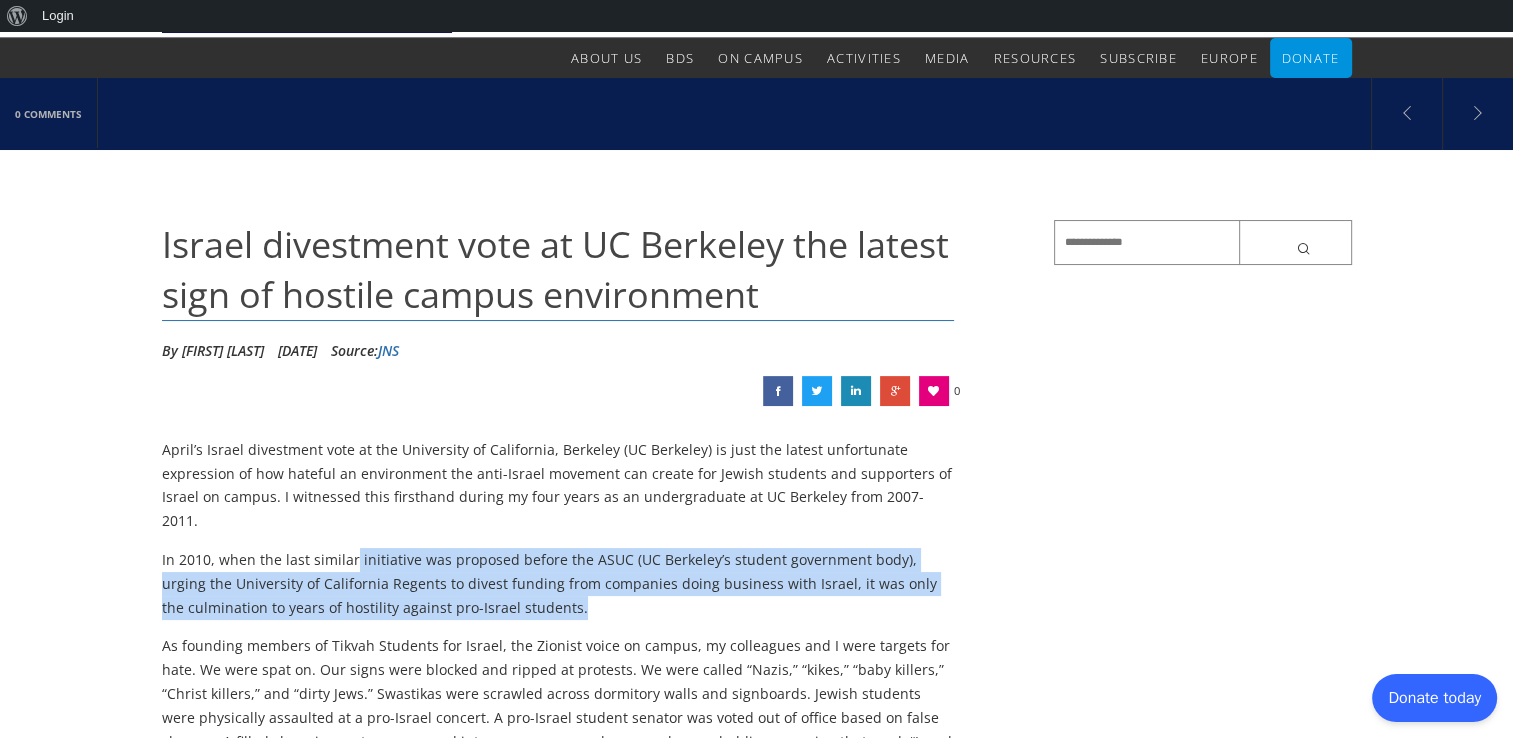 scroll, scrollTop: 0, scrollLeft: 0, axis: both 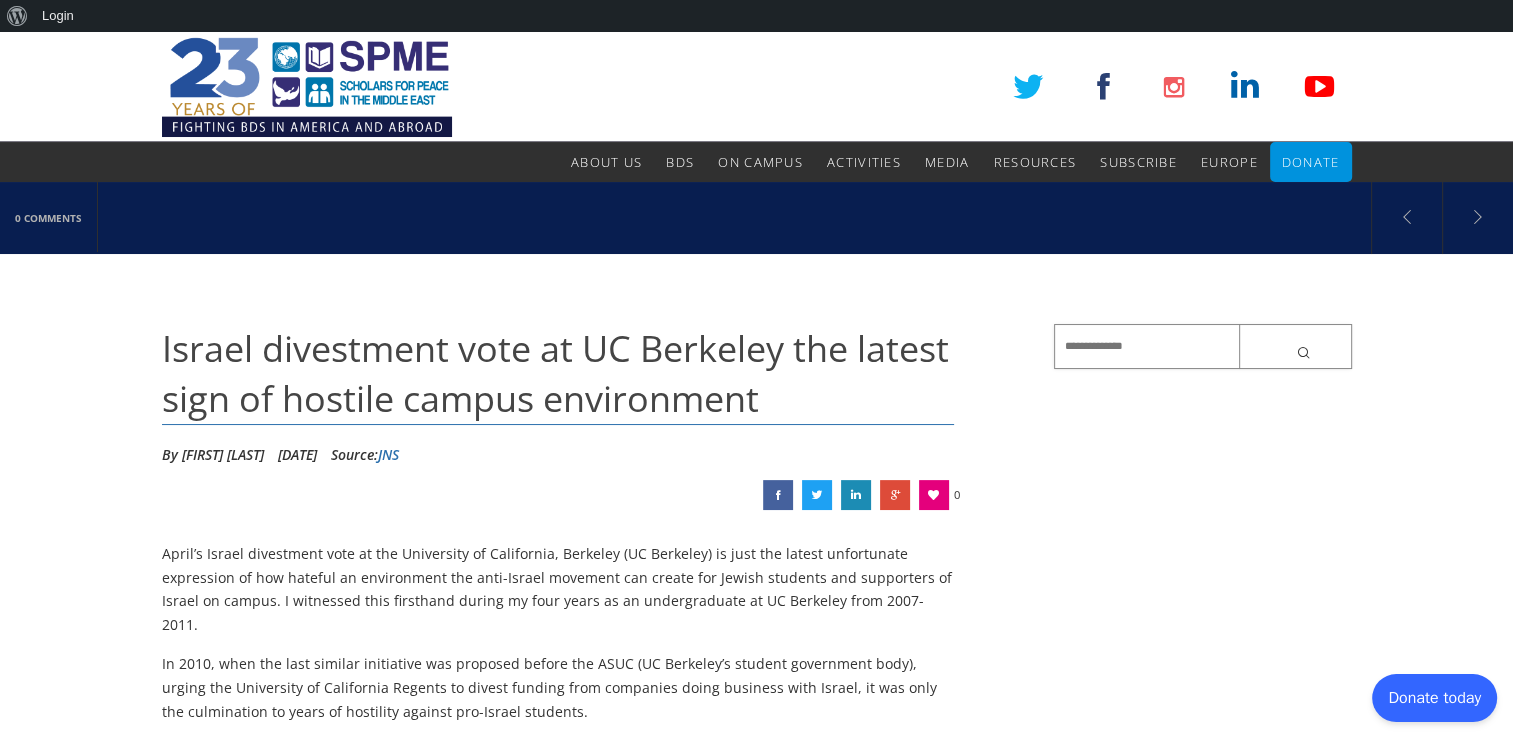 click at bounding box center (1203, 346) 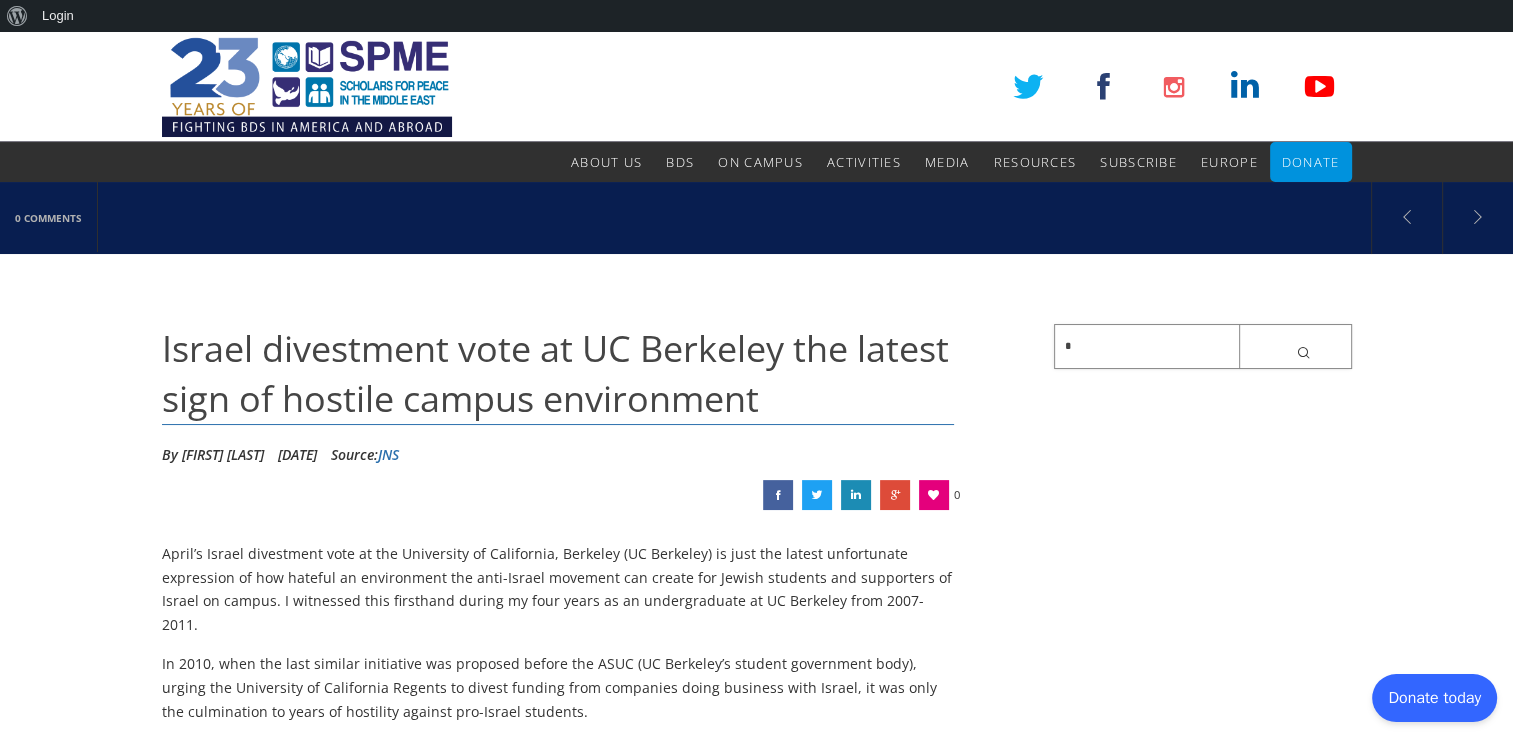 paste on "**********" 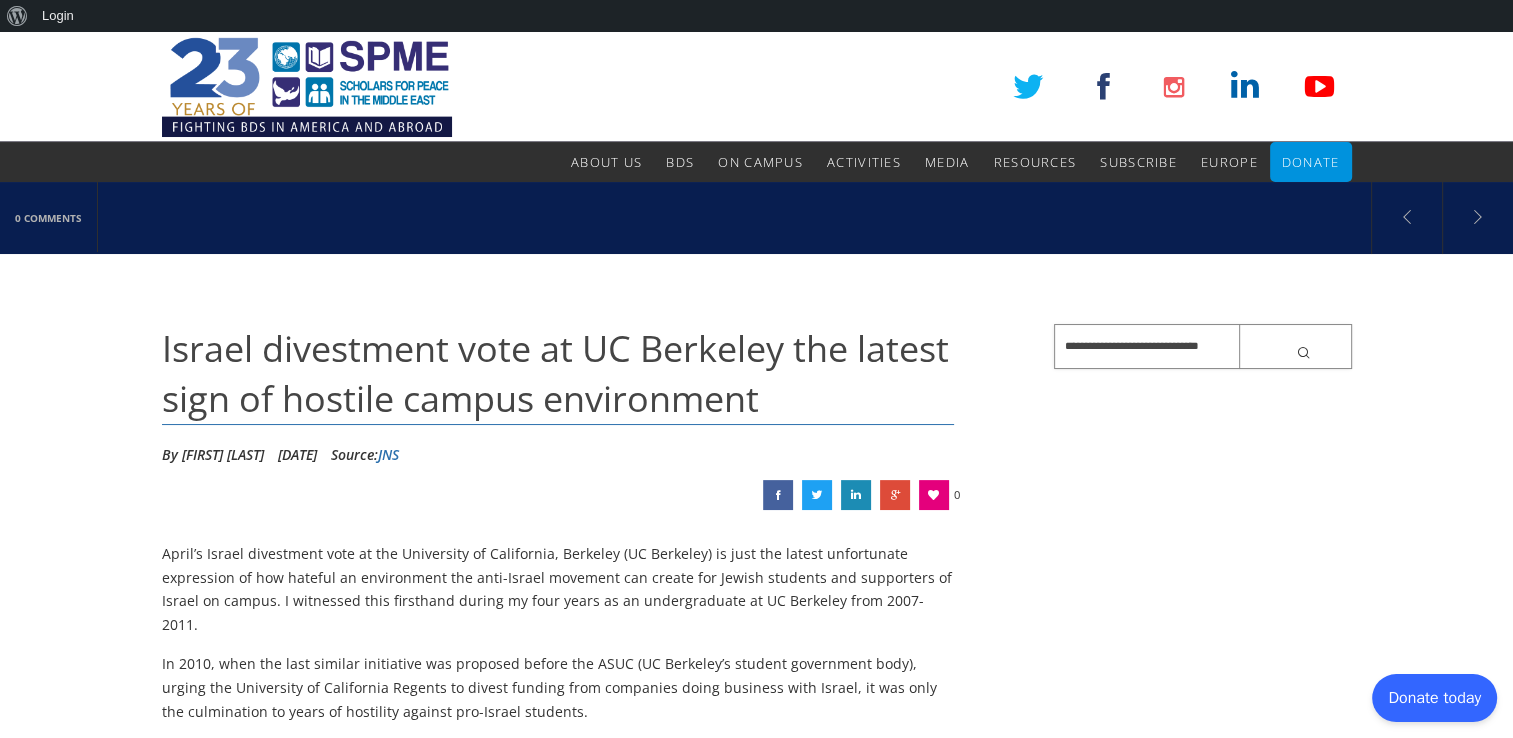 type on "**********" 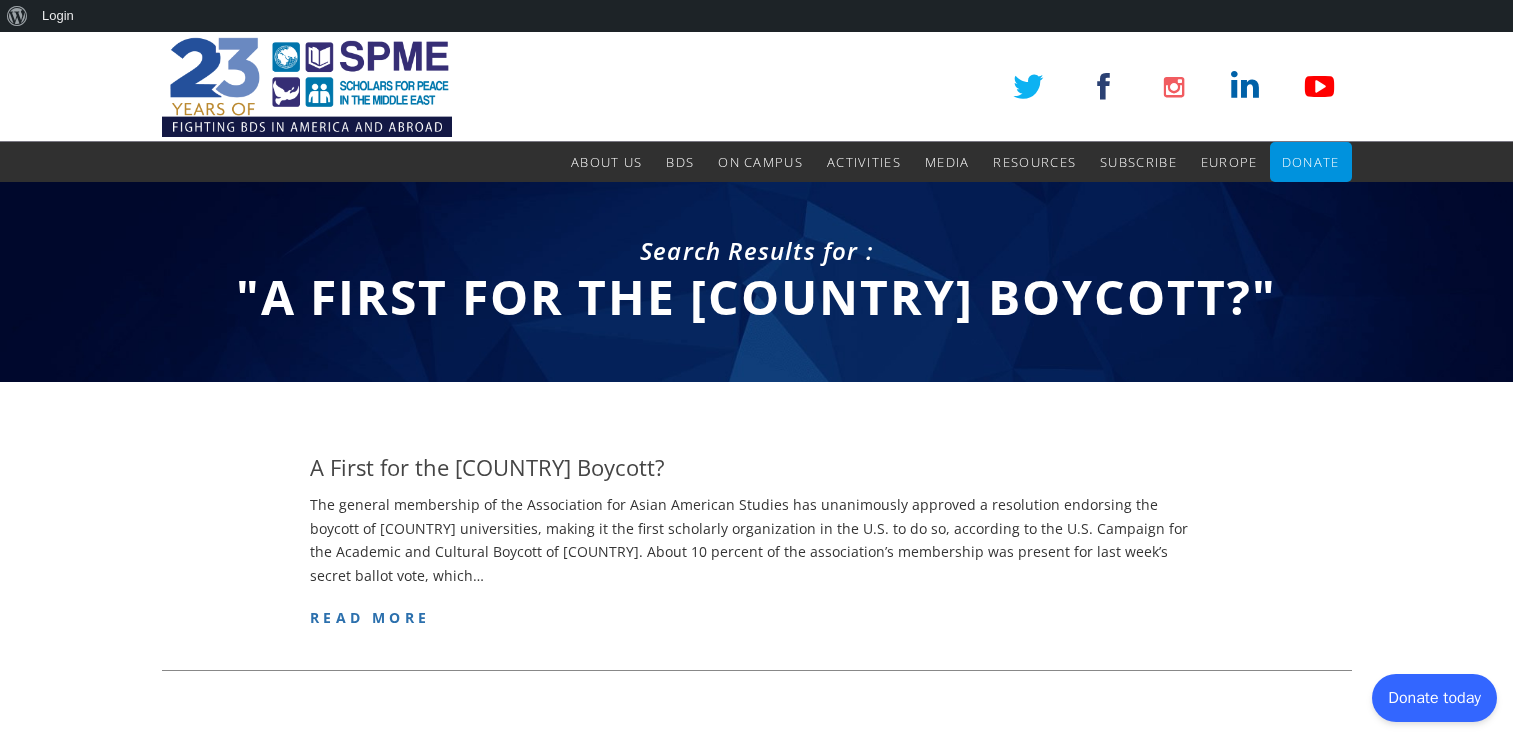 scroll, scrollTop: 0, scrollLeft: 0, axis: both 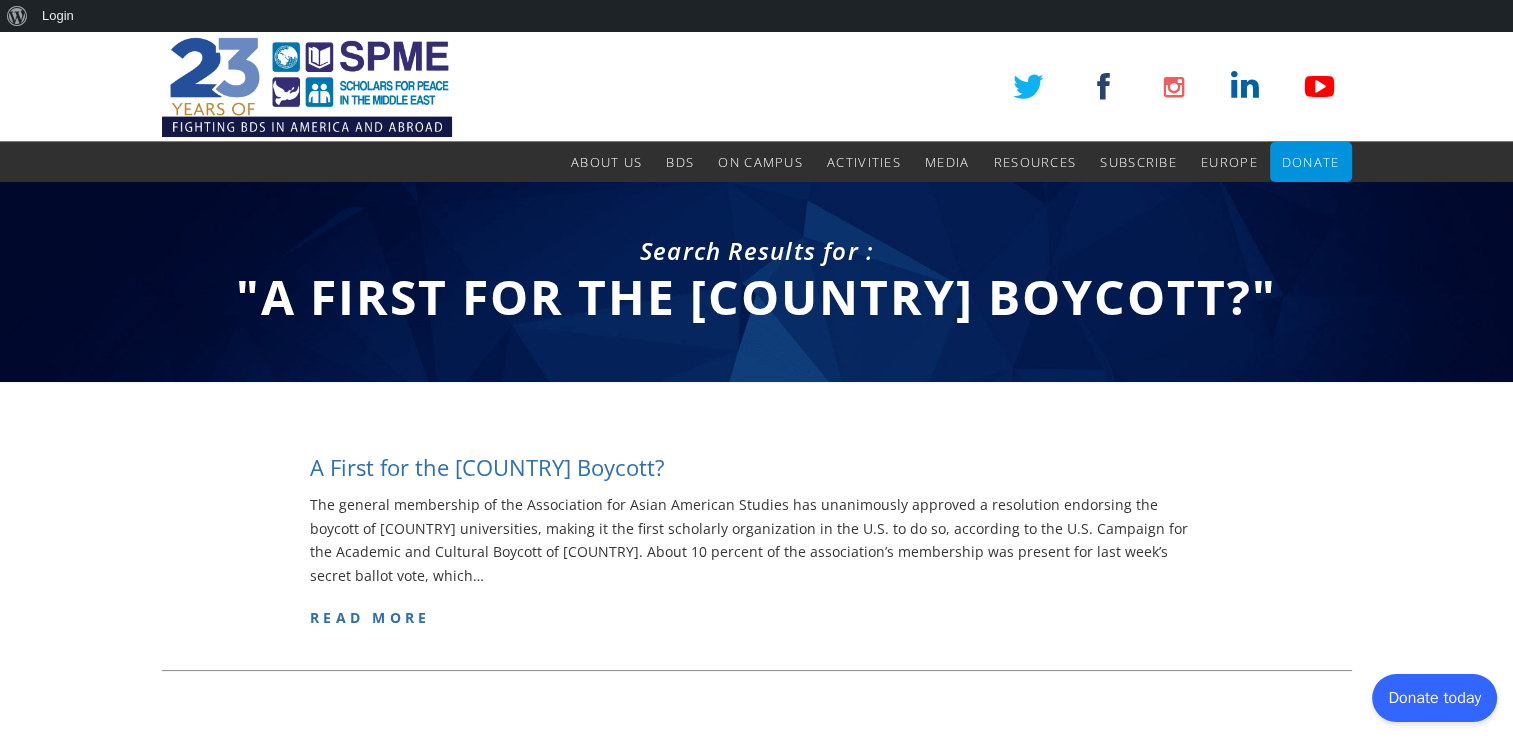 click on "A First for the Israel Boycott?" at bounding box center [487, 467] 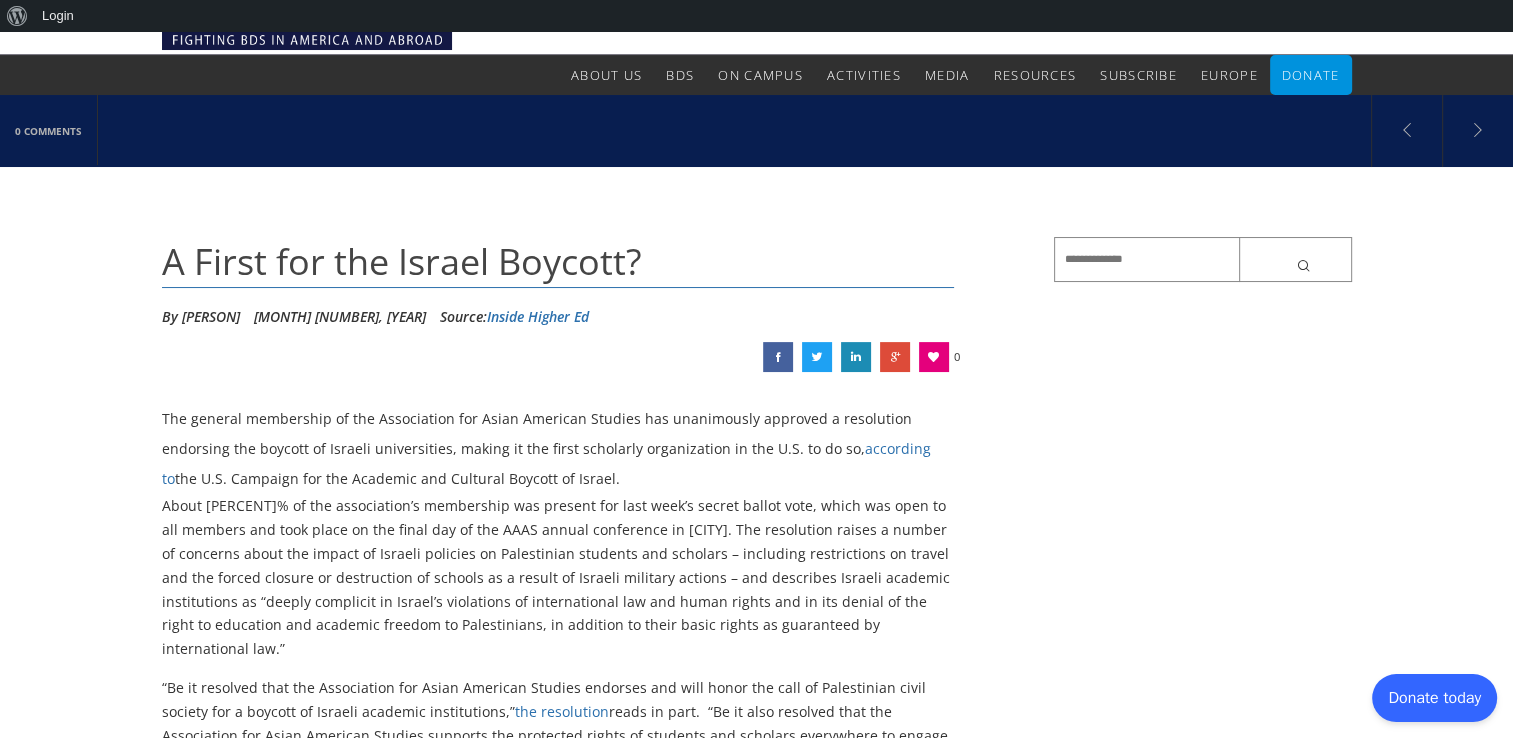 scroll, scrollTop: 100, scrollLeft: 0, axis: vertical 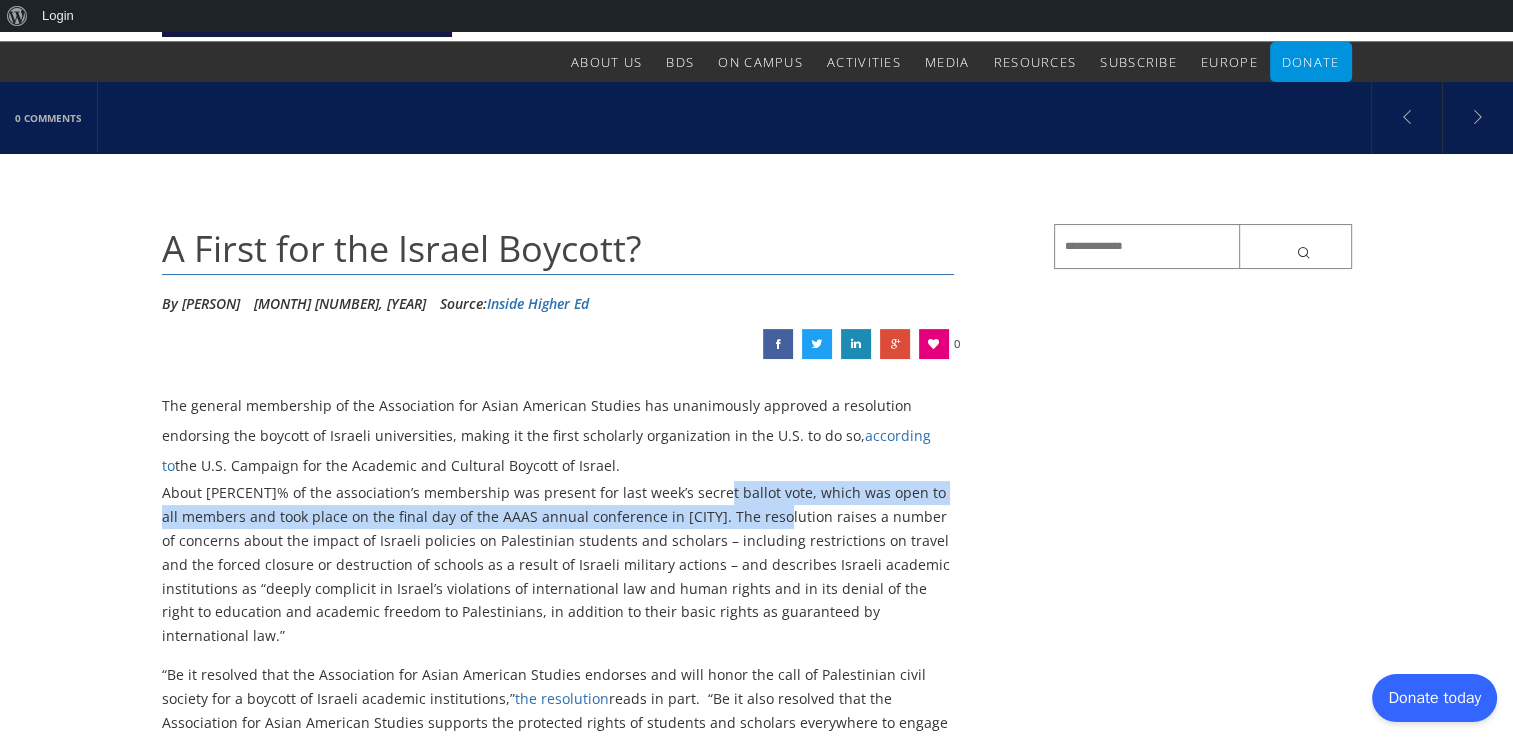 drag, startPoint x: 708, startPoint y: 493, endPoint x: 753, endPoint y: 519, distance: 51.971146 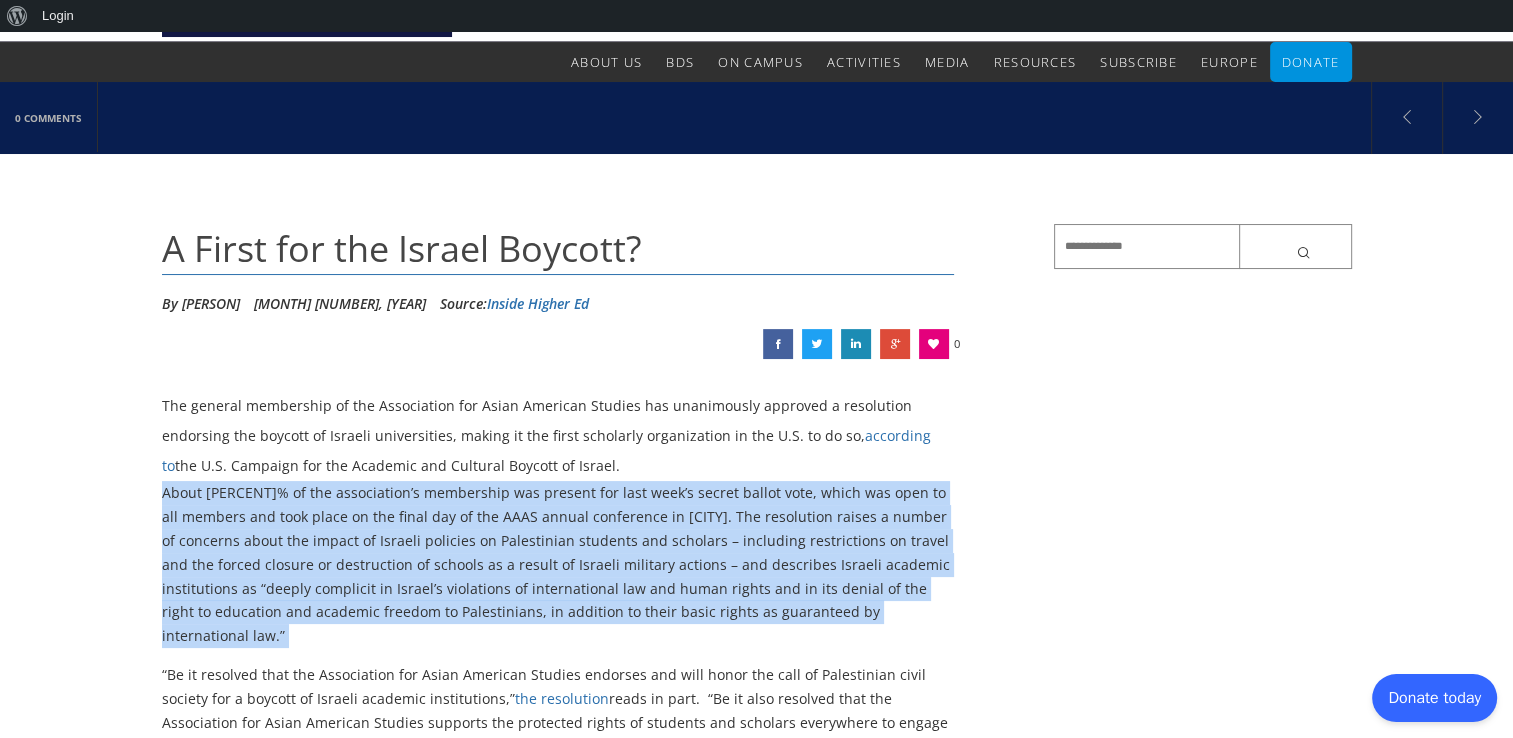 click on "About [PERCENT]% of the association’s membership was present for last week’s secret ballot vote, which was open to all members and took place on the final day of the AAAS annual conference in [CITY]. The resolution raises a number of concerns about the impact of Israeli policies on Palestinian students and scholars – including restrictions on travel and the forced closure or destruction of schools as a result of Israeli military actions – and describes Israeli academic institutions as “deeply complicit in Israel’s violations of international law and human rights and in its denial of the right to education and academic freedom to Palestinians, in addition to their basic rights as guaranteed by international law.”" at bounding box center [558, 564] 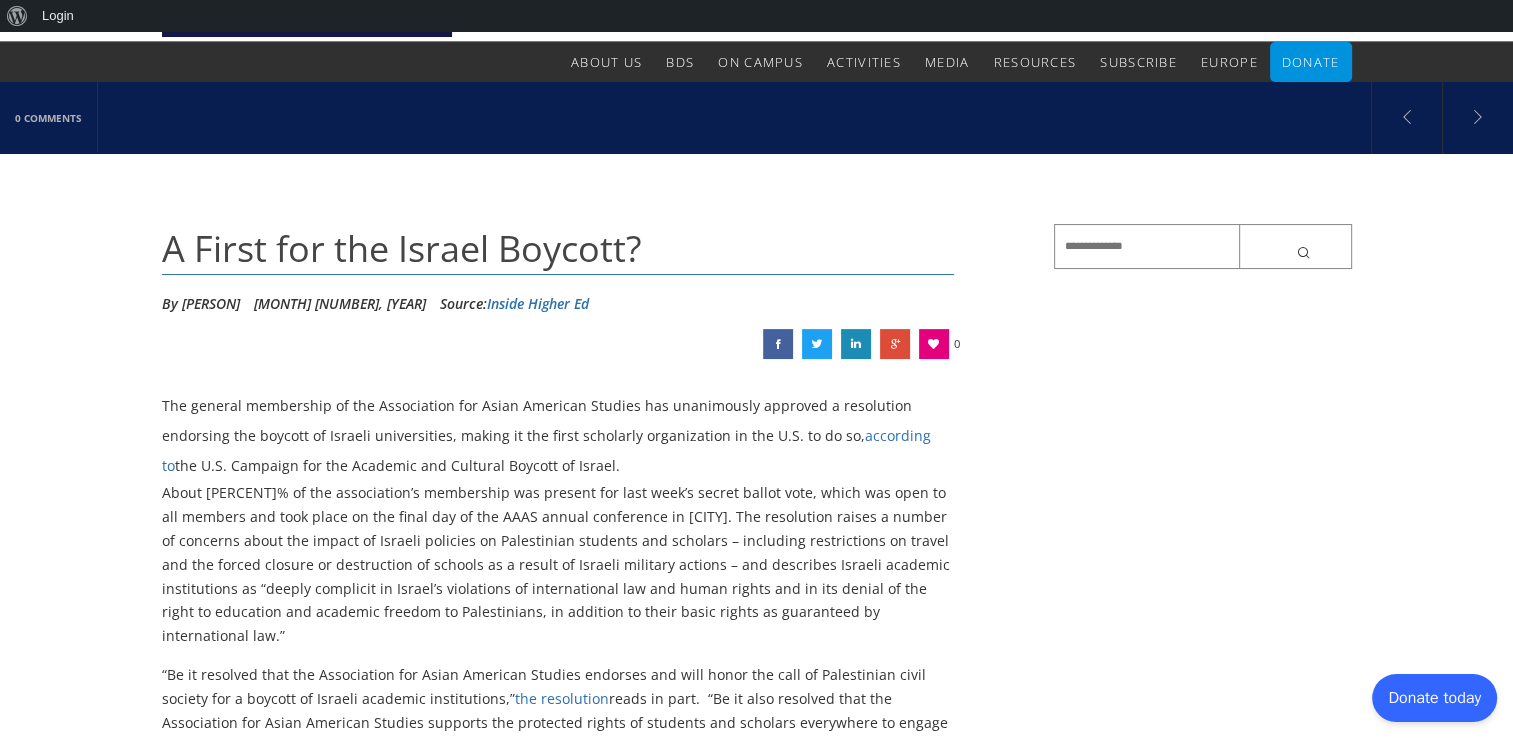 drag, startPoint x: 712, startPoint y: 494, endPoint x: 927, endPoint y: 614, distance: 246.22145 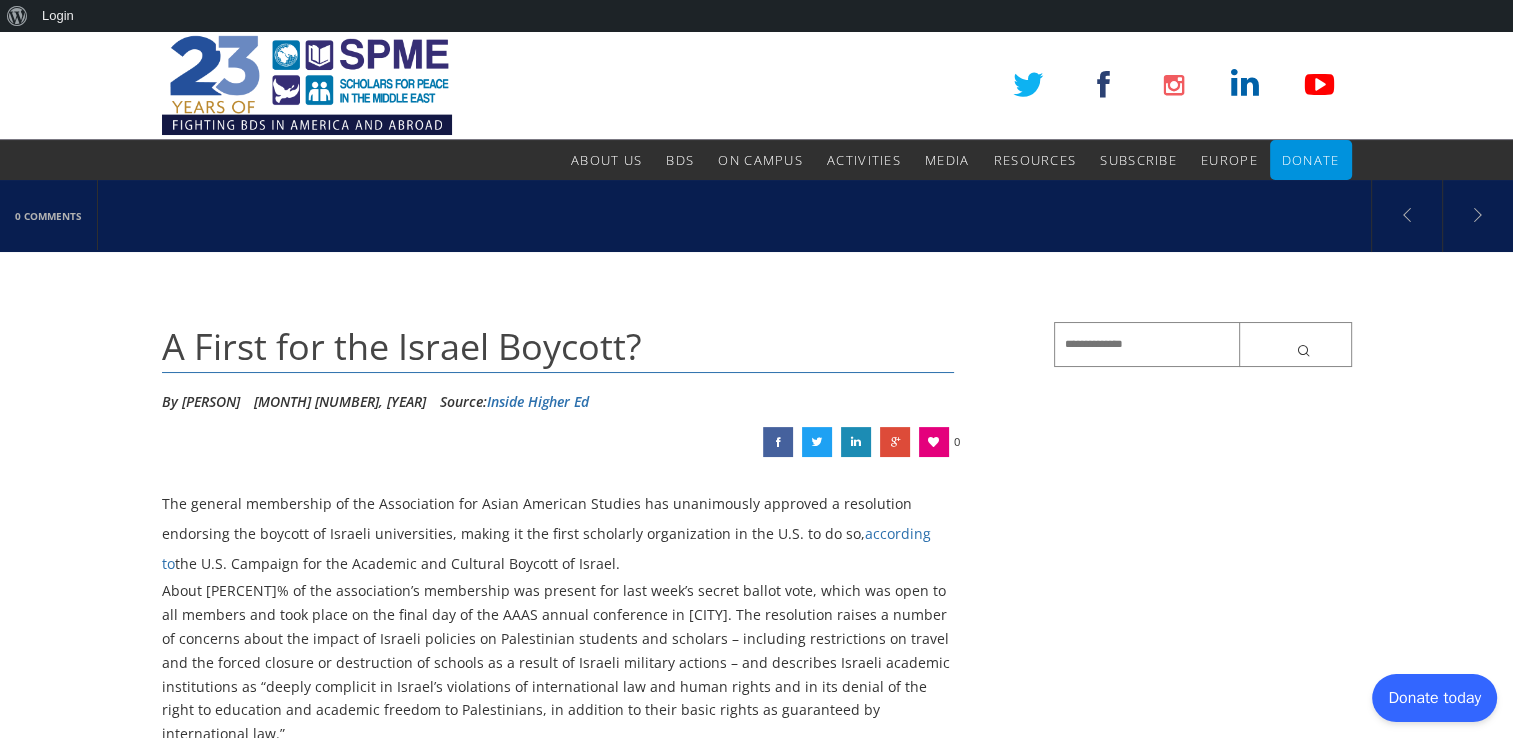 scroll, scrollTop: 0, scrollLeft: 0, axis: both 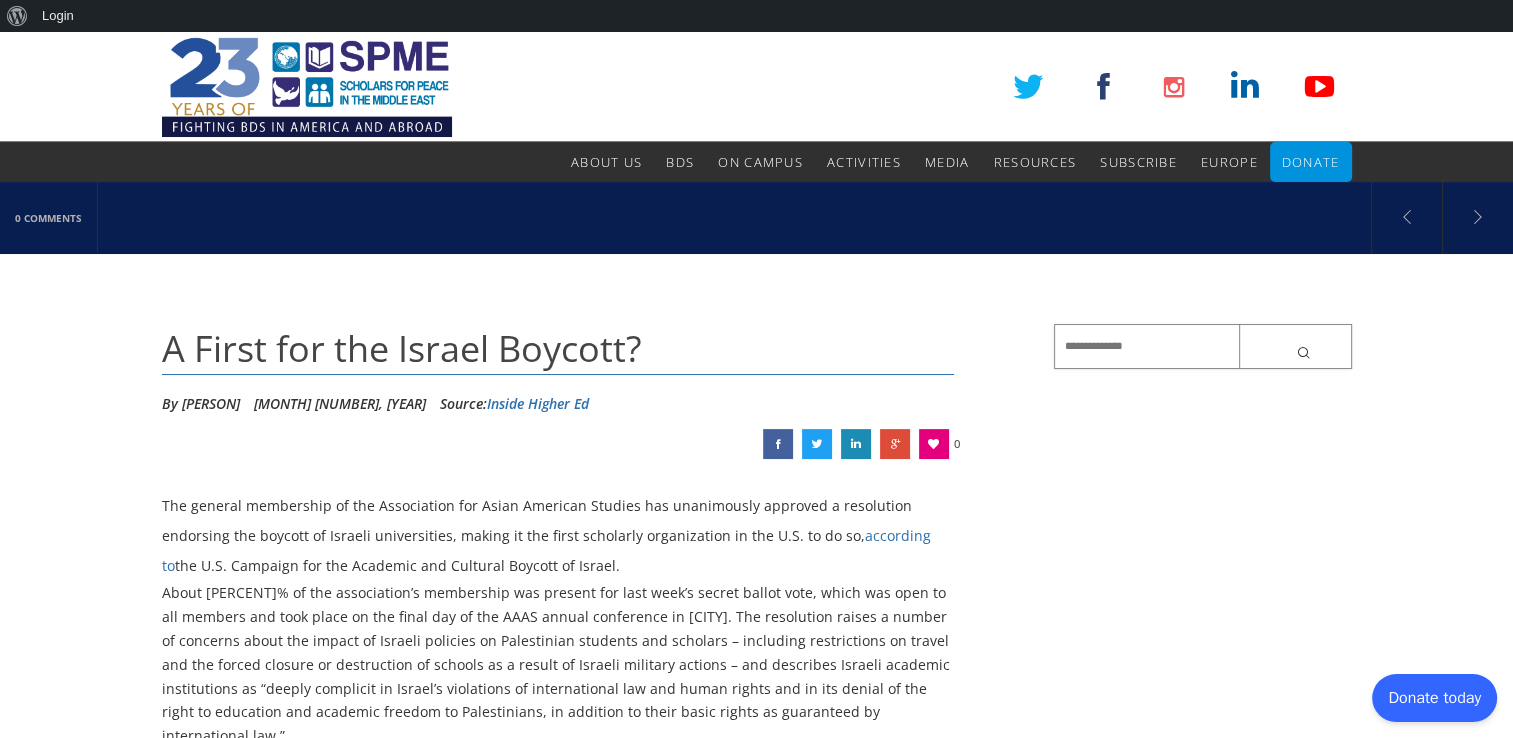 click at bounding box center [1203, 346] 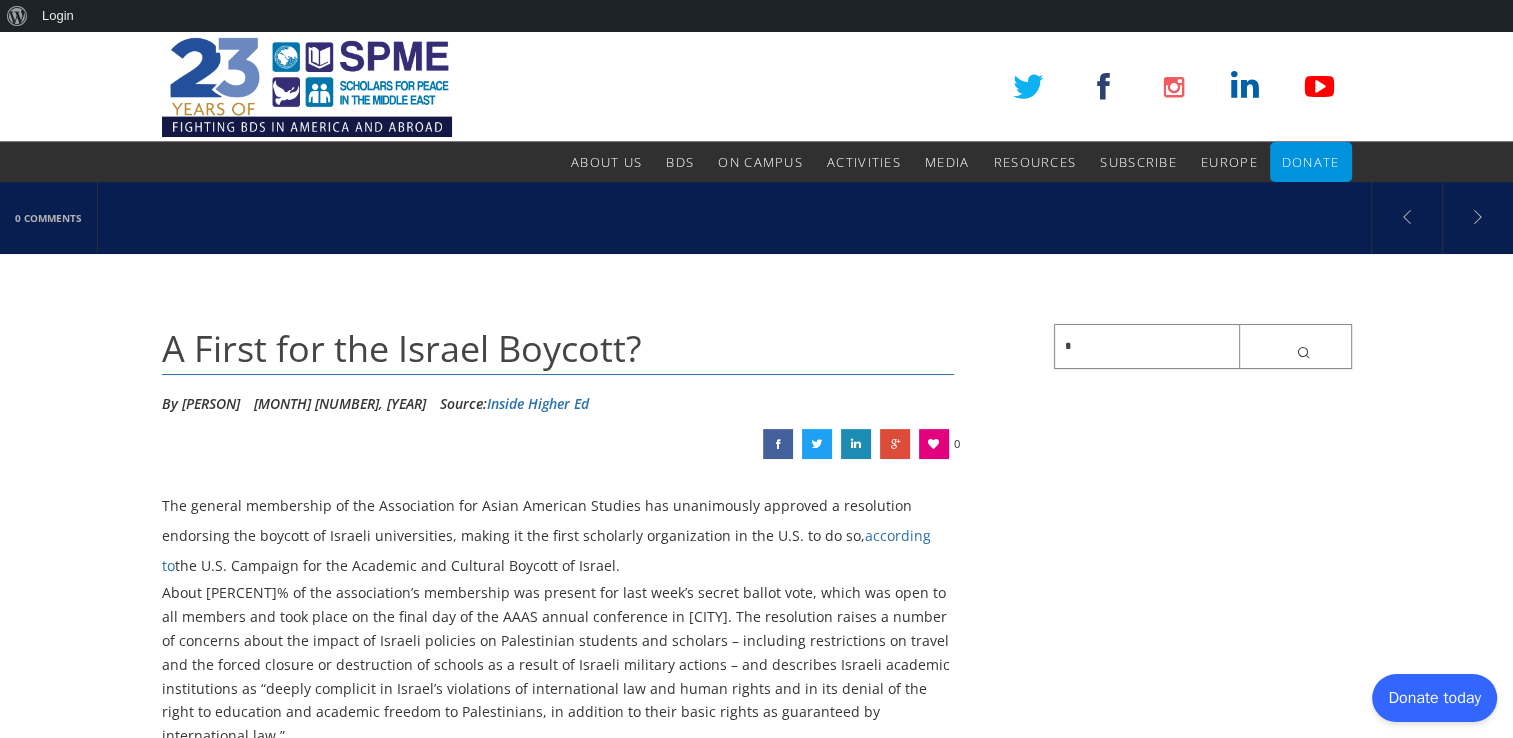 paste on "**********" 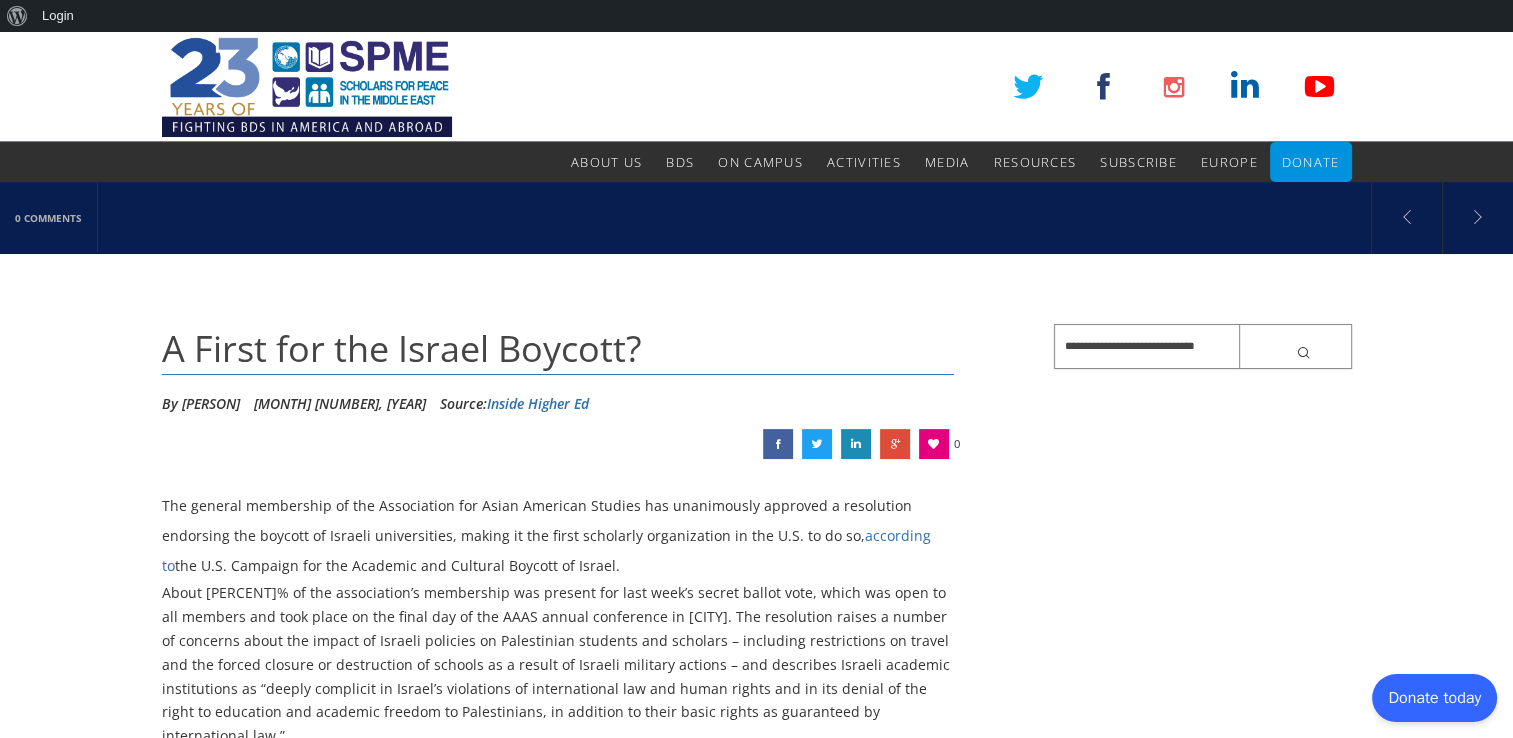 type on "**********" 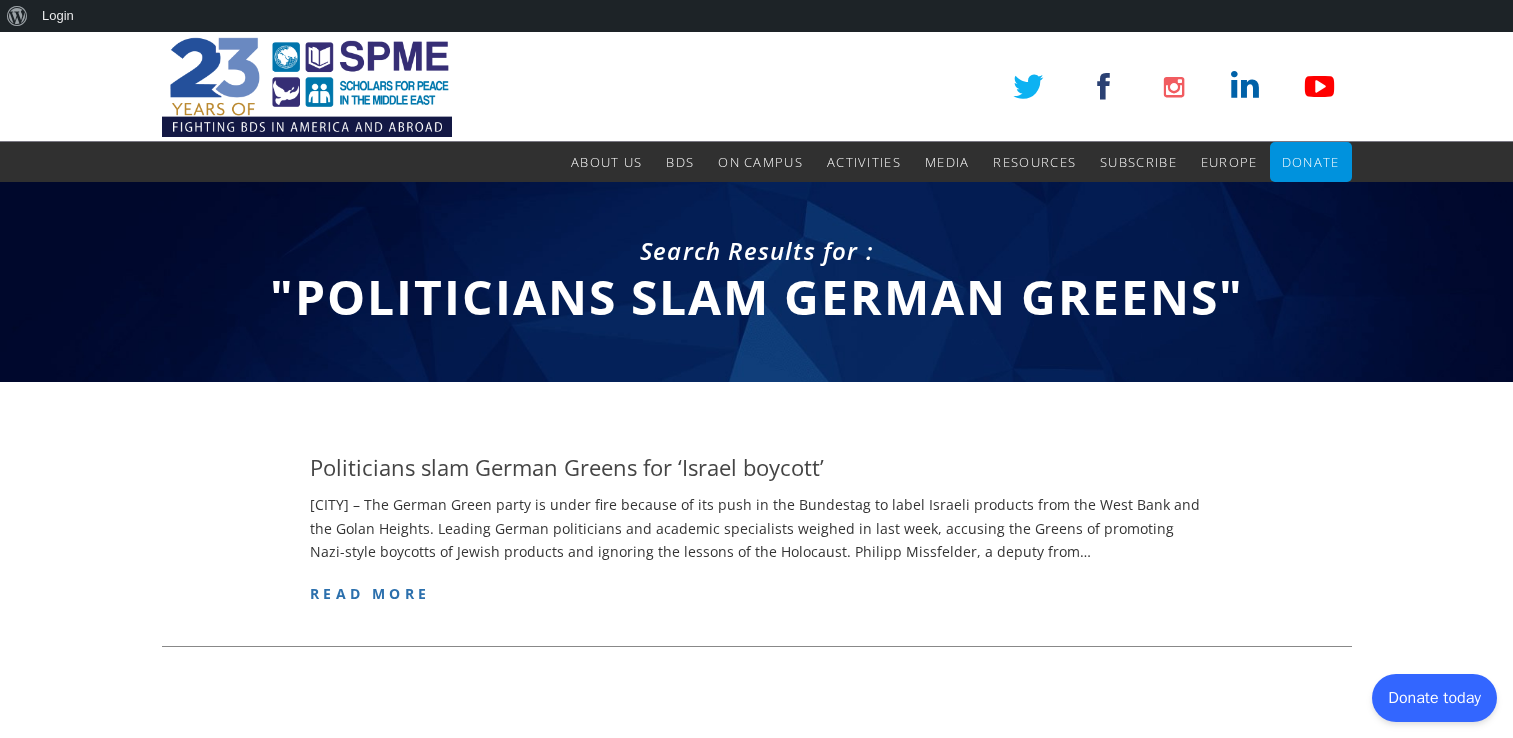 scroll, scrollTop: 0, scrollLeft: 0, axis: both 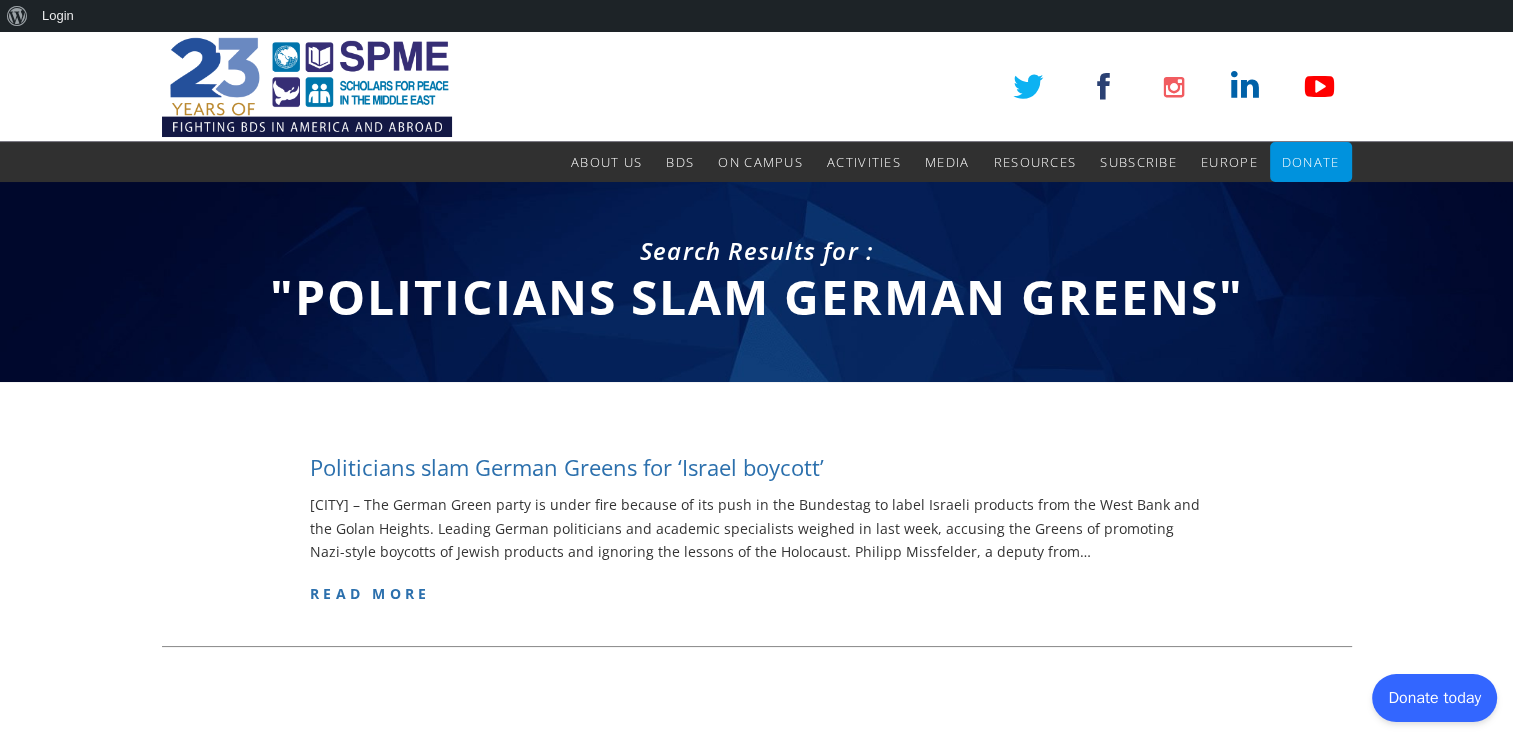 click on "Politicians slam German Greens for ‘Israel boycott’" at bounding box center (567, 467) 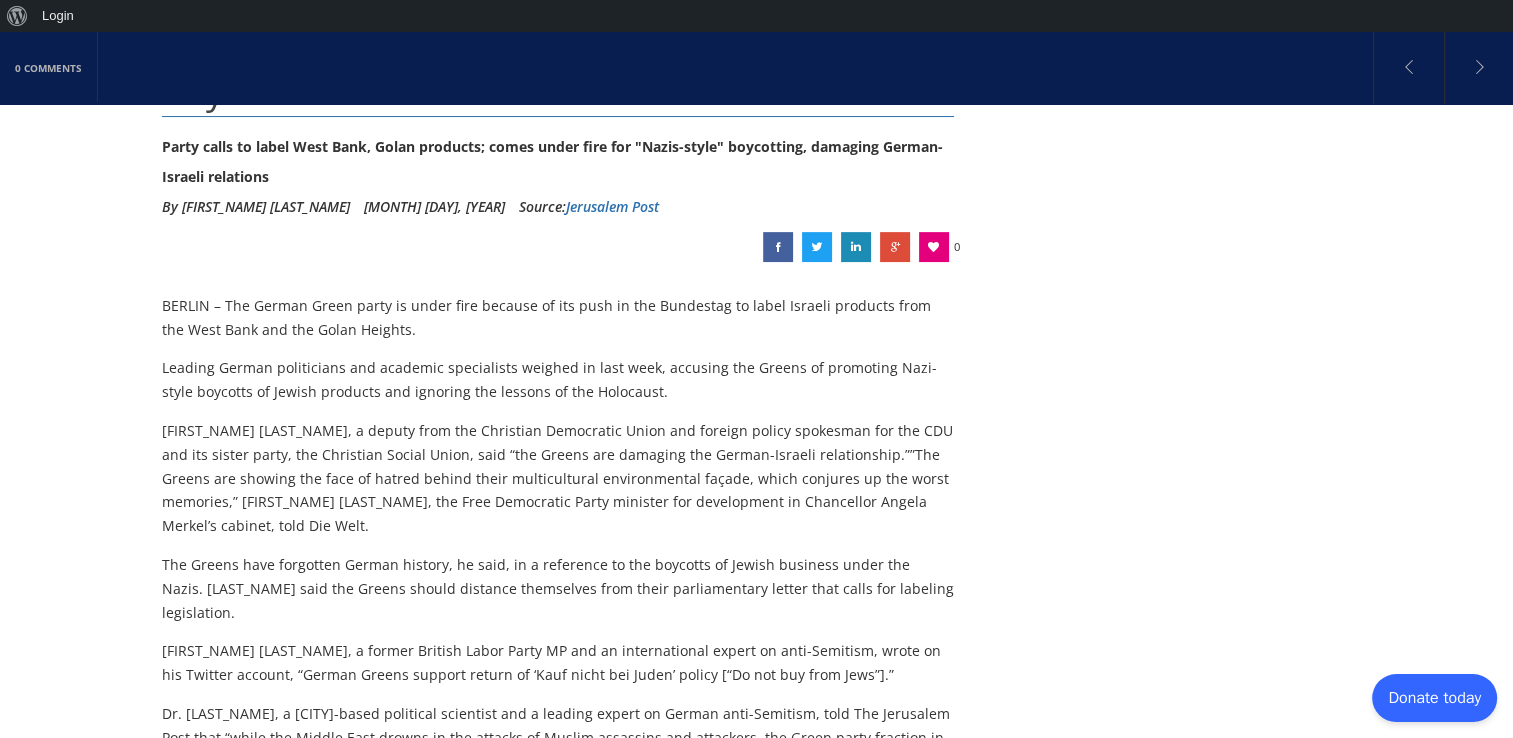 scroll, scrollTop: 308, scrollLeft: 0, axis: vertical 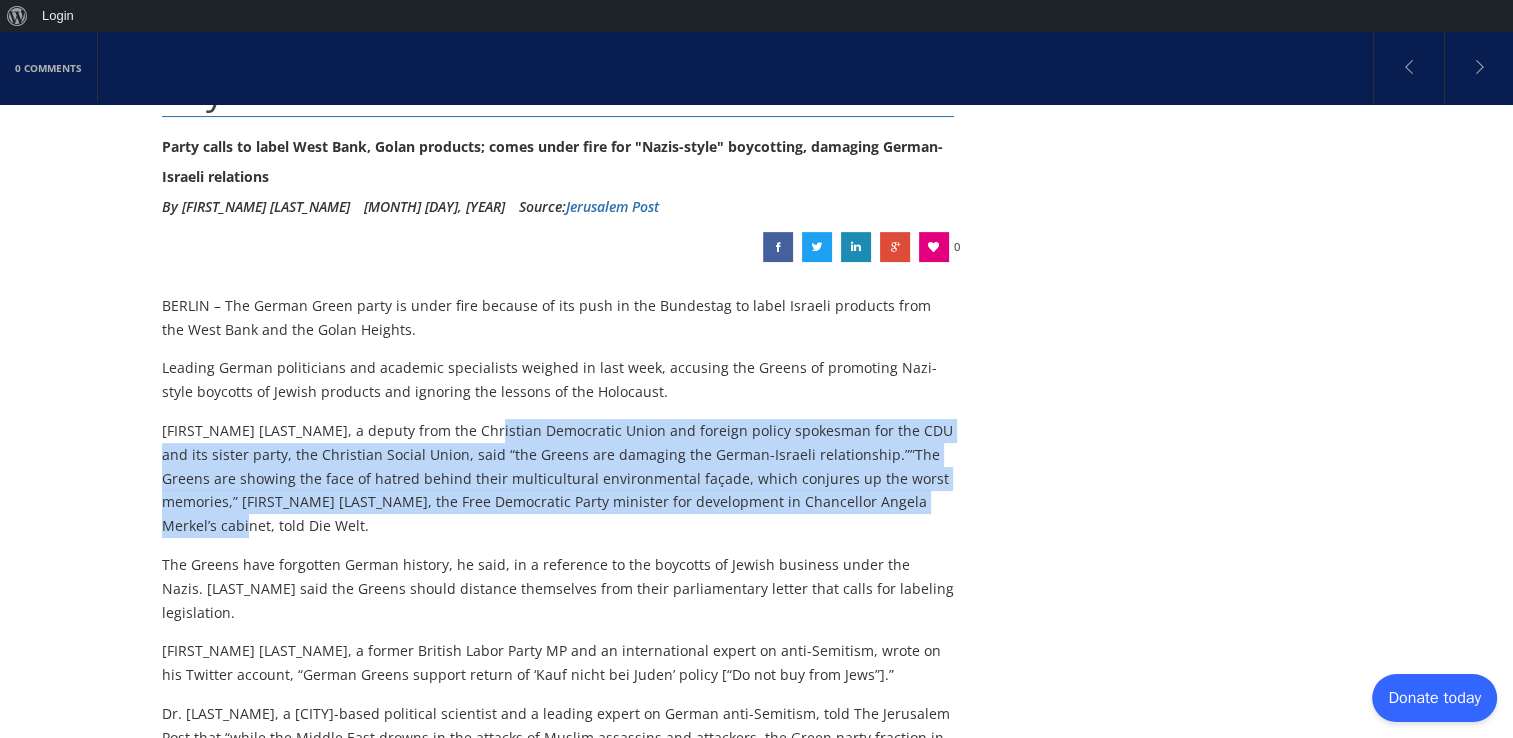 drag, startPoint x: 462, startPoint y: 425, endPoint x: 896, endPoint y: 504, distance: 441.1315 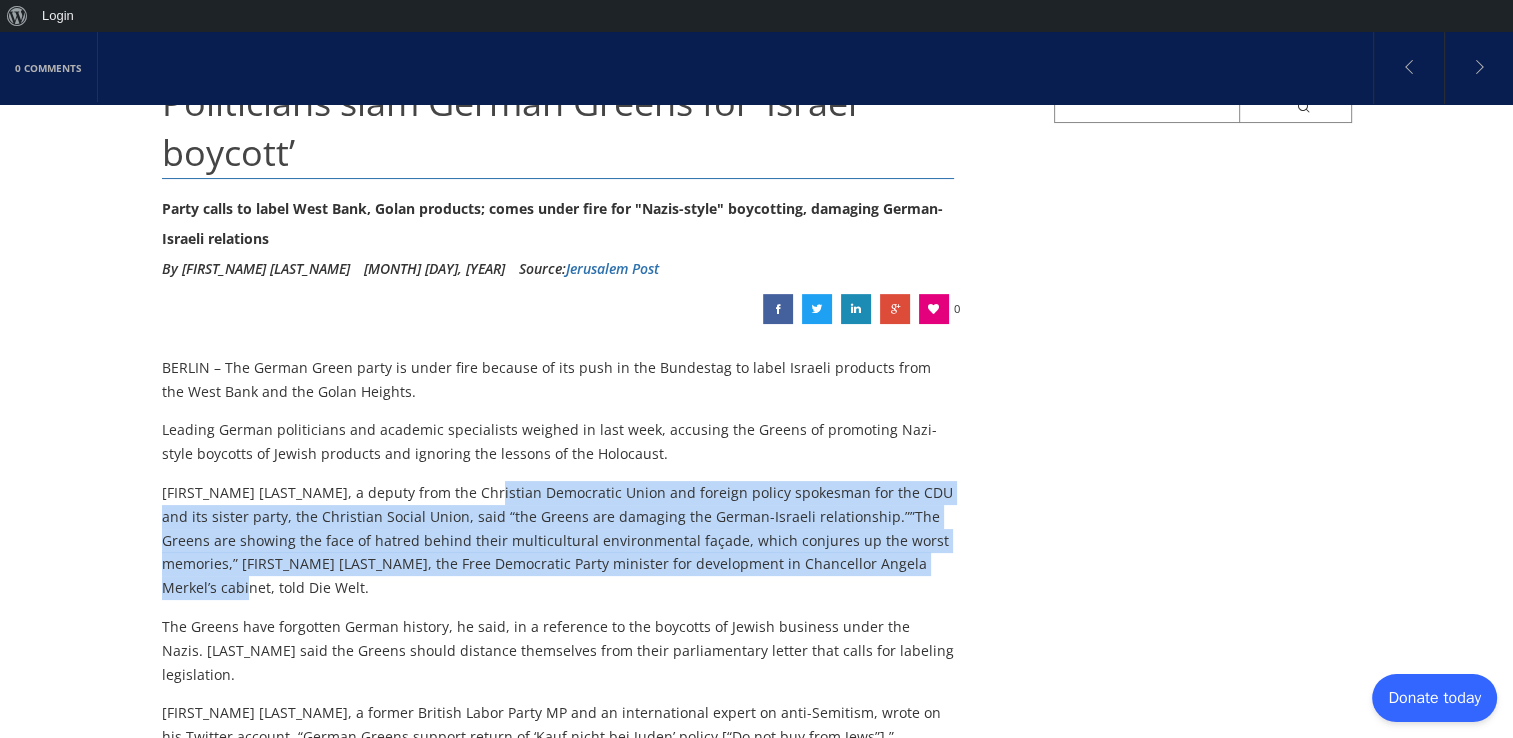 scroll, scrollTop: 0, scrollLeft: 0, axis: both 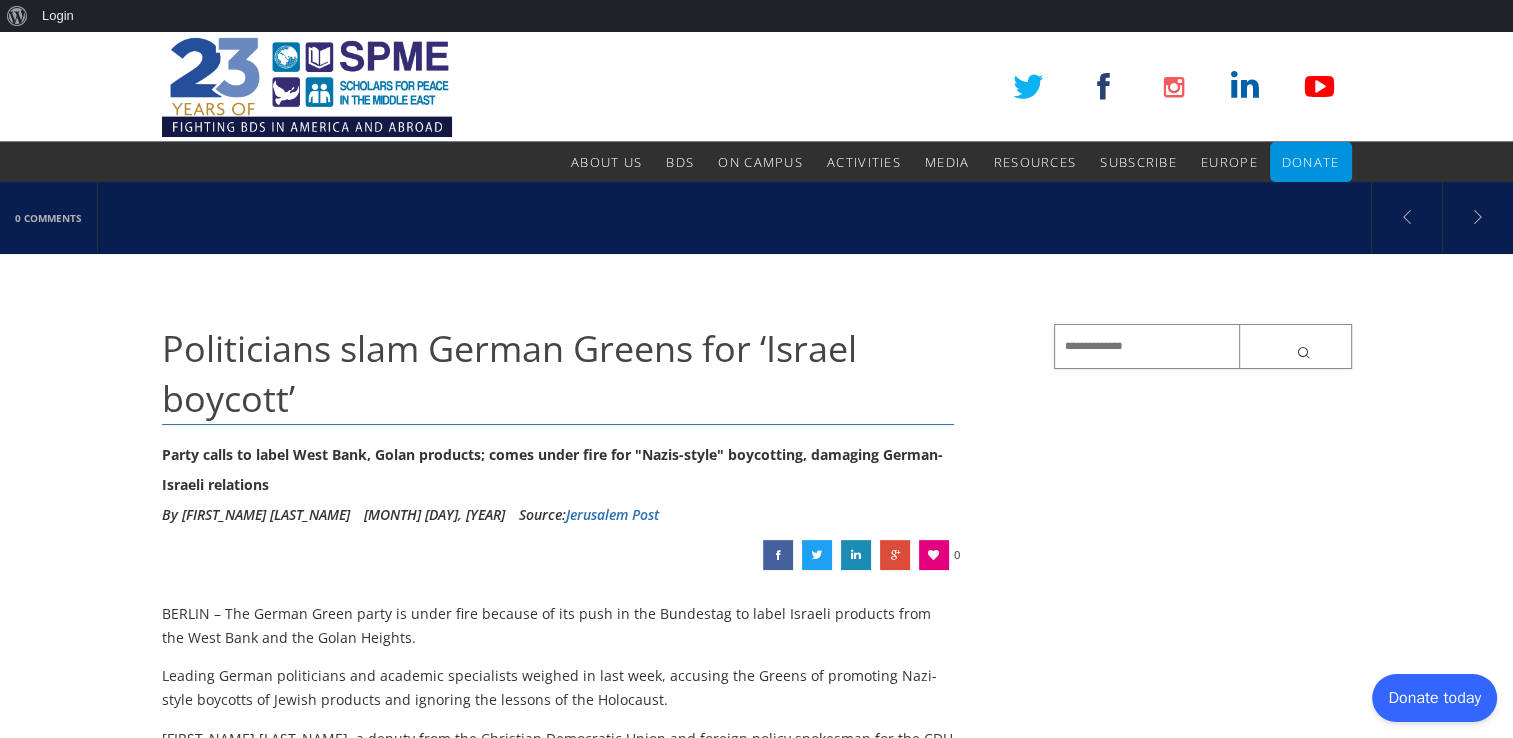 click at bounding box center [1203, 346] 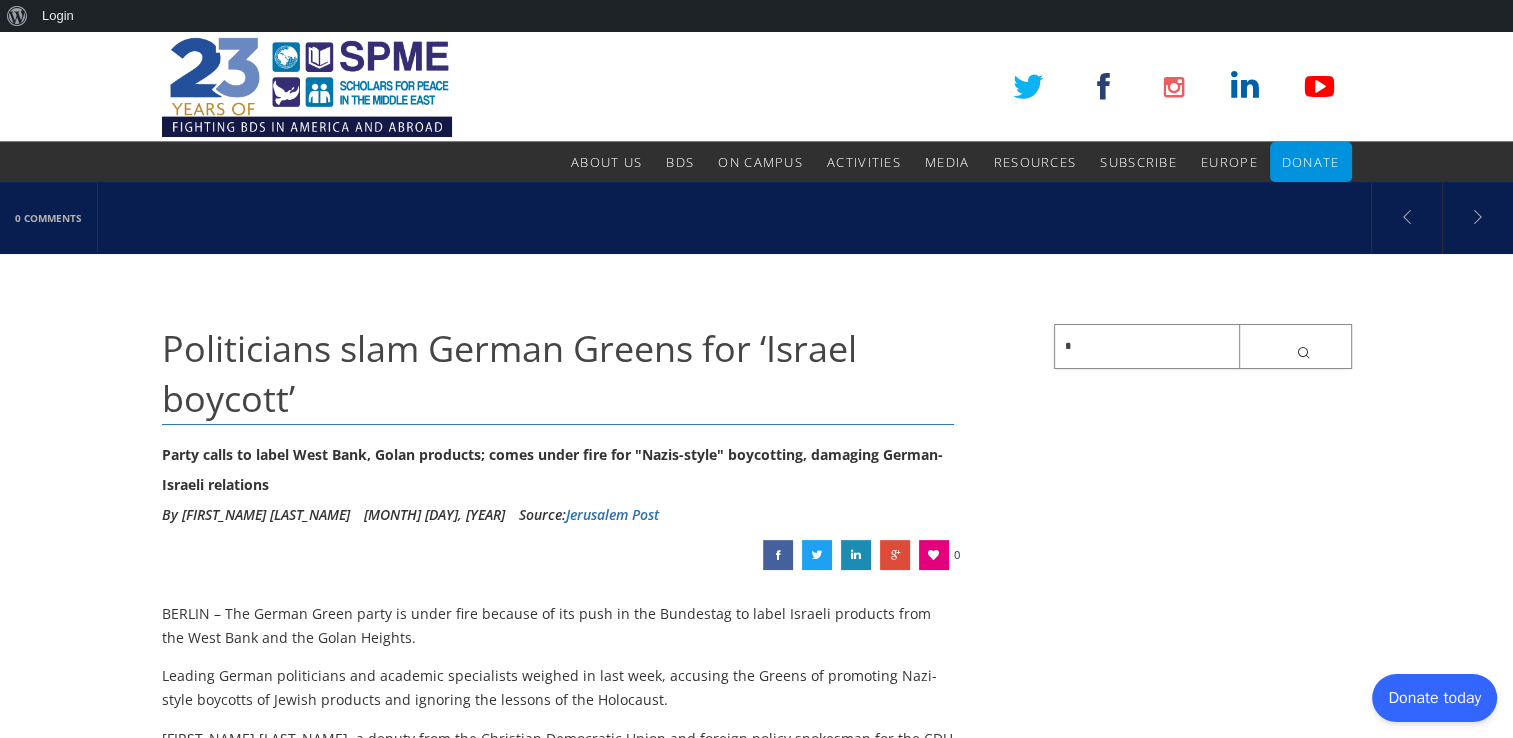 paste on "**********" 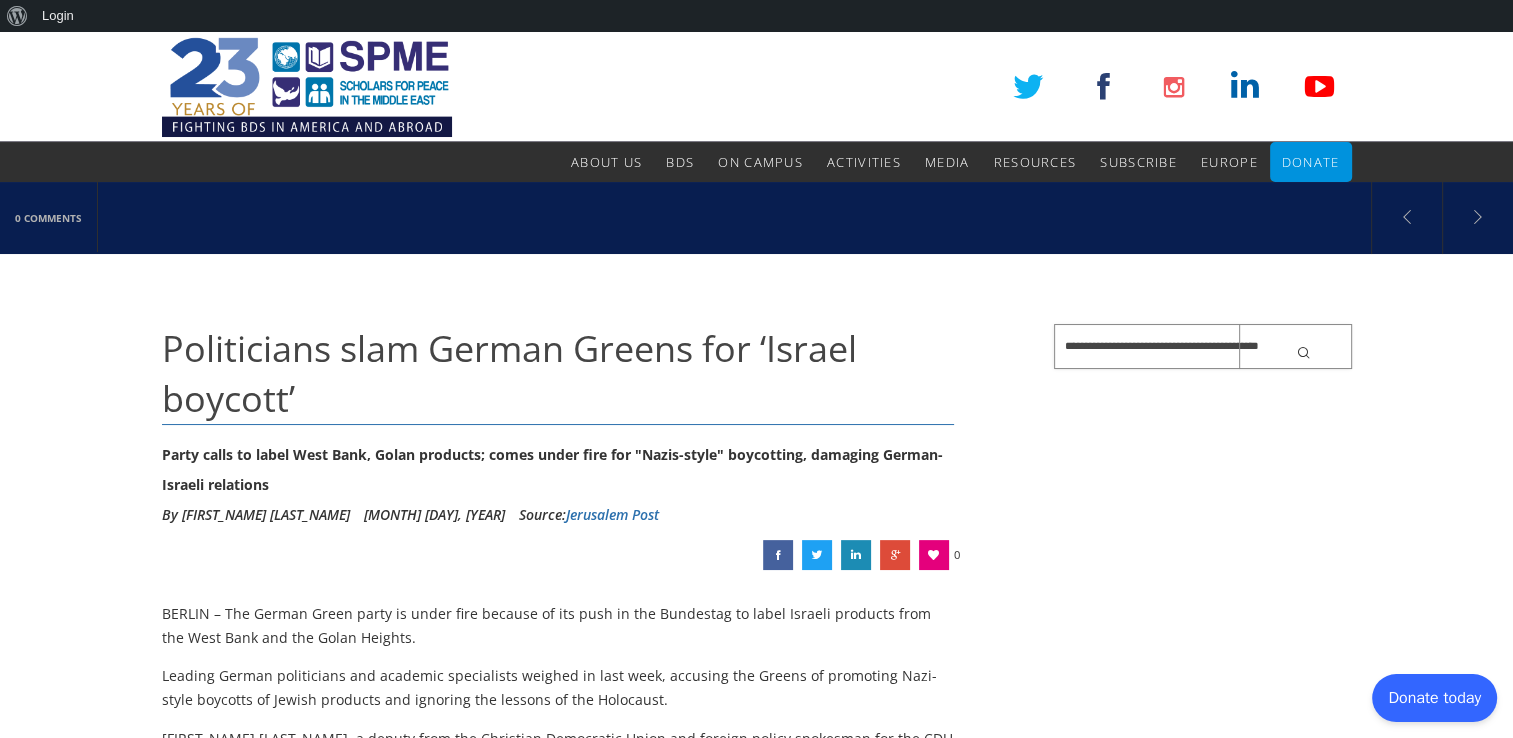 type on "**********" 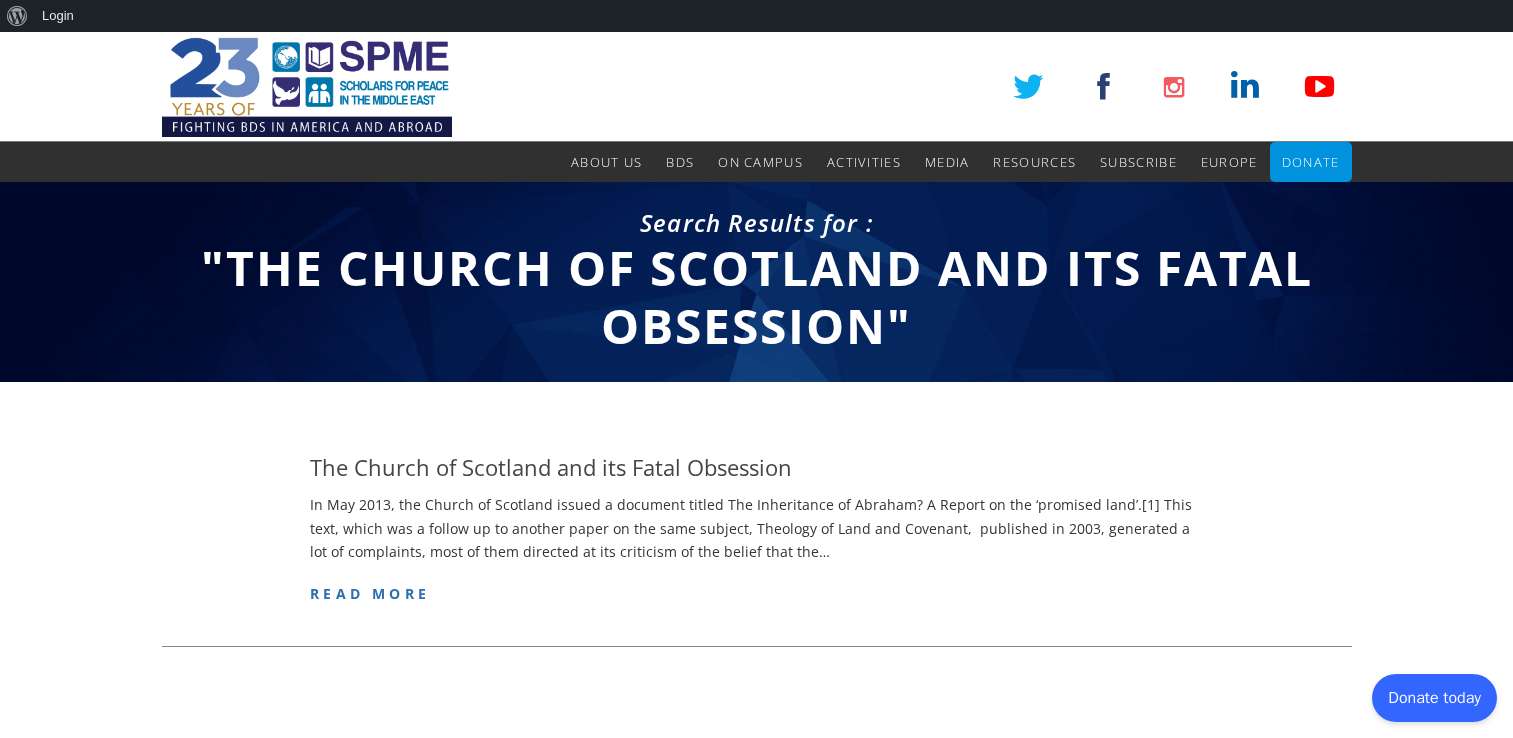 scroll, scrollTop: 0, scrollLeft: 0, axis: both 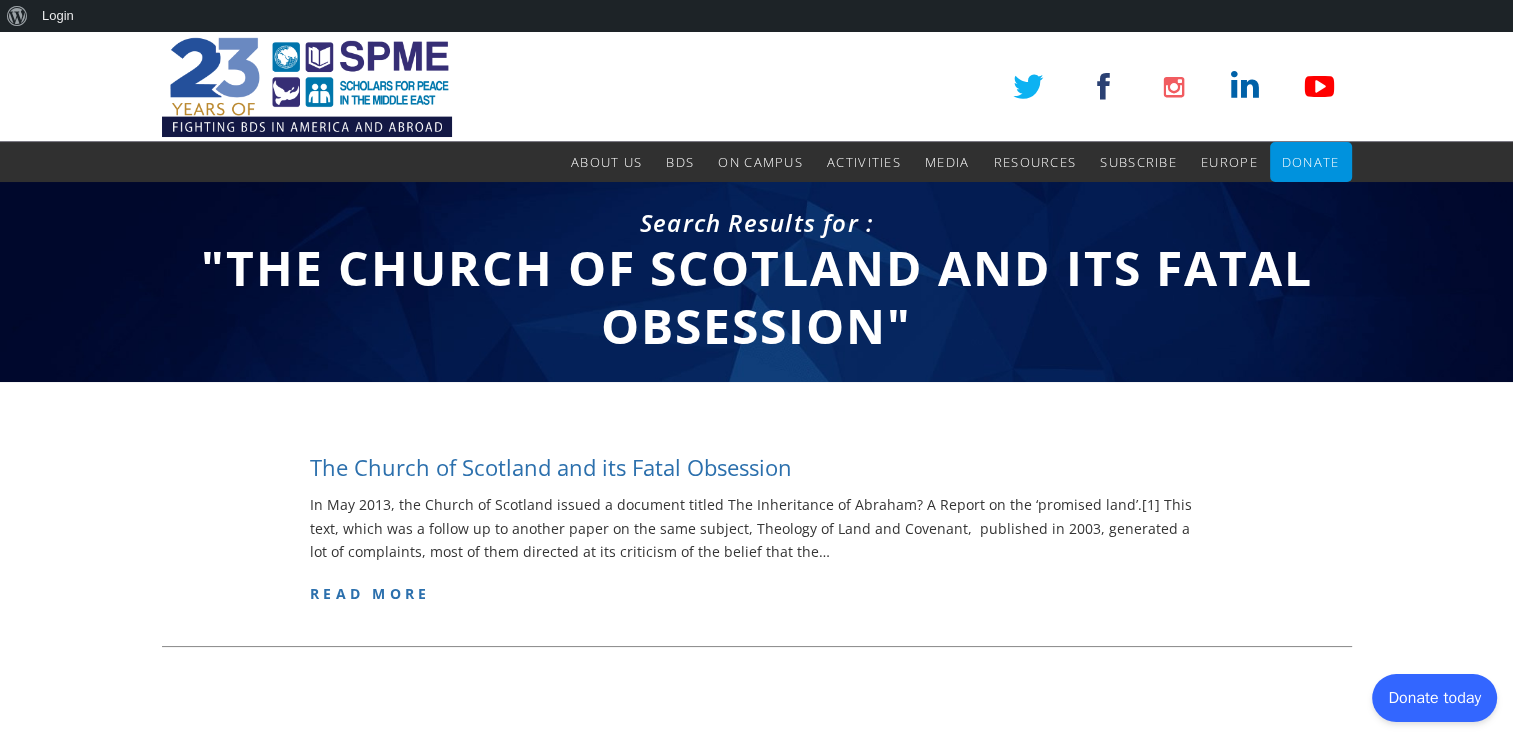 click on "The Church of Scotland and its Fatal Obsession" at bounding box center [551, 467] 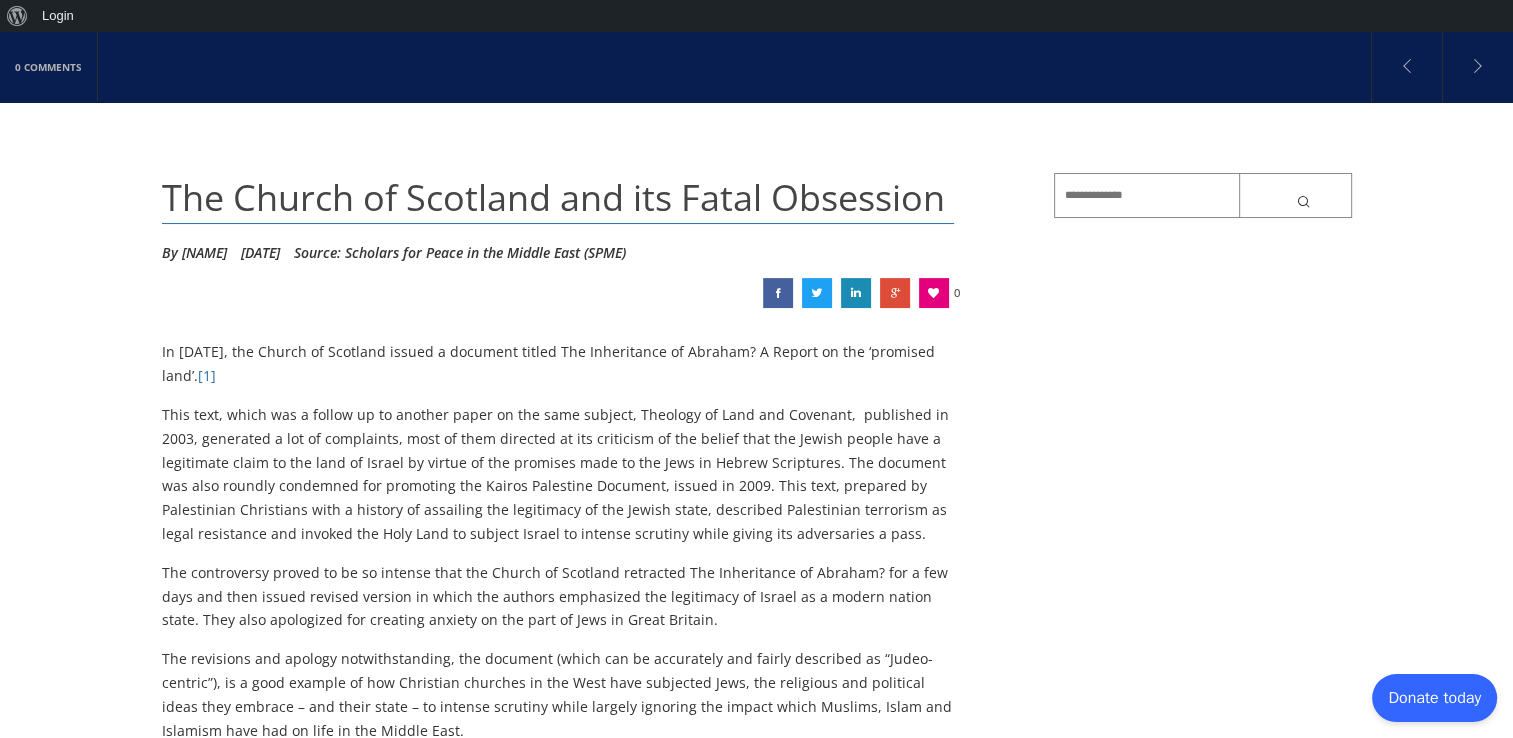scroll, scrollTop: 152, scrollLeft: 0, axis: vertical 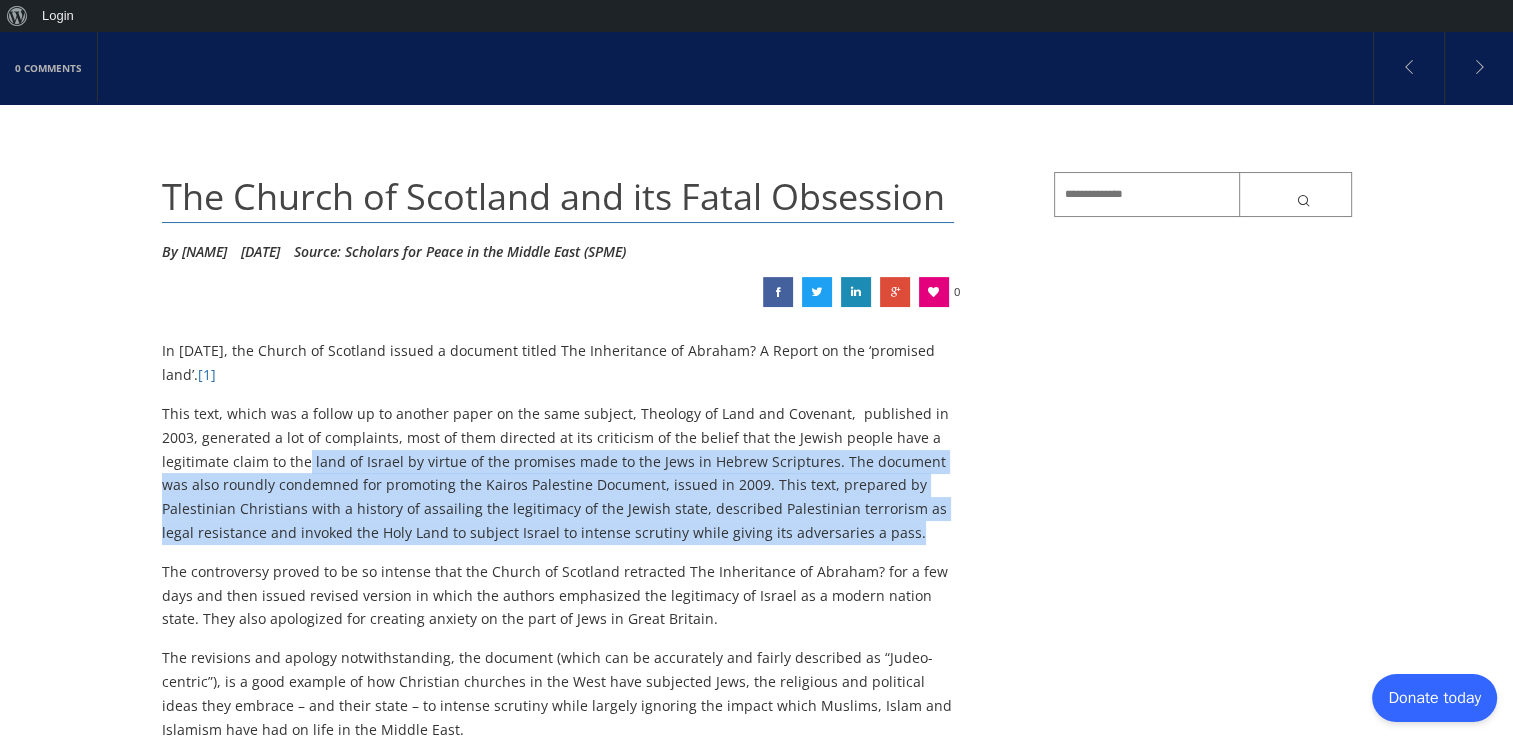 drag, startPoint x: 797, startPoint y: 531, endPoint x: 306, endPoint y: 454, distance: 497.001 